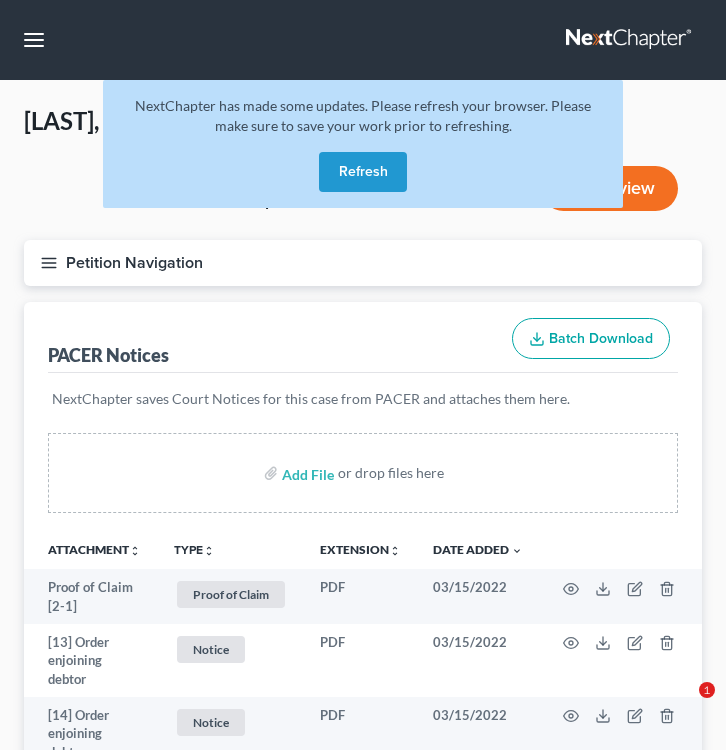 scroll, scrollTop: 0, scrollLeft: 0, axis: both 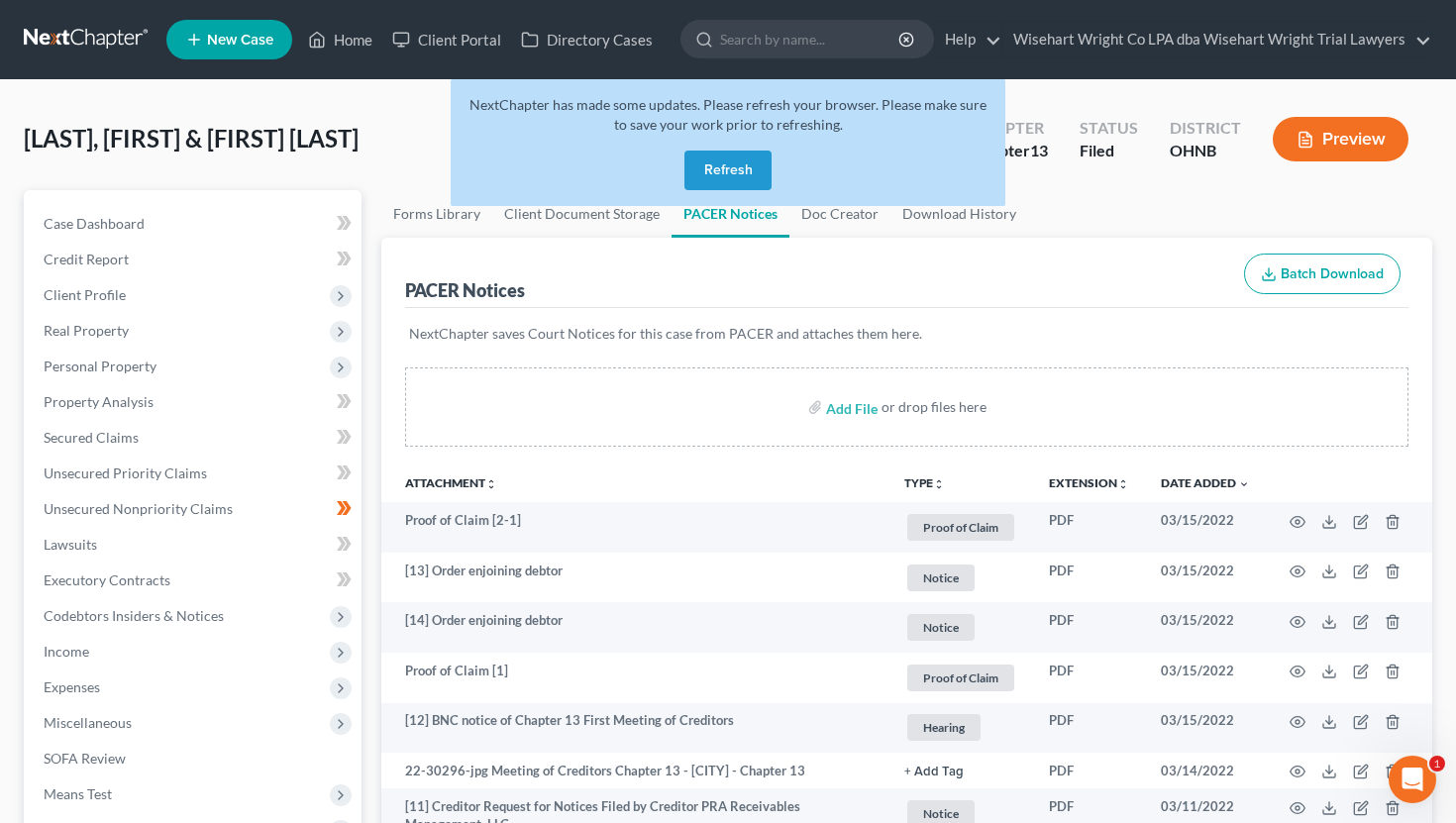click on "Refresh" at bounding box center (728, 170) 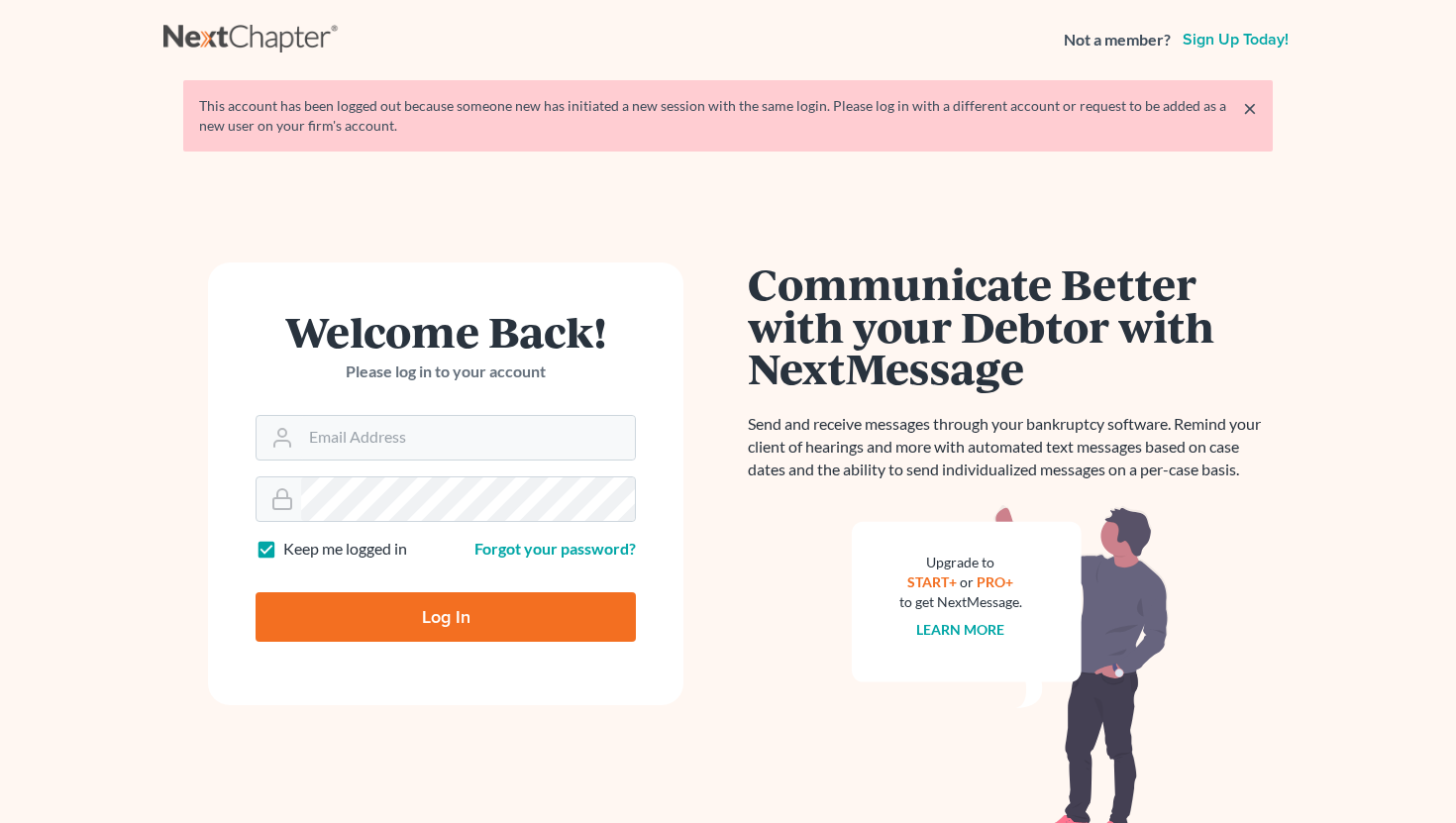 scroll, scrollTop: 0, scrollLeft: 0, axis: both 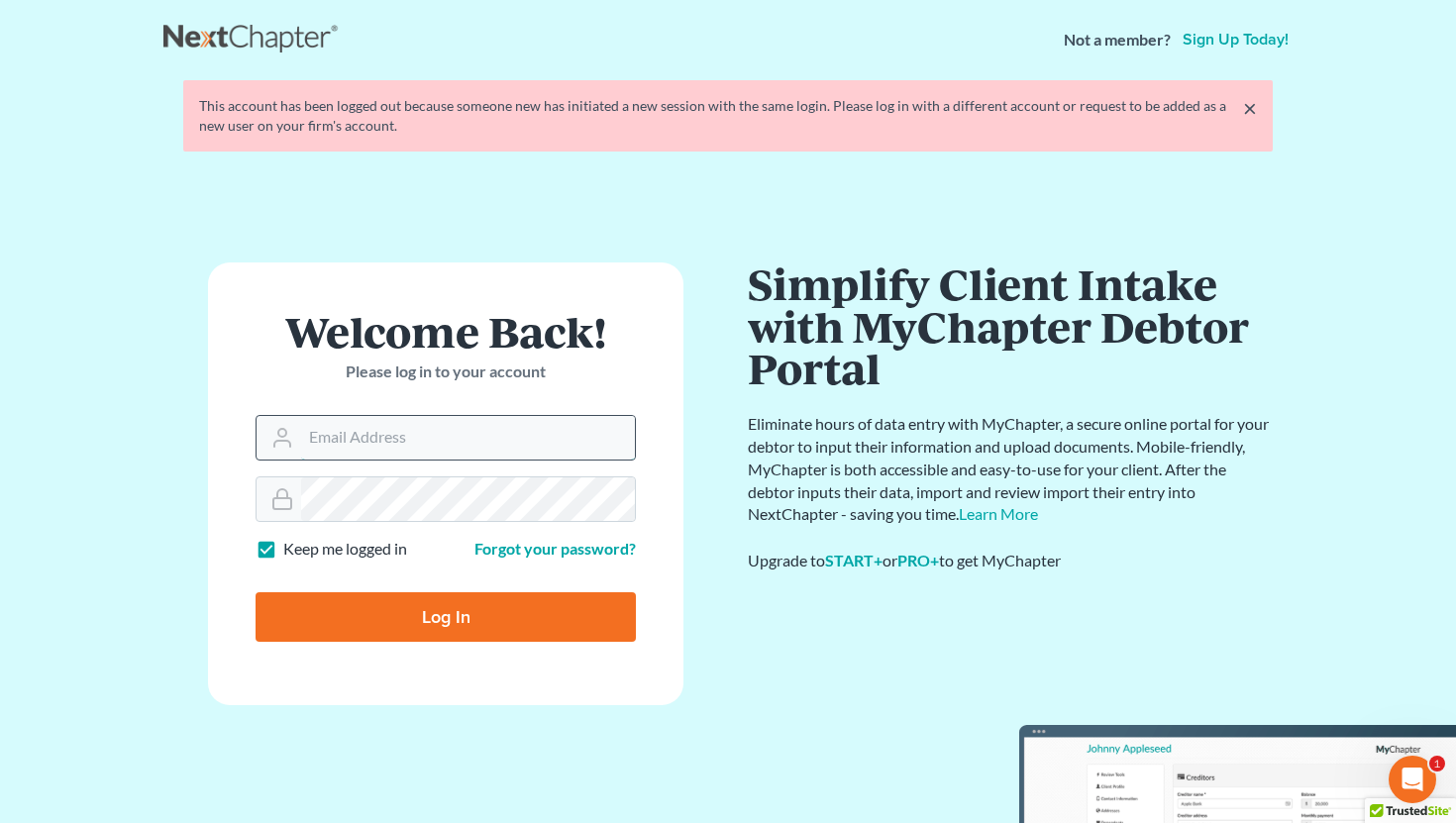 click on "Email Address" at bounding box center (468, 438) 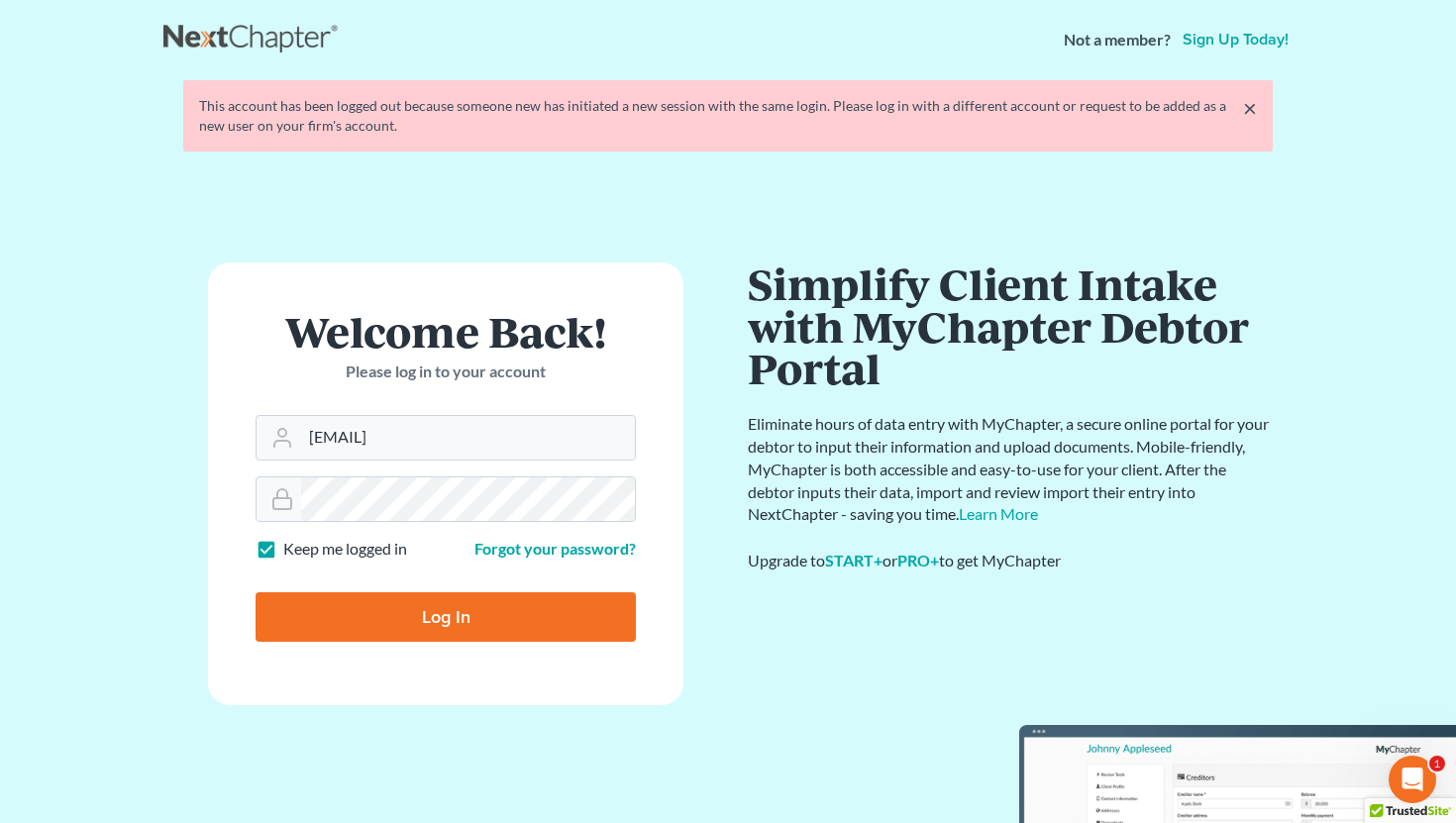 click on "Log In" at bounding box center [446, 617] 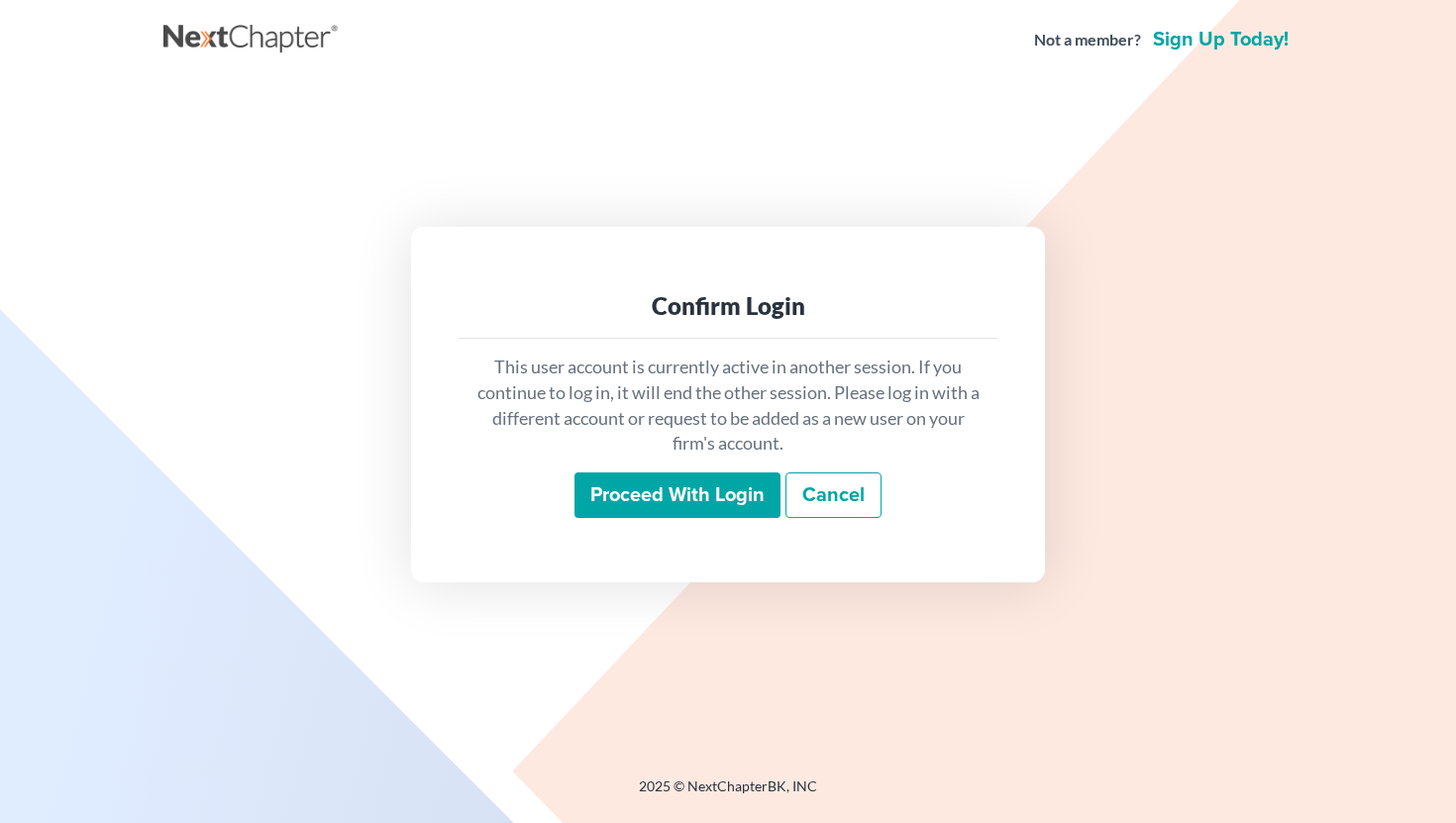 scroll, scrollTop: 0, scrollLeft: 0, axis: both 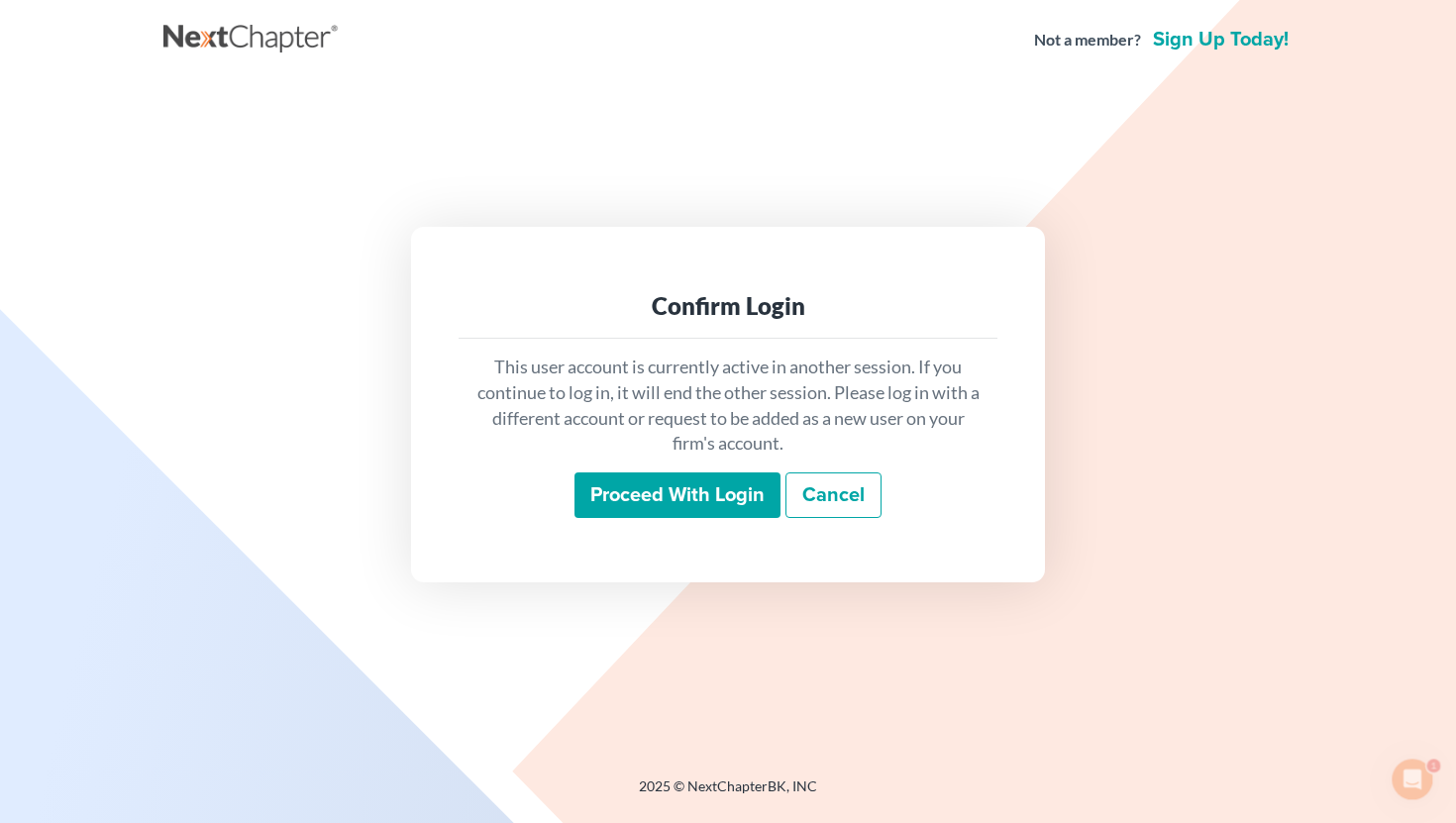 click on "Proceed with login" at bounding box center (677, 495) 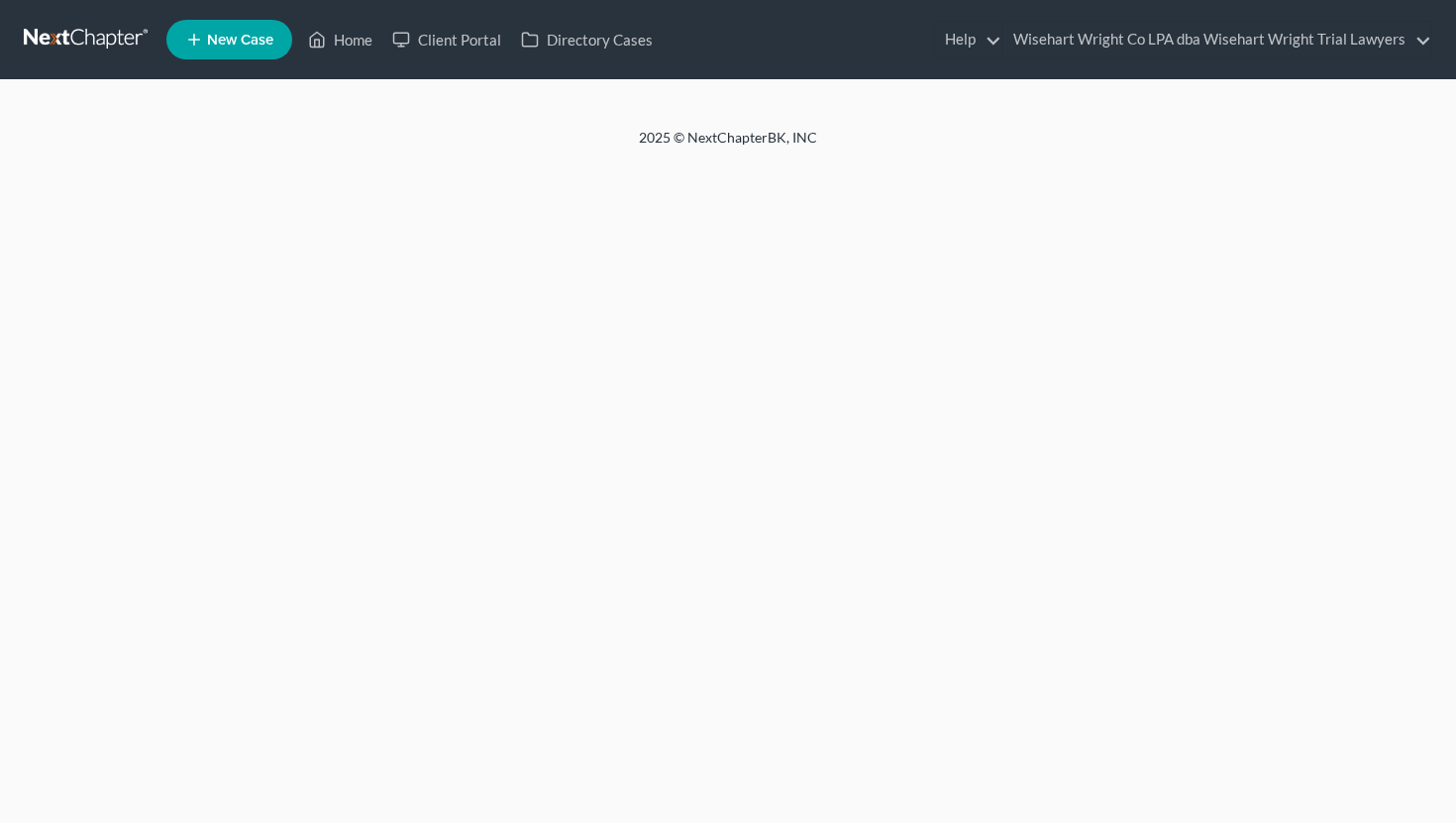 scroll, scrollTop: 0, scrollLeft: 0, axis: both 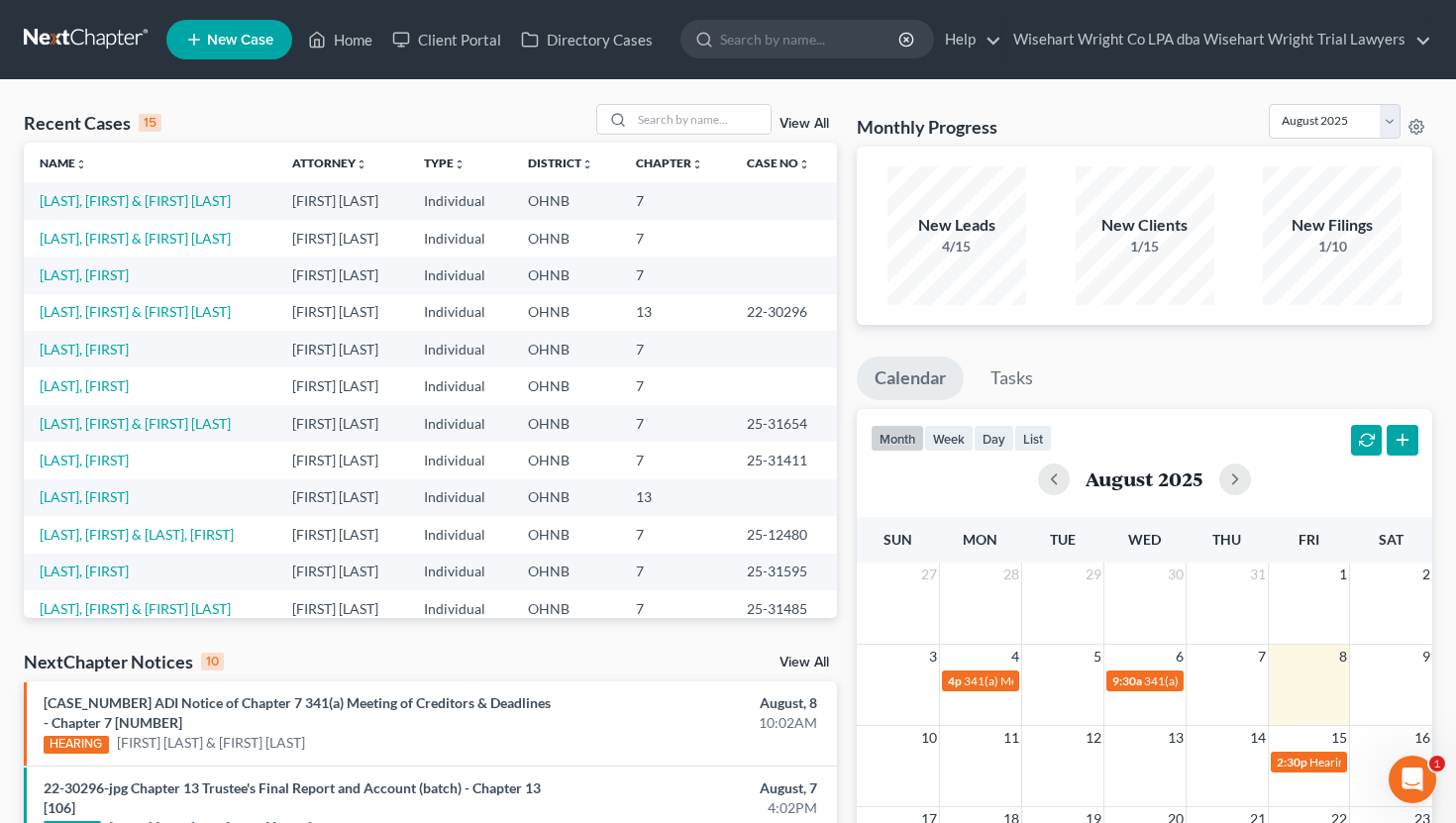 click on "[LAST], [FIRST] & [FIRST] [LAST]" at bounding box center [150, 238] 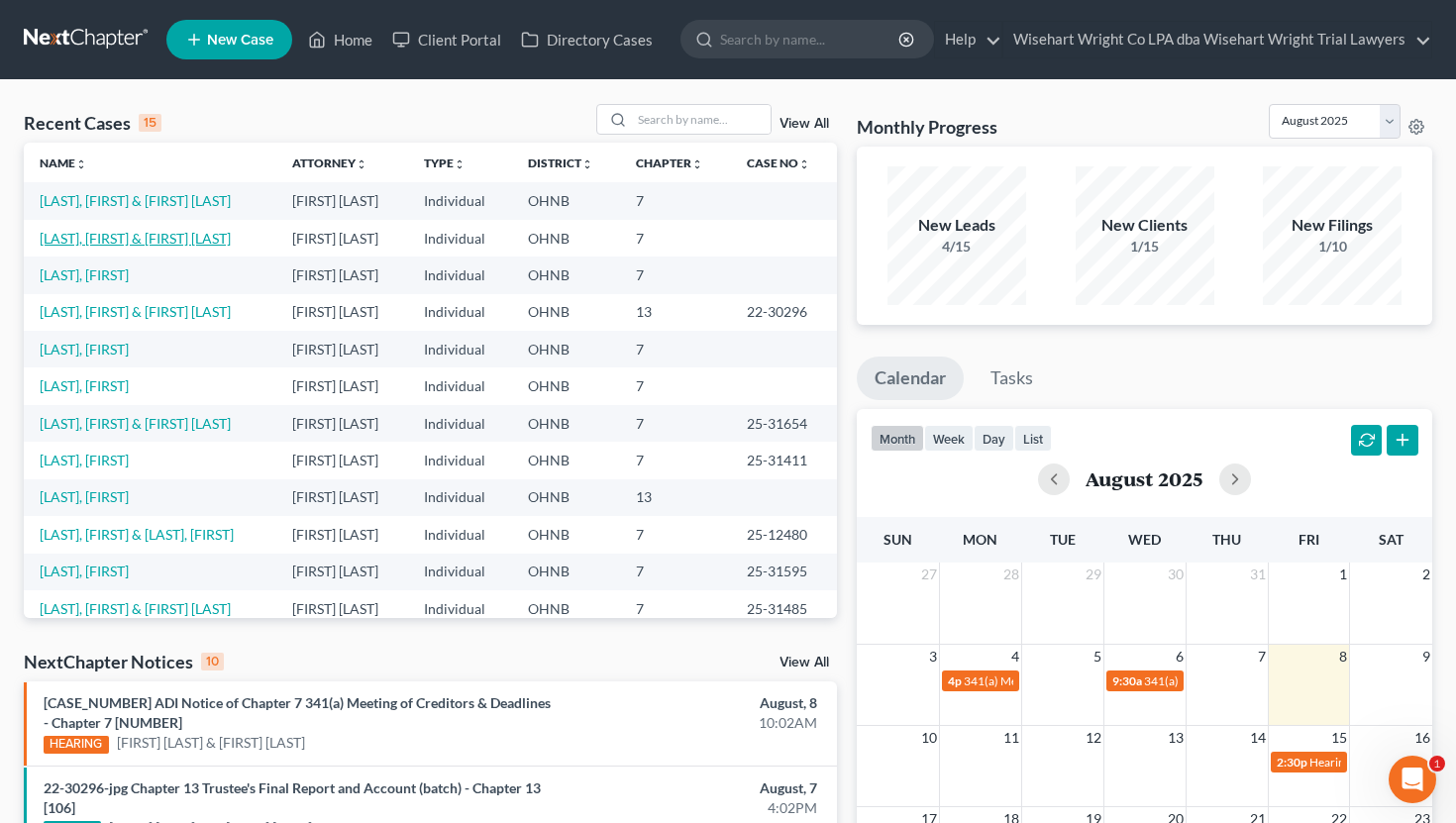 click on "[LAST], [FIRST] & [FIRST] [LAST]" at bounding box center [135, 238] 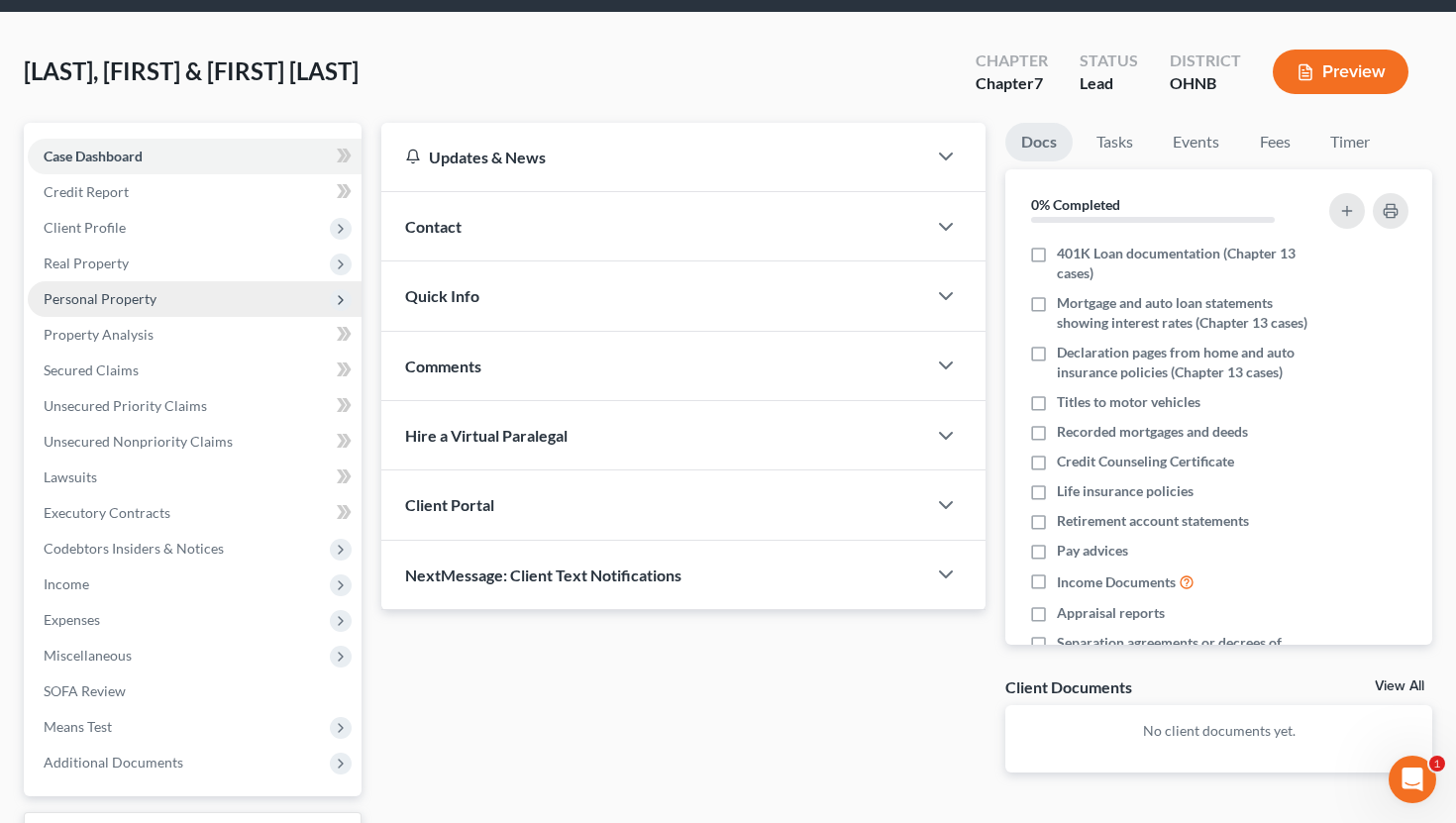 scroll, scrollTop: 85, scrollLeft: 0, axis: vertical 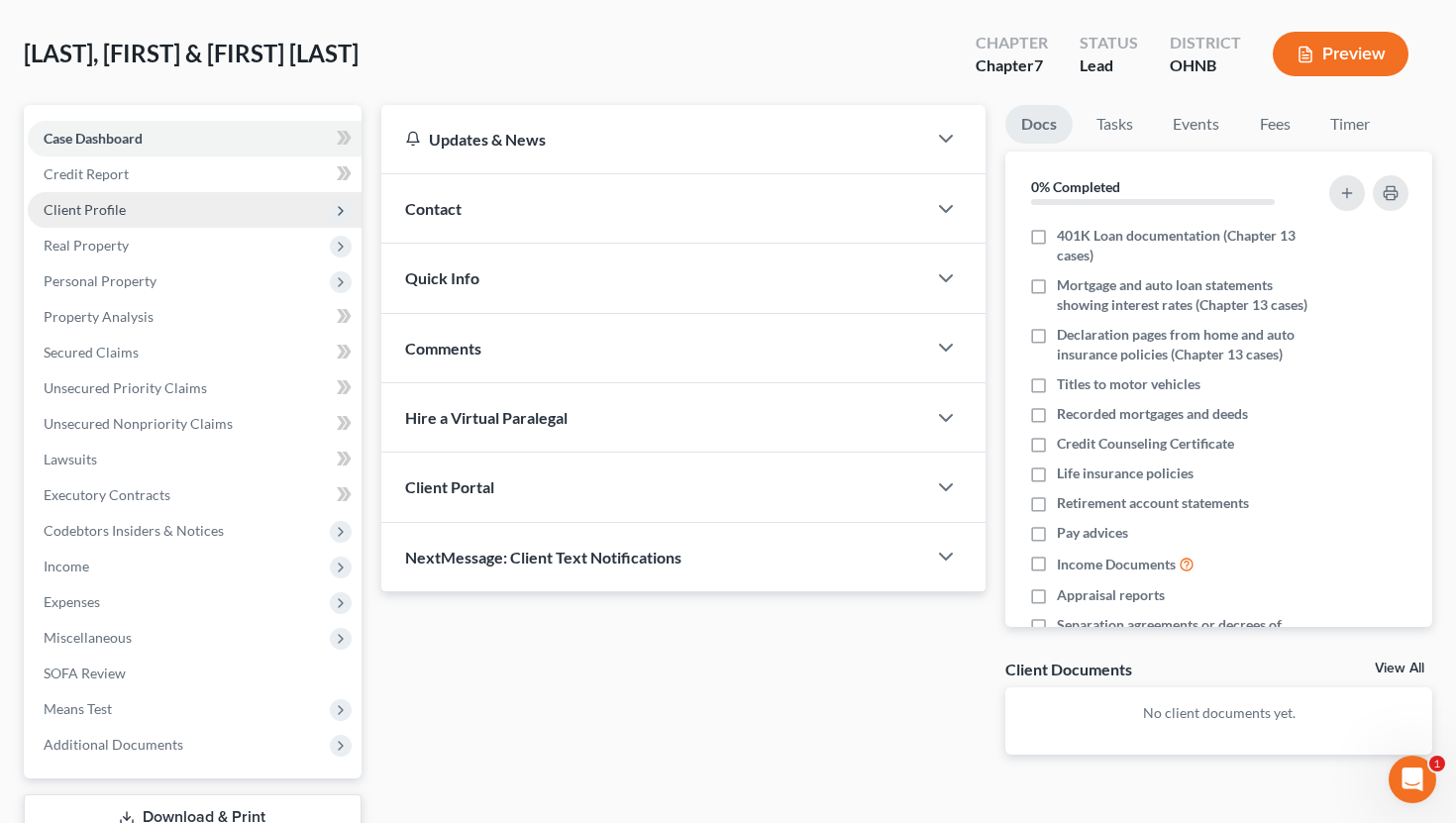click on "Client Profile" at bounding box center (194, 210) 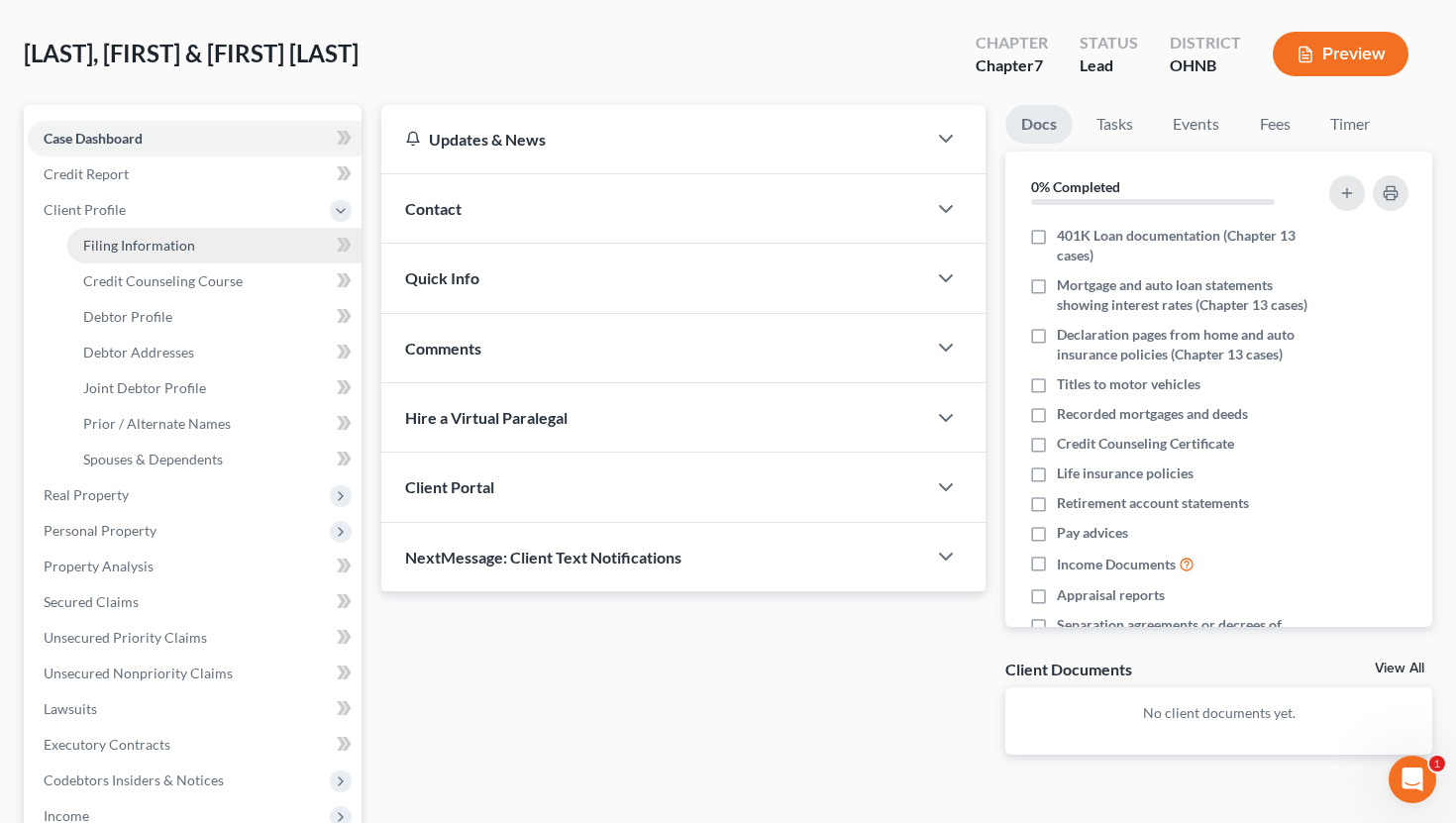 click on "Filing Information" at bounding box center (139, 245) 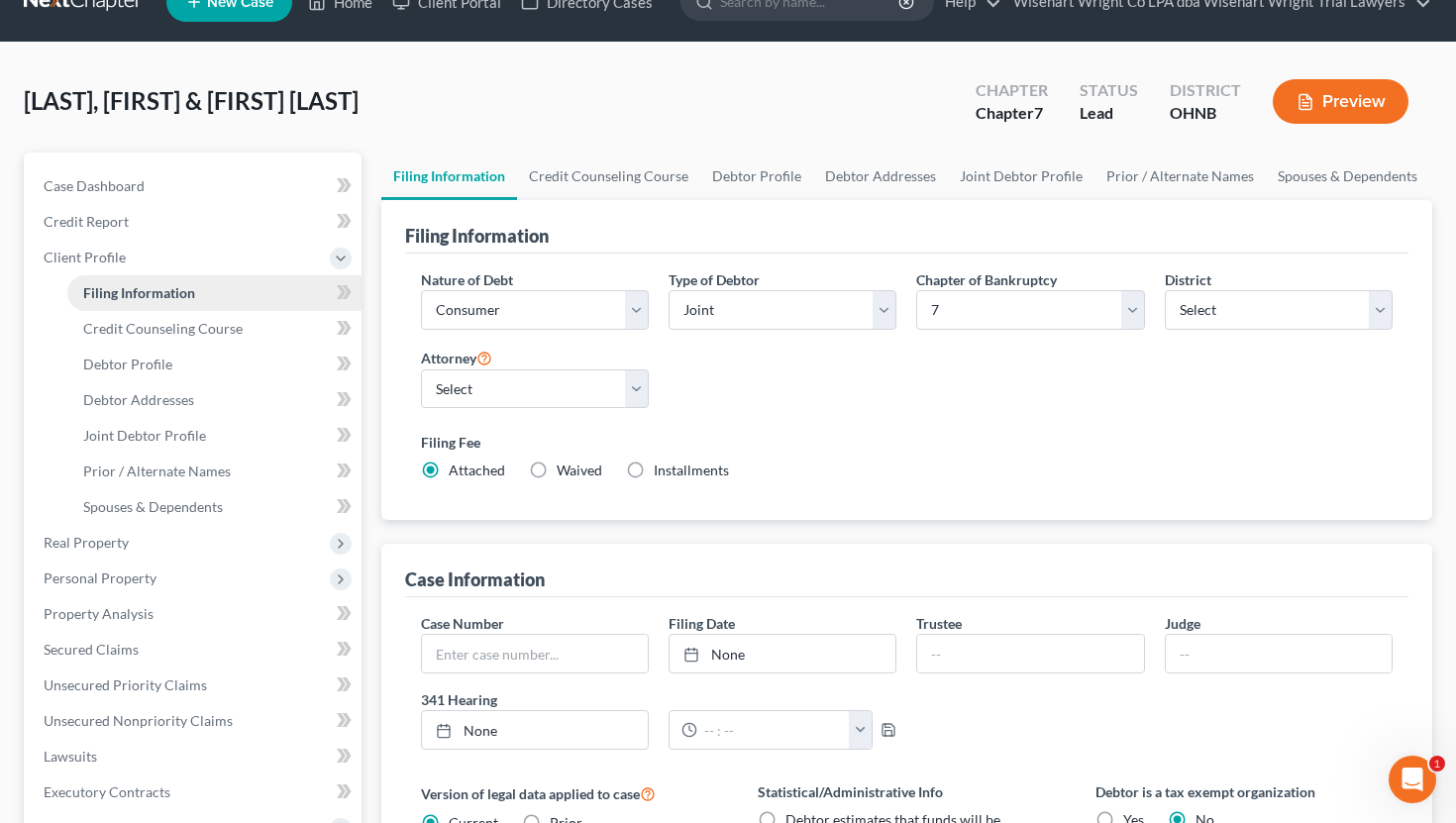 scroll, scrollTop: 0, scrollLeft: 0, axis: both 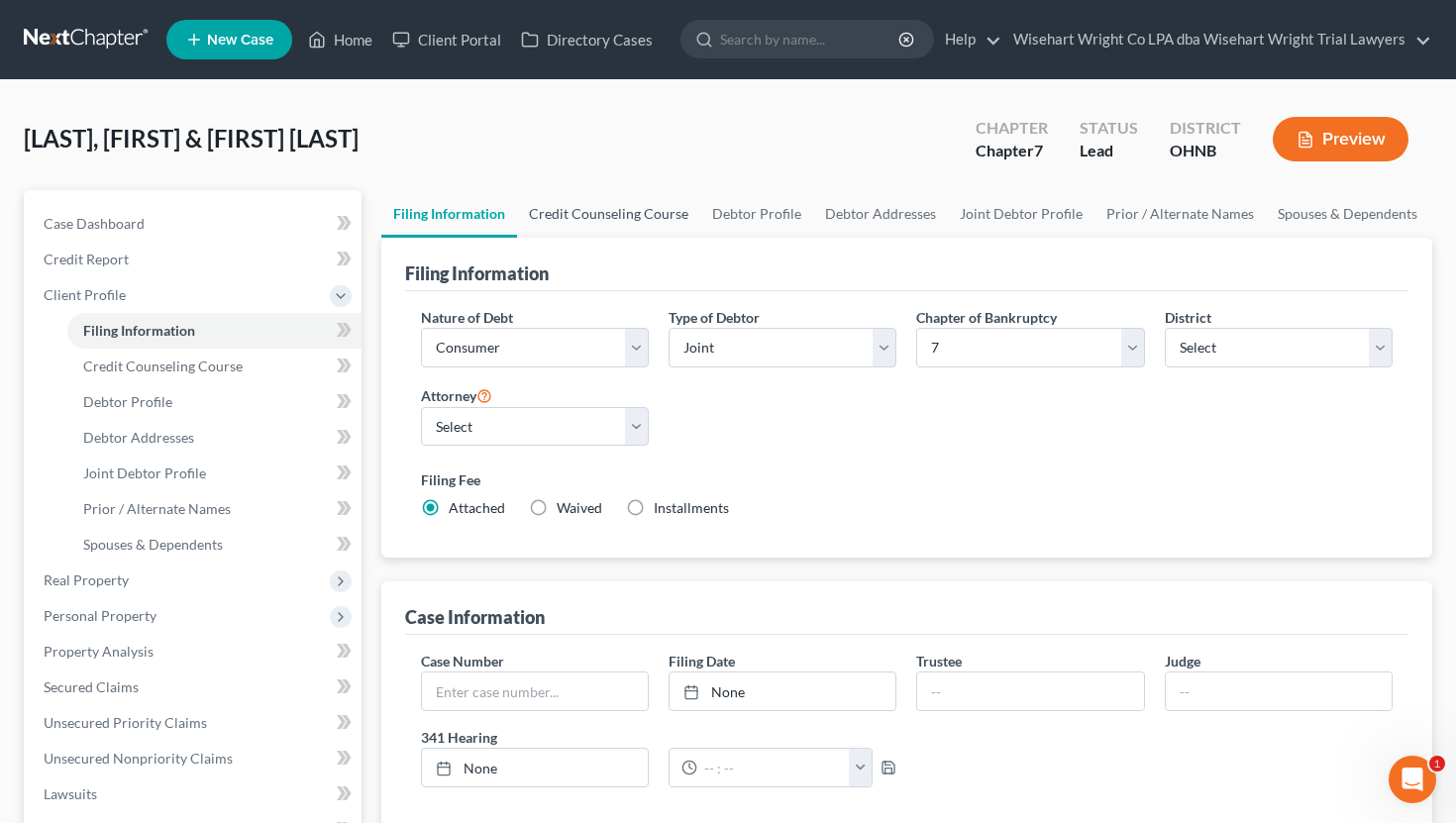 click on "Credit Counseling Course" at bounding box center [608, 214] 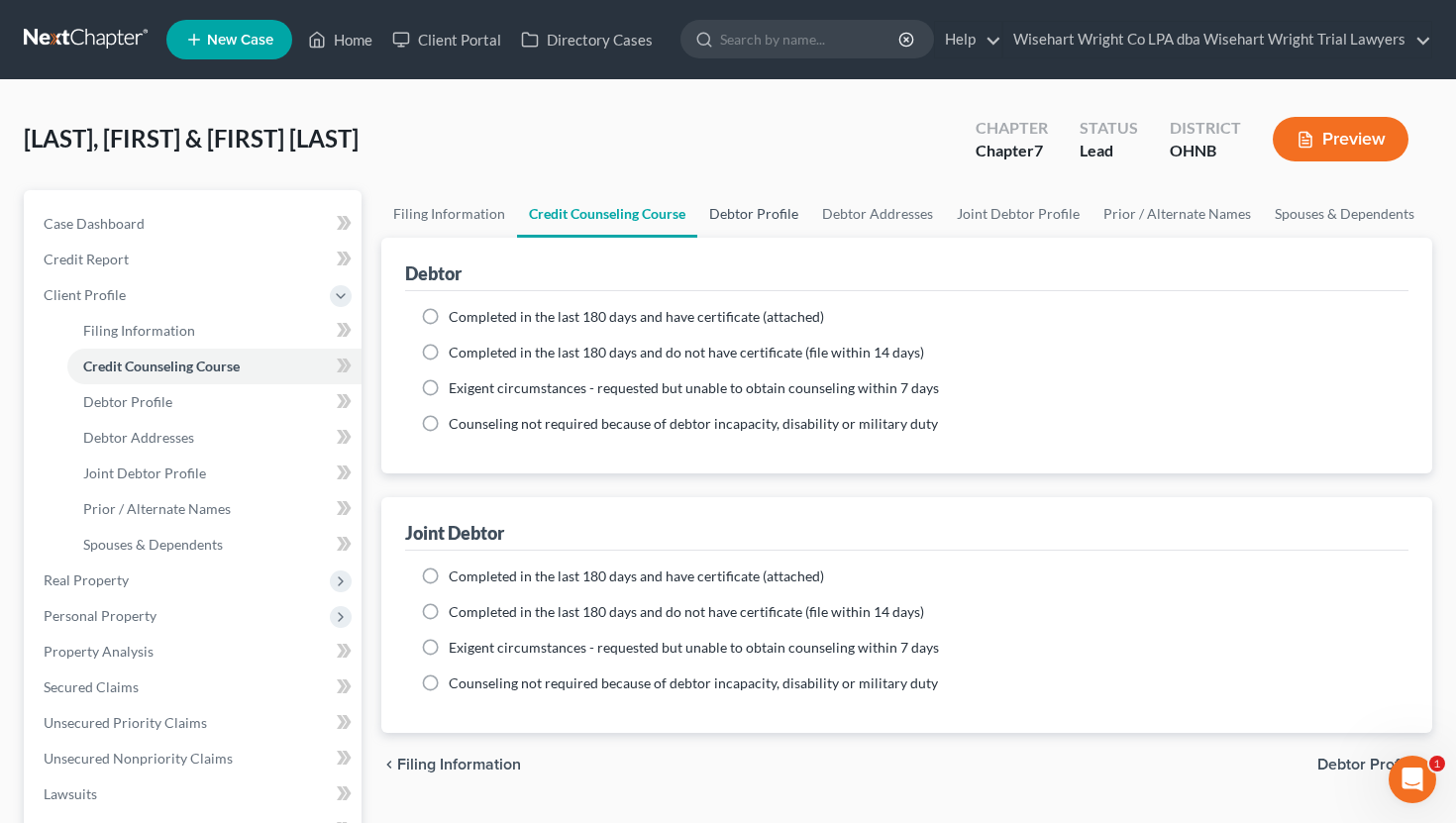 click on "Debtor Profile" at bounding box center [754, 214] 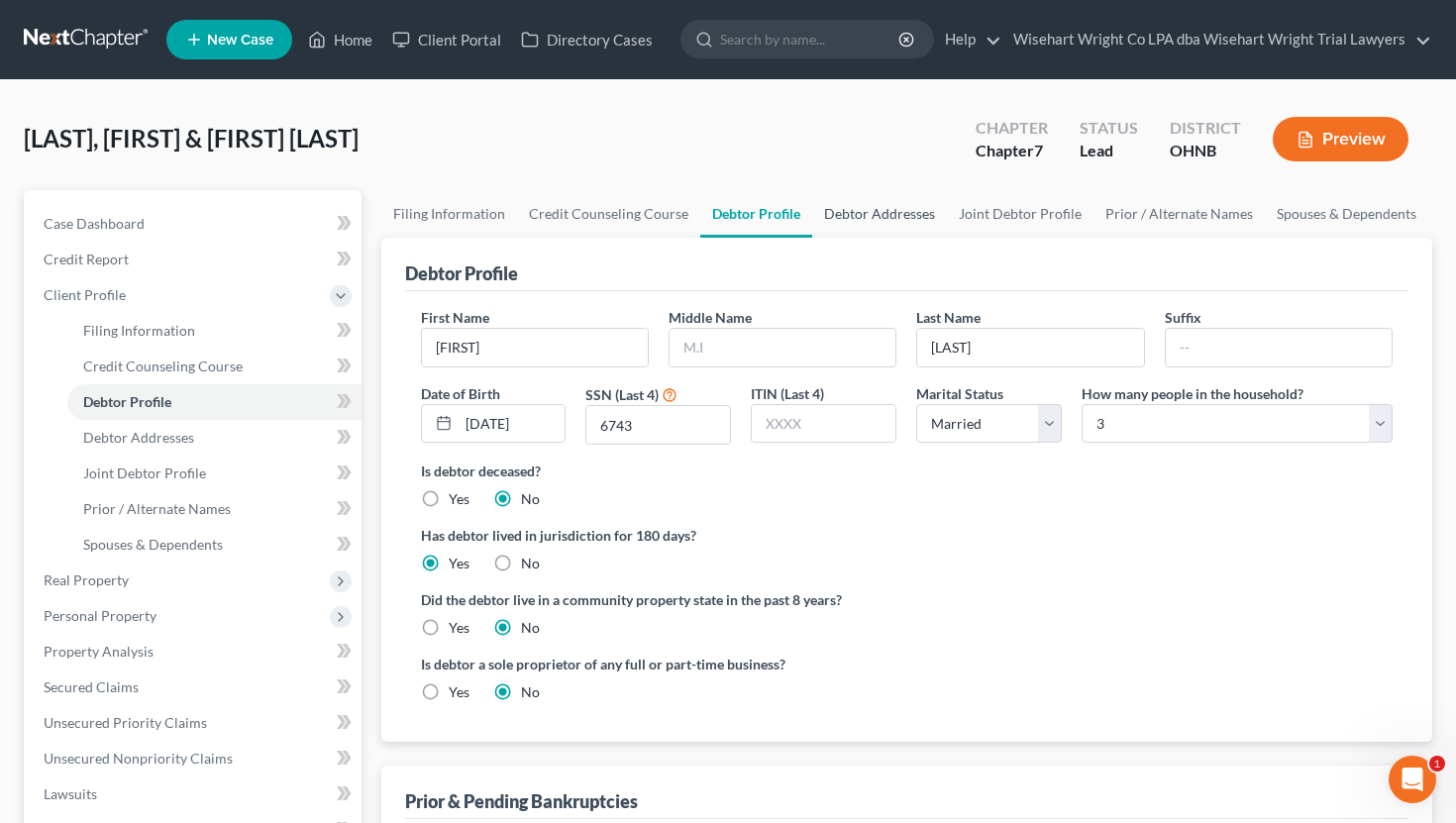 click on "Debtor Addresses" at bounding box center (880, 214) 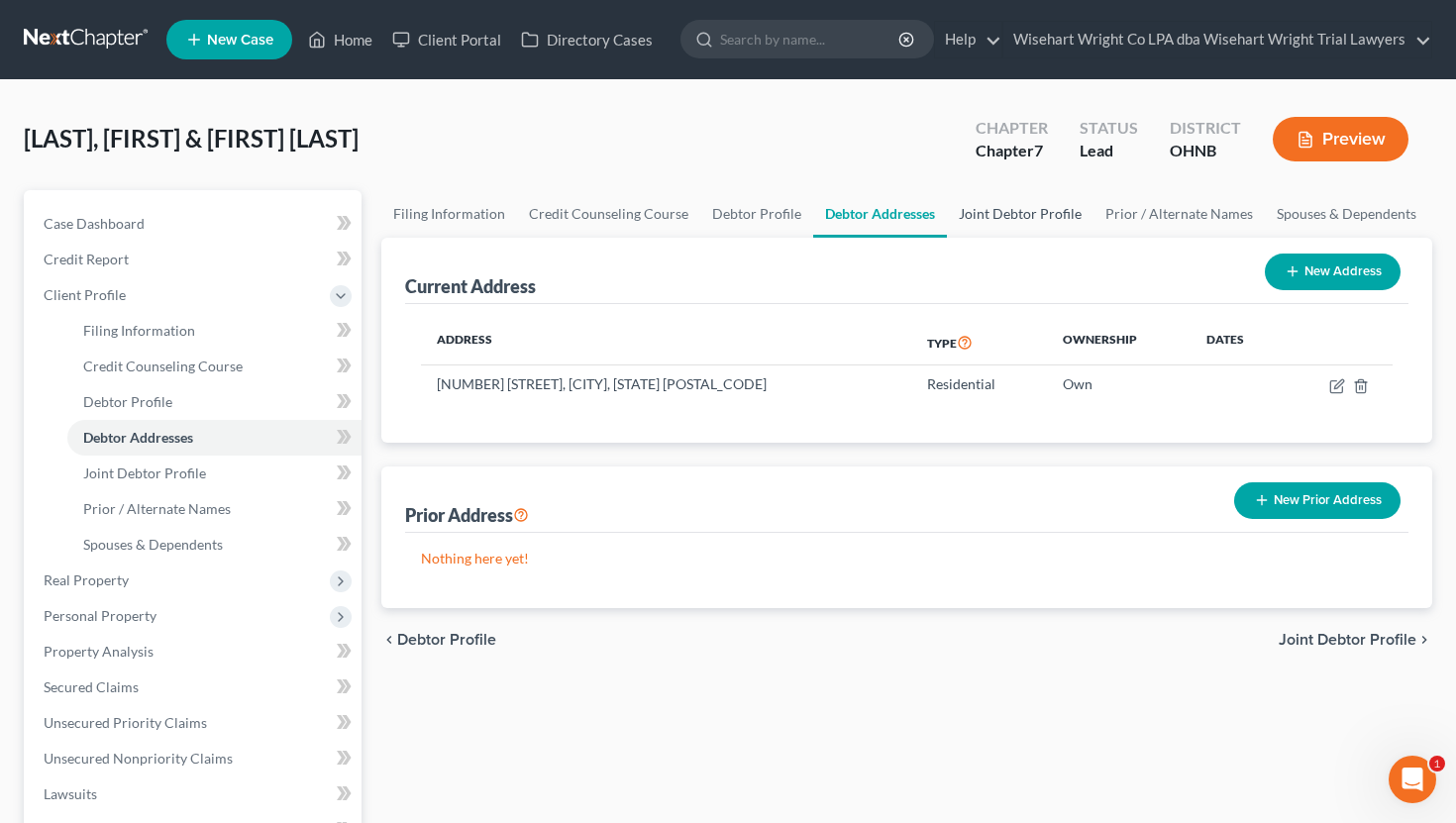click on "Joint Debtor Profile" at bounding box center [1020, 214] 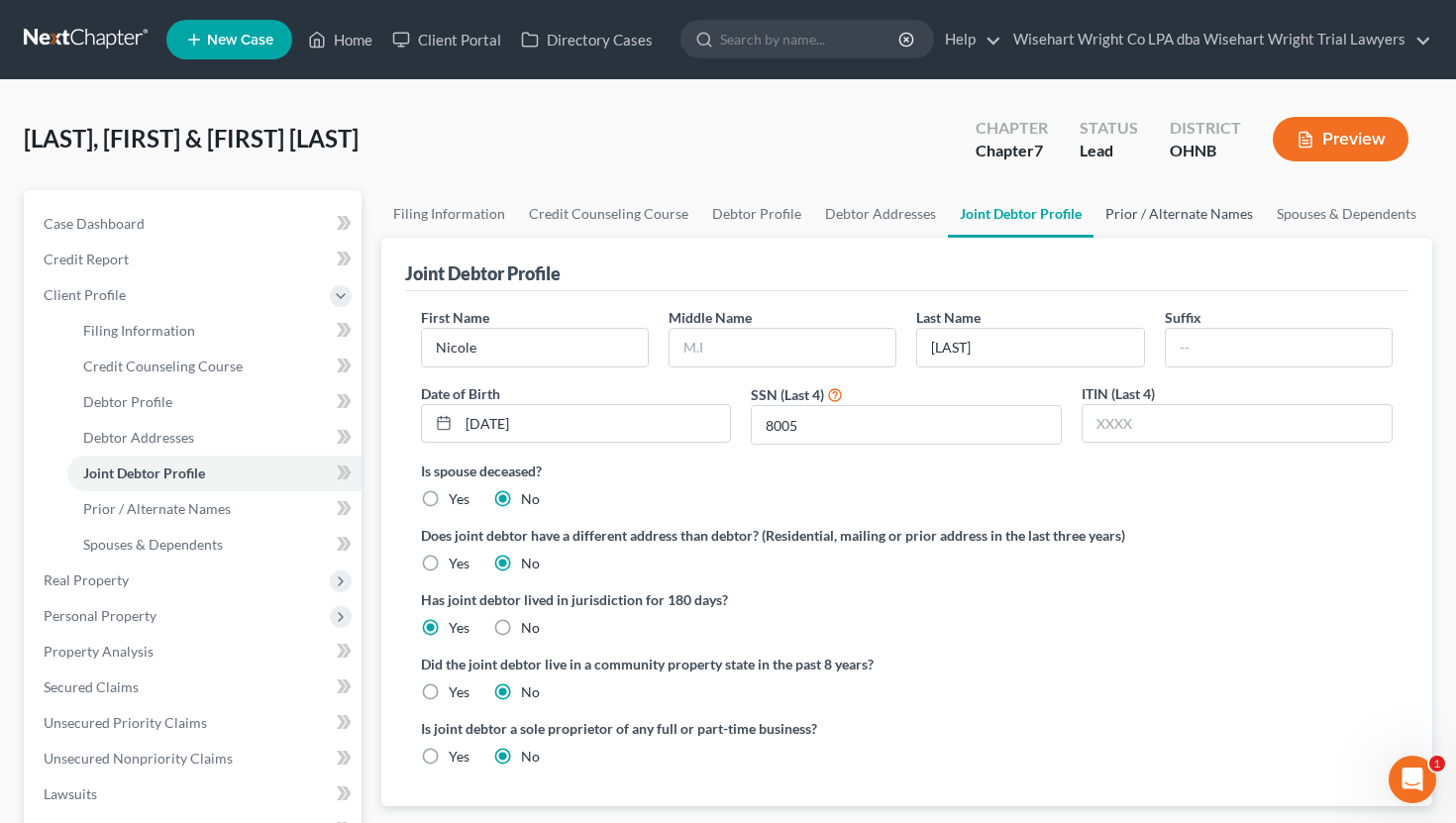 click on "Prior / Alternate Names" at bounding box center (1179, 214) 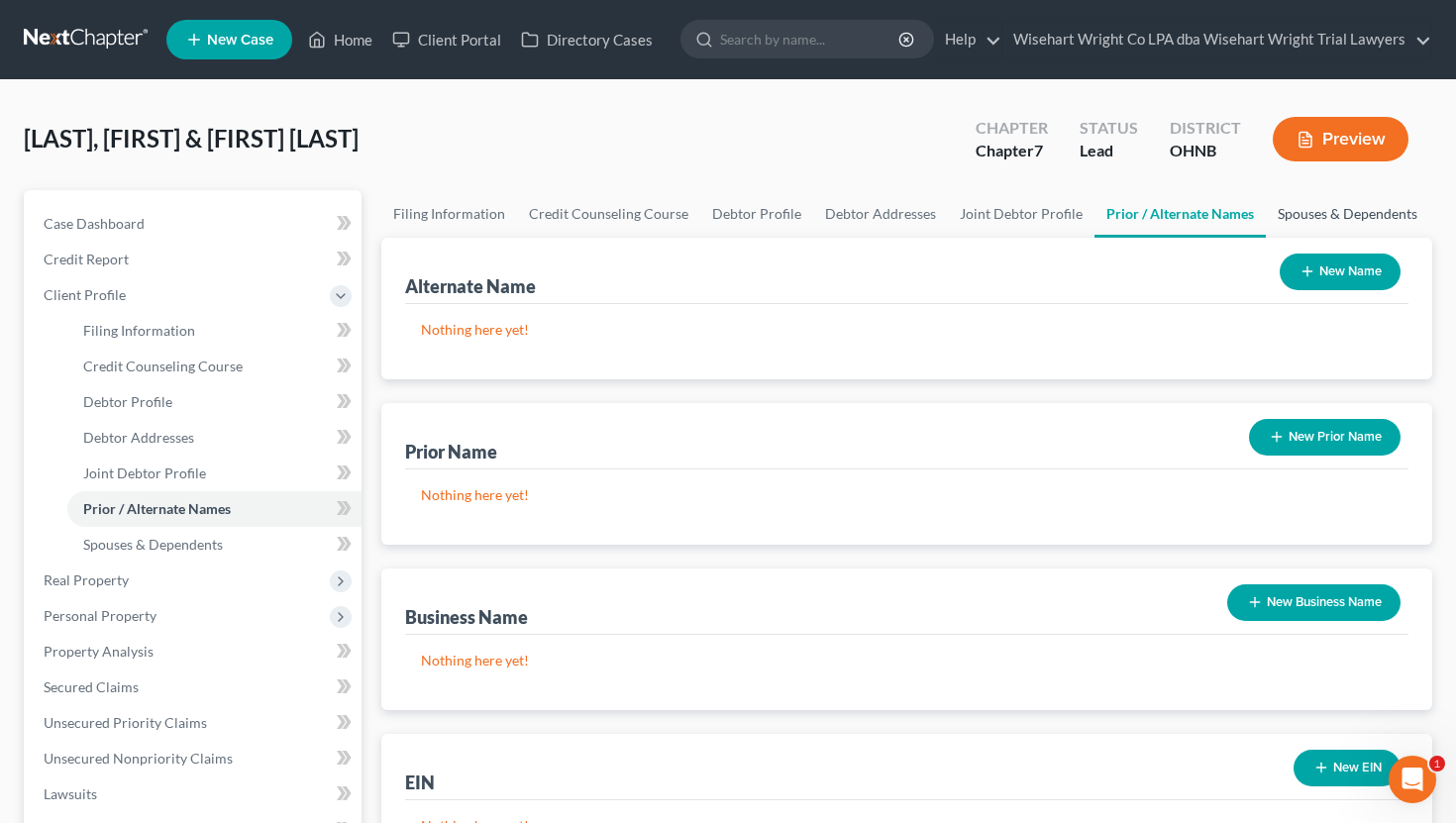 click on "Spouses & Dependents" at bounding box center (1347, 214) 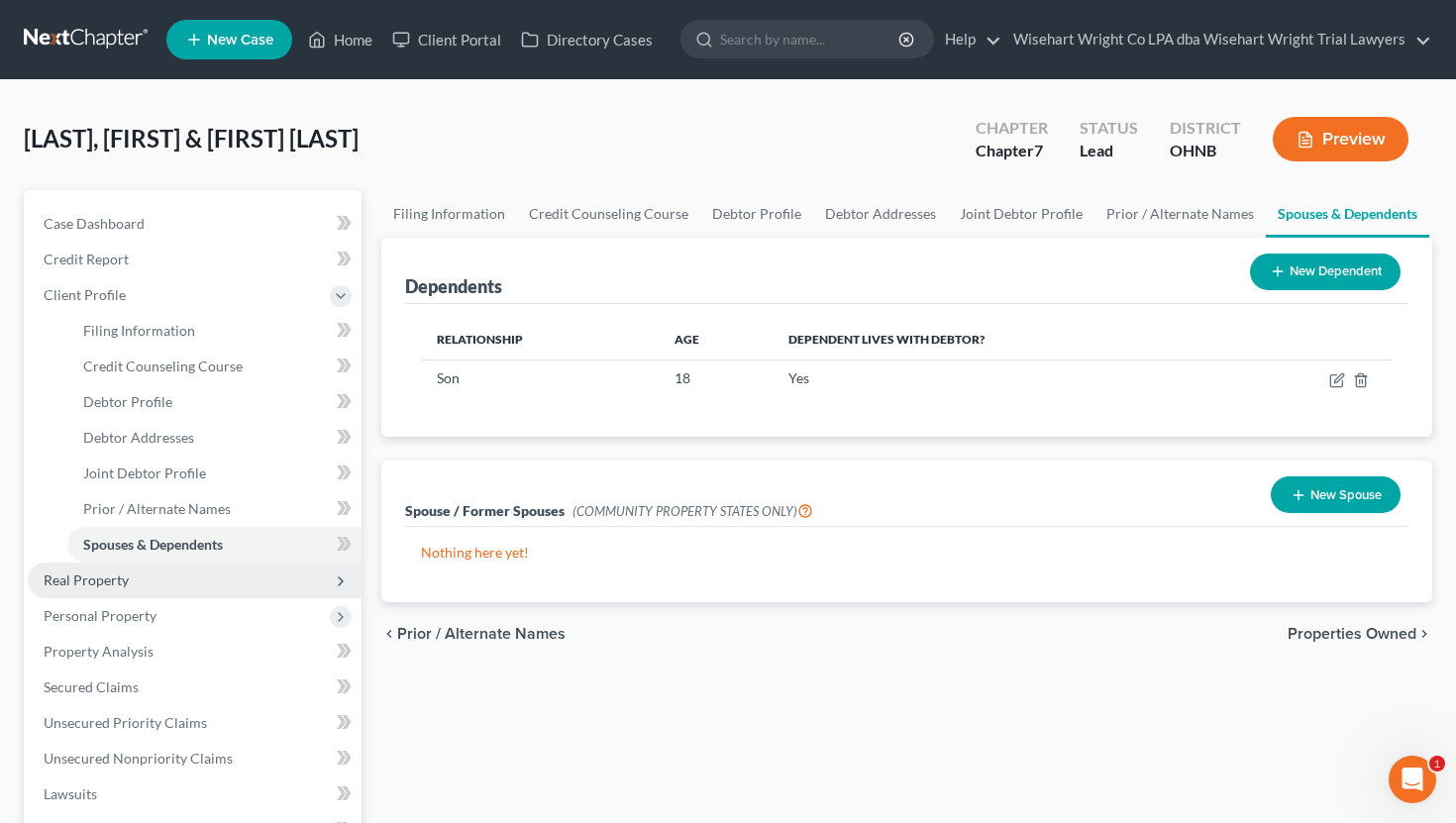 click on "Real Property" at bounding box center [194, 580] 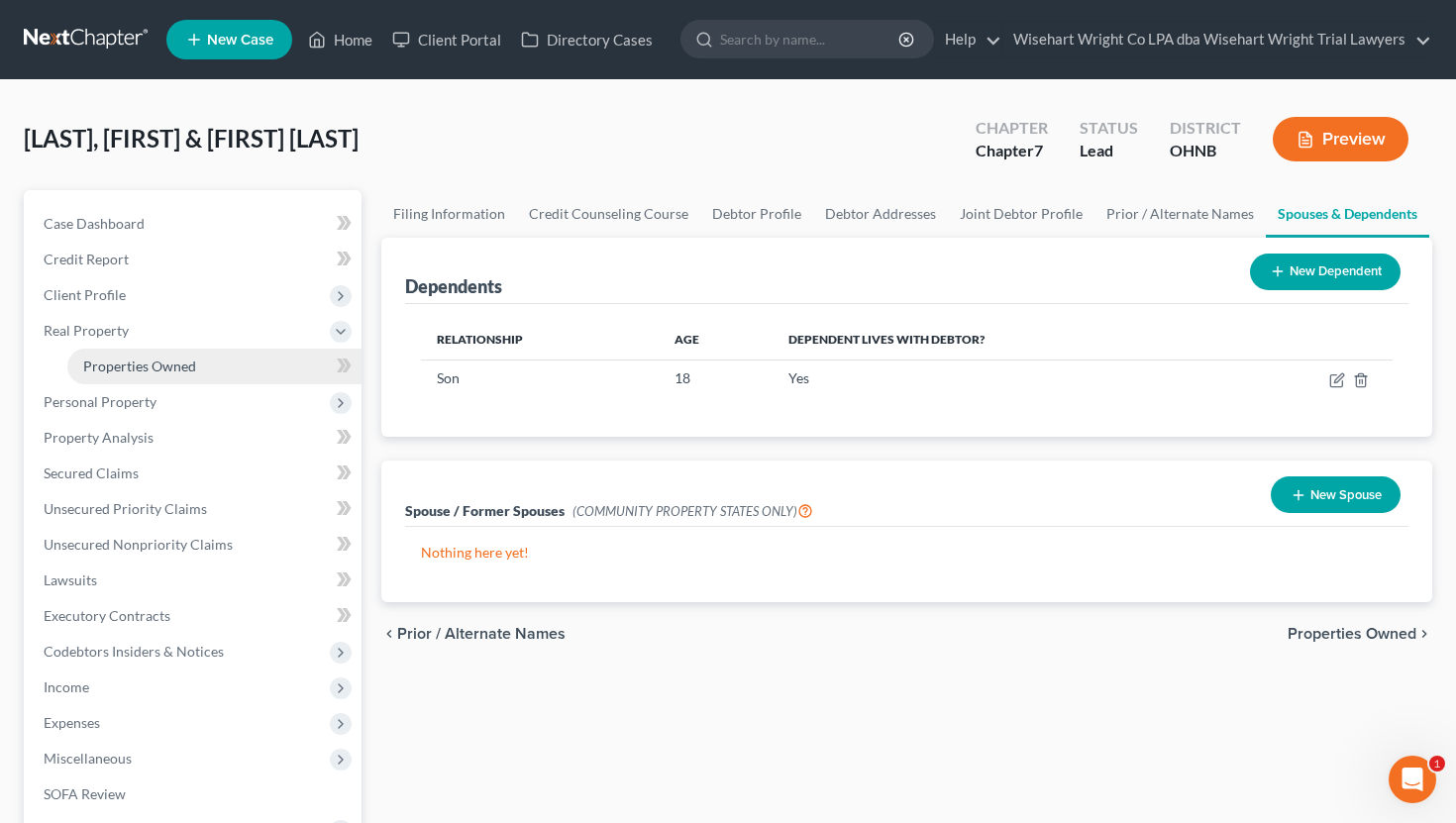 click on "Properties Owned" at bounding box center [140, 365] 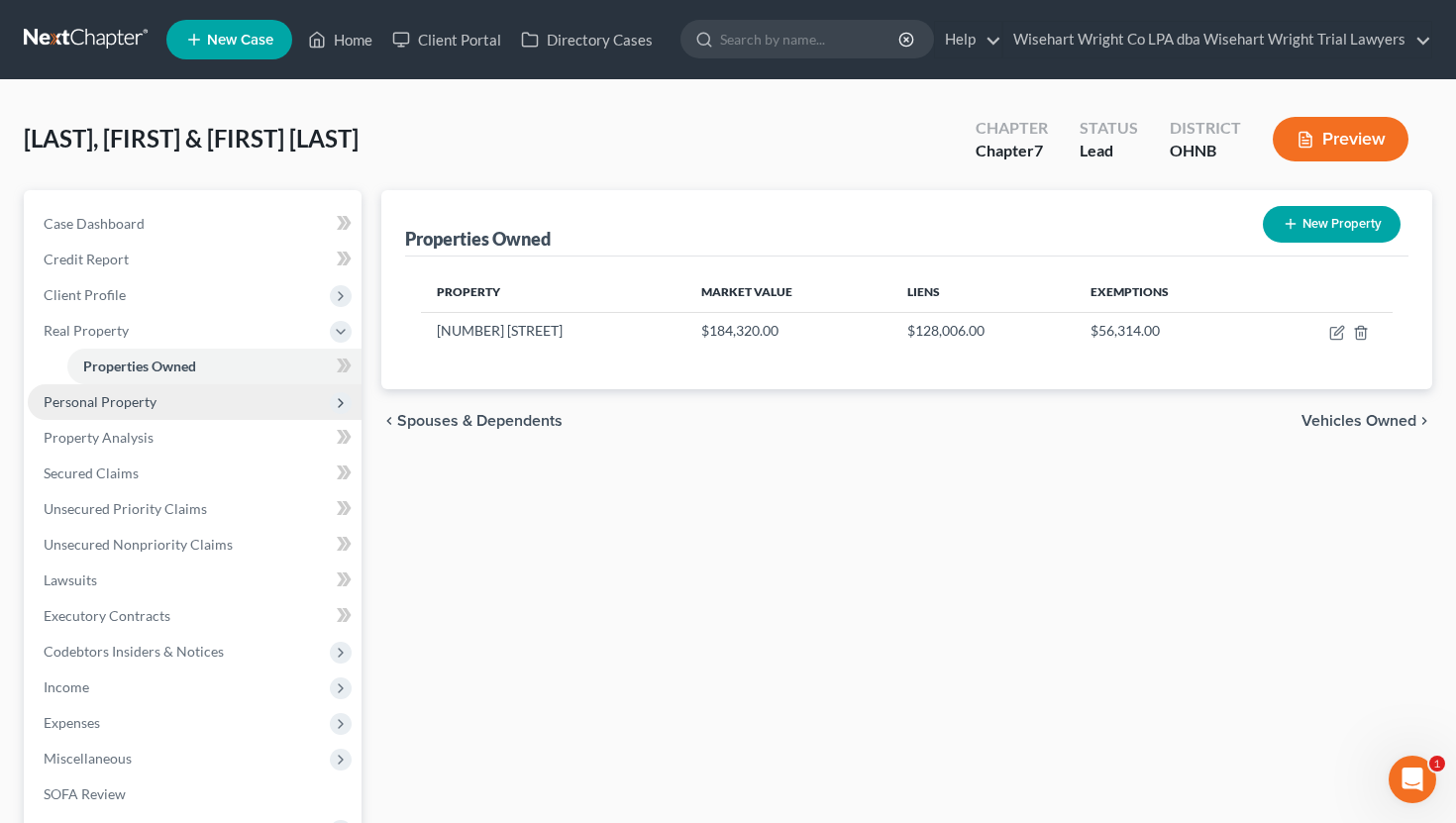 click on "Personal Property" at bounding box center (100, 401) 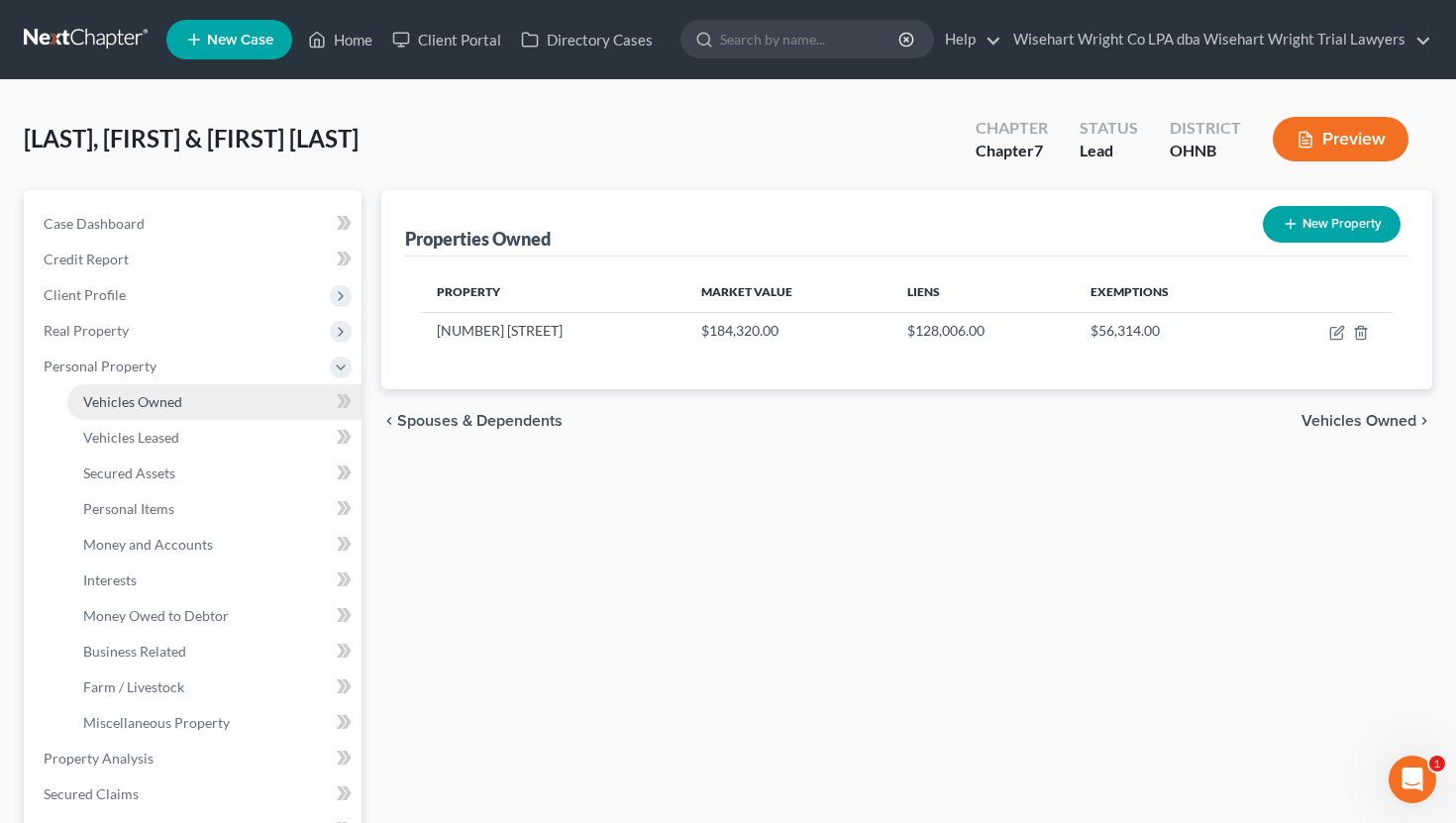 click on "Vehicles Owned" at bounding box center (133, 401) 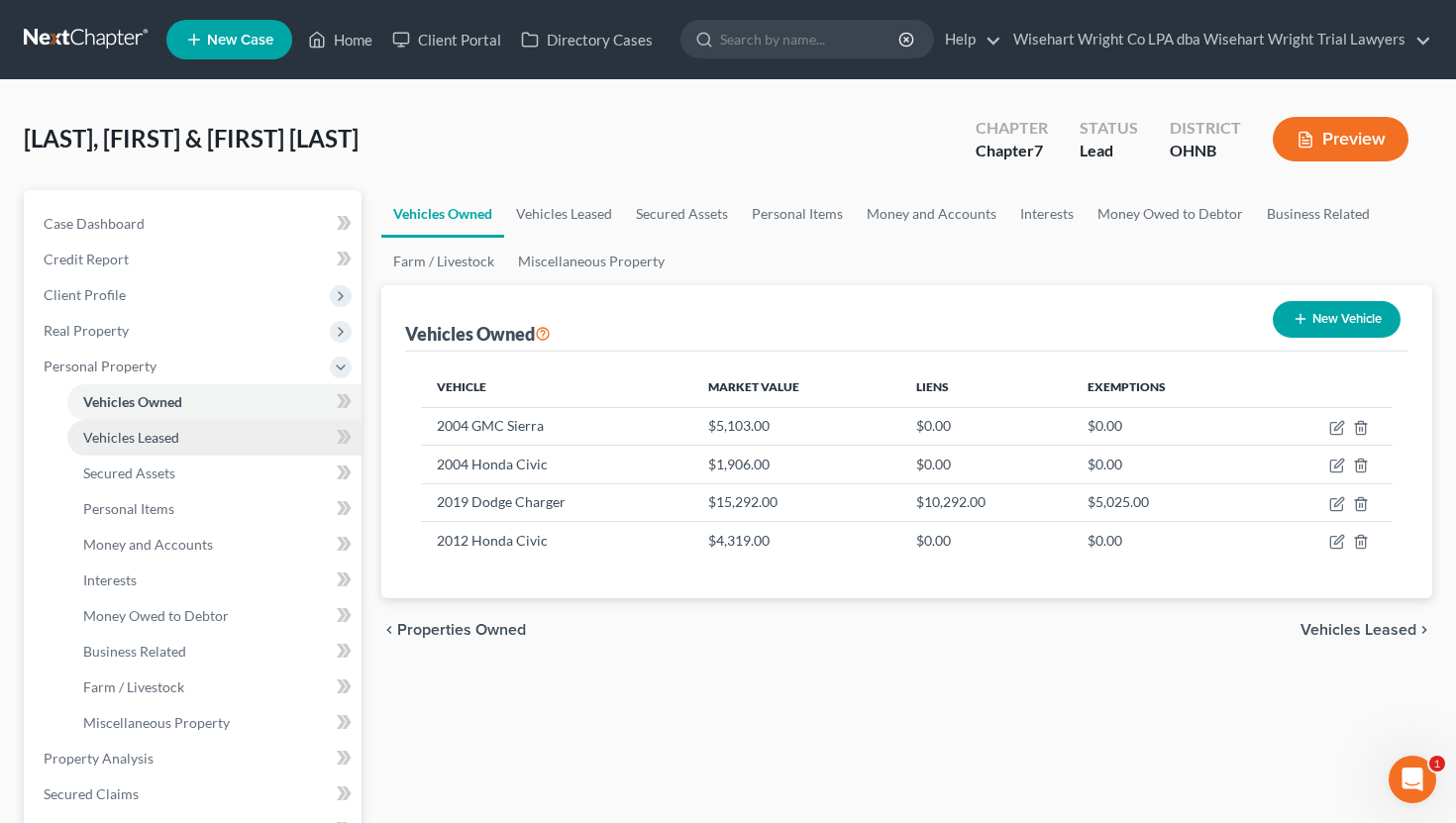 click on "Vehicles Leased" at bounding box center [214, 438] 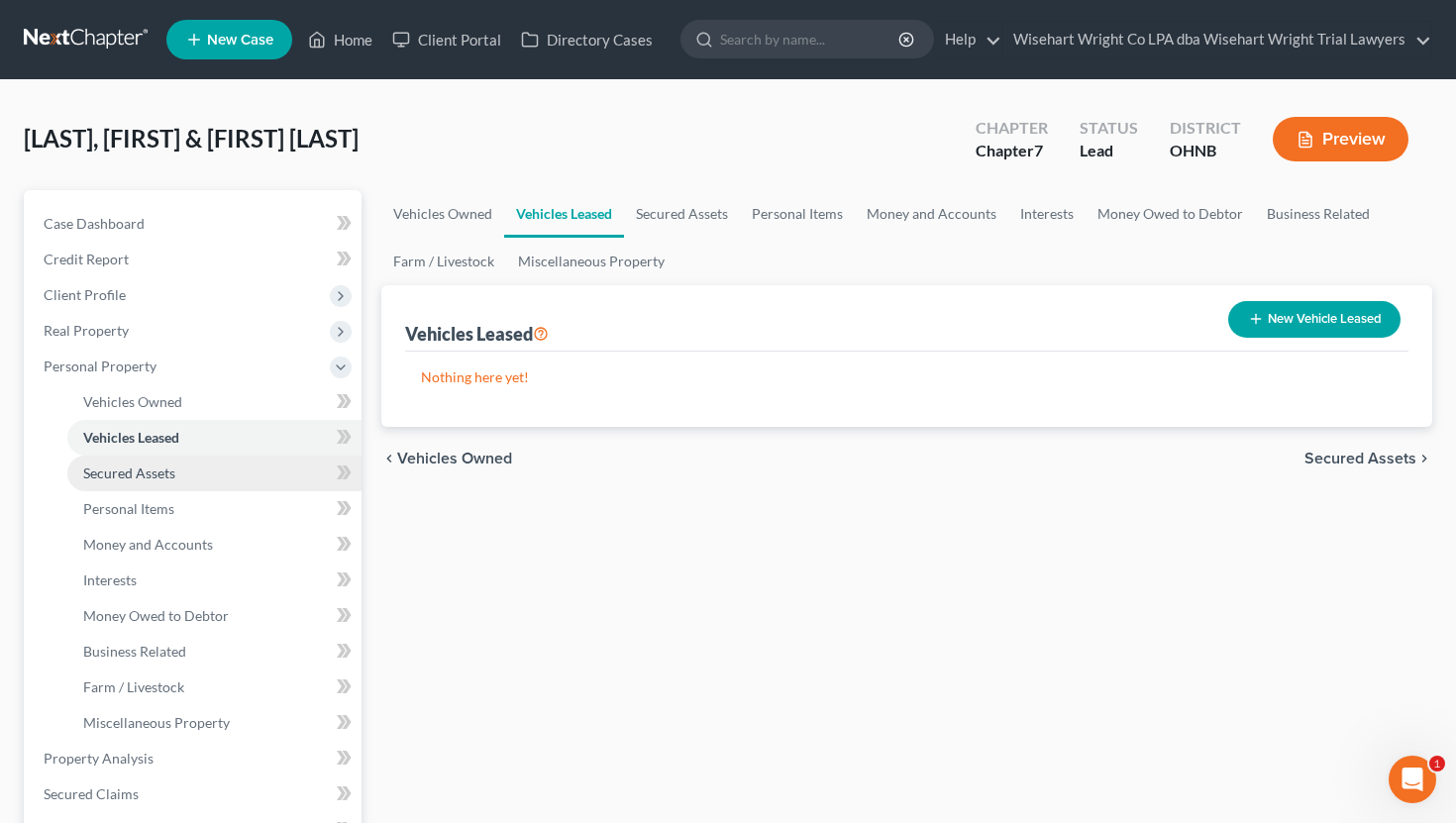 click on "Secured Assets" at bounding box center [214, 473] 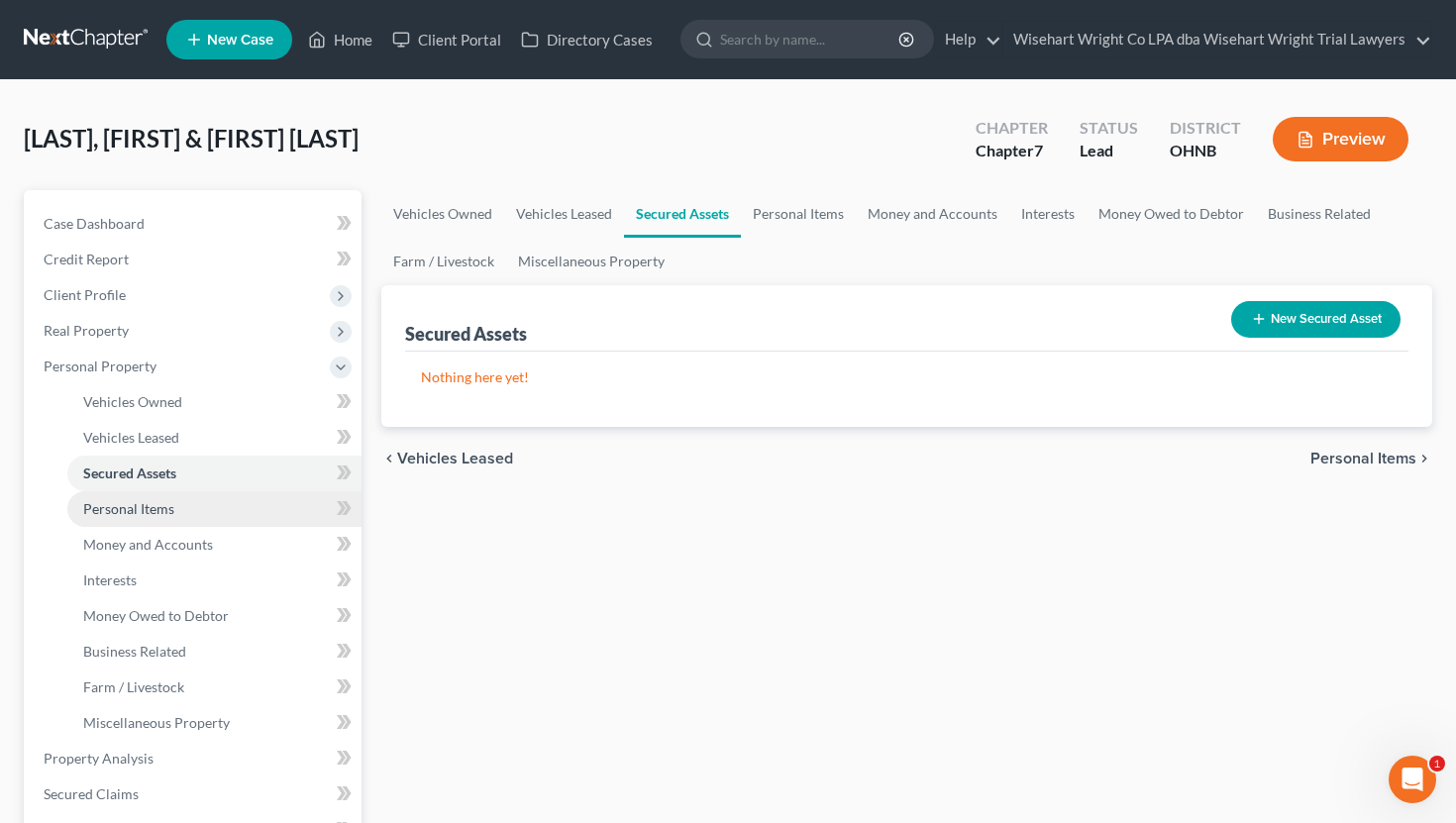click on "Personal Items" at bounding box center (214, 509) 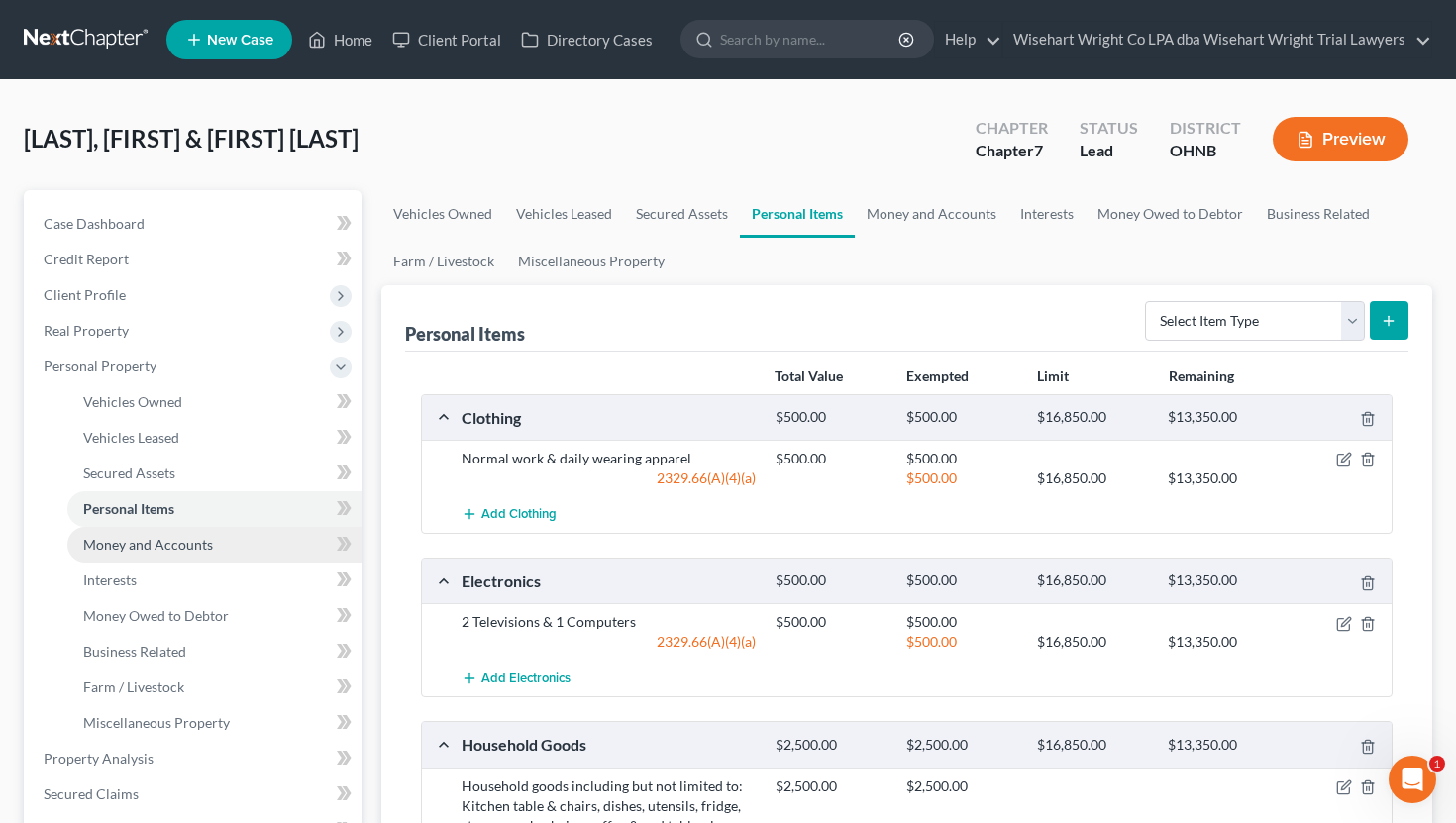 click on "Money and Accounts" at bounding box center [214, 545] 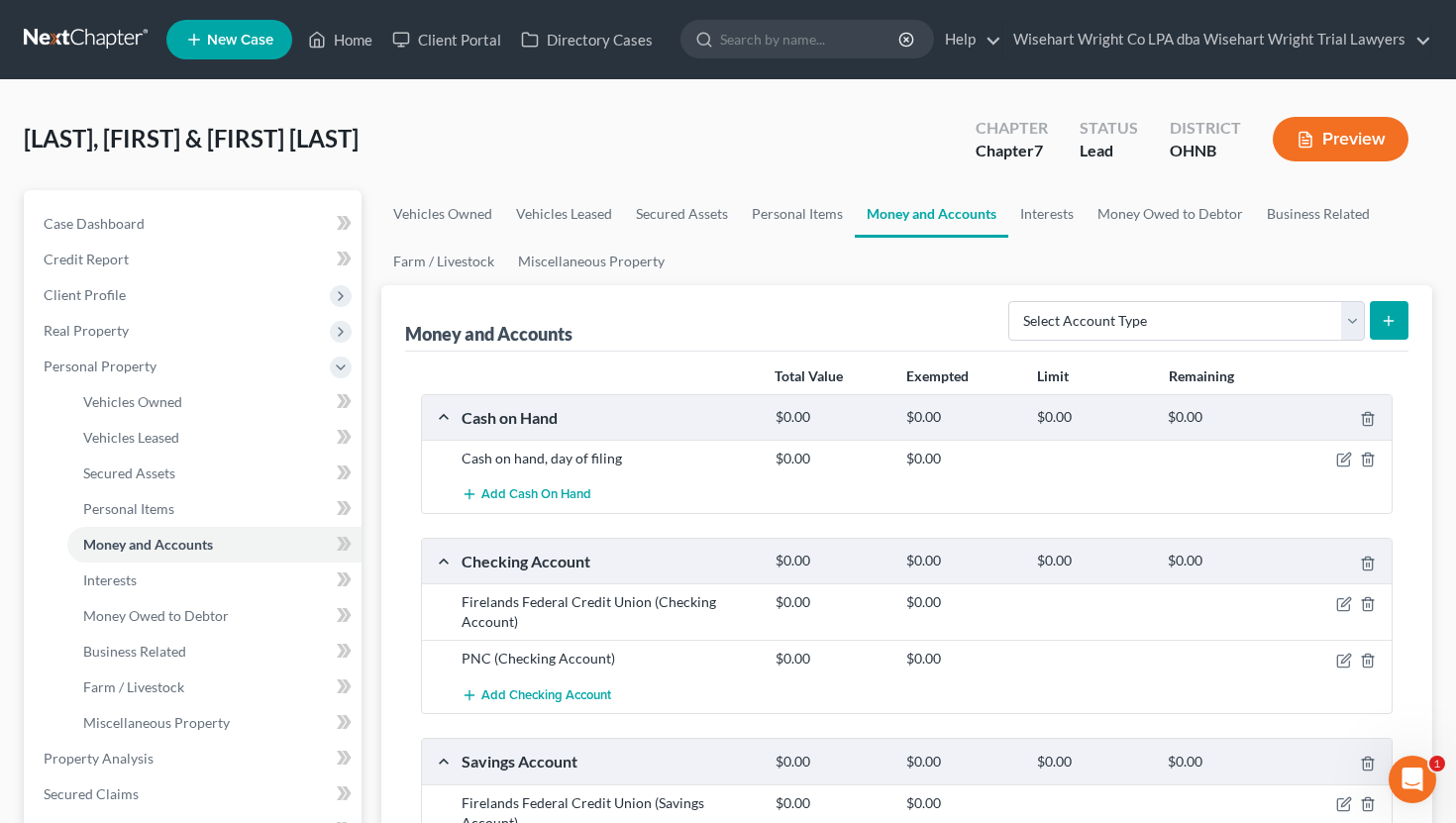 scroll, scrollTop: 180, scrollLeft: 0, axis: vertical 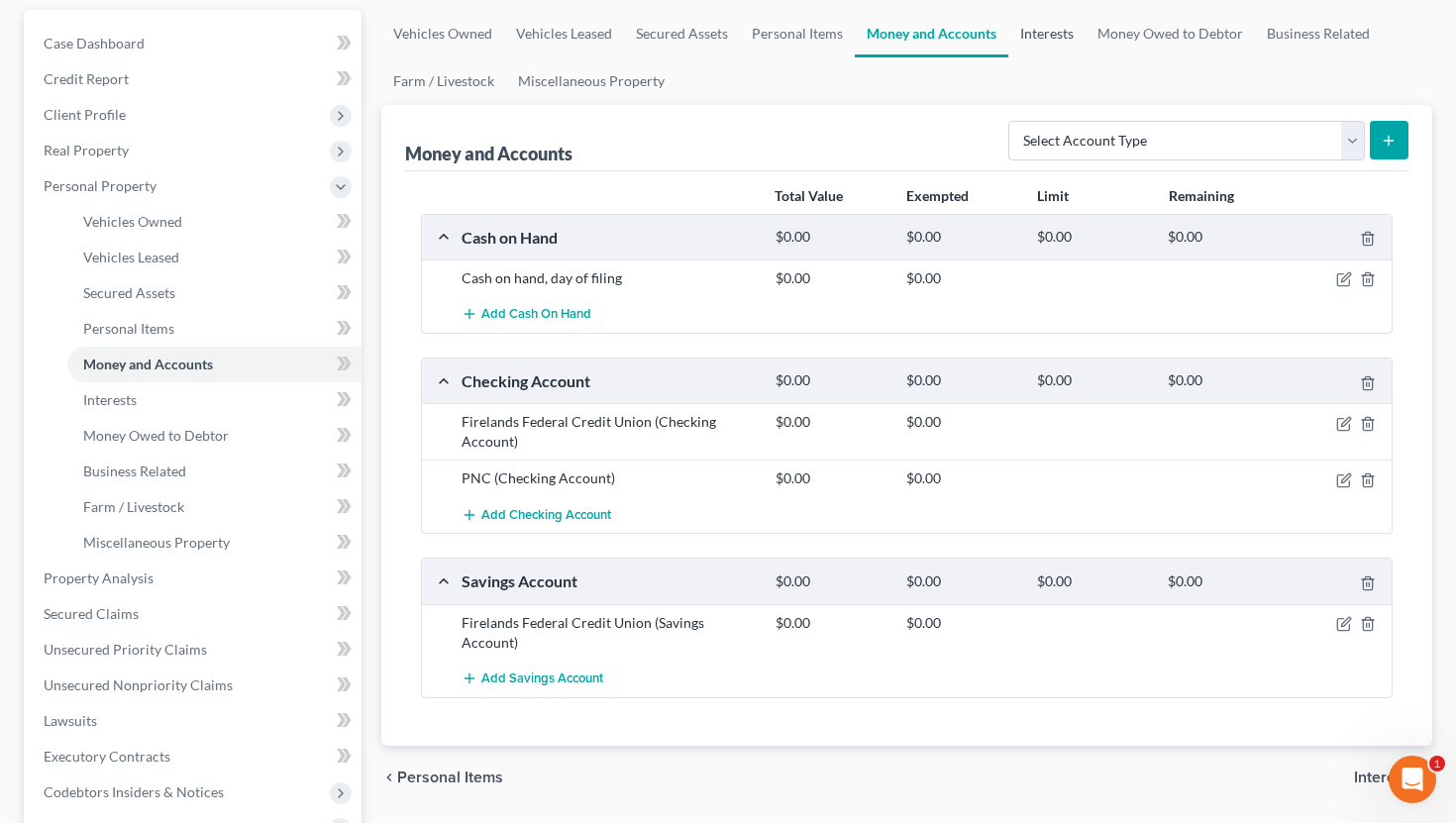 click on "Interests" at bounding box center (1047, 34) 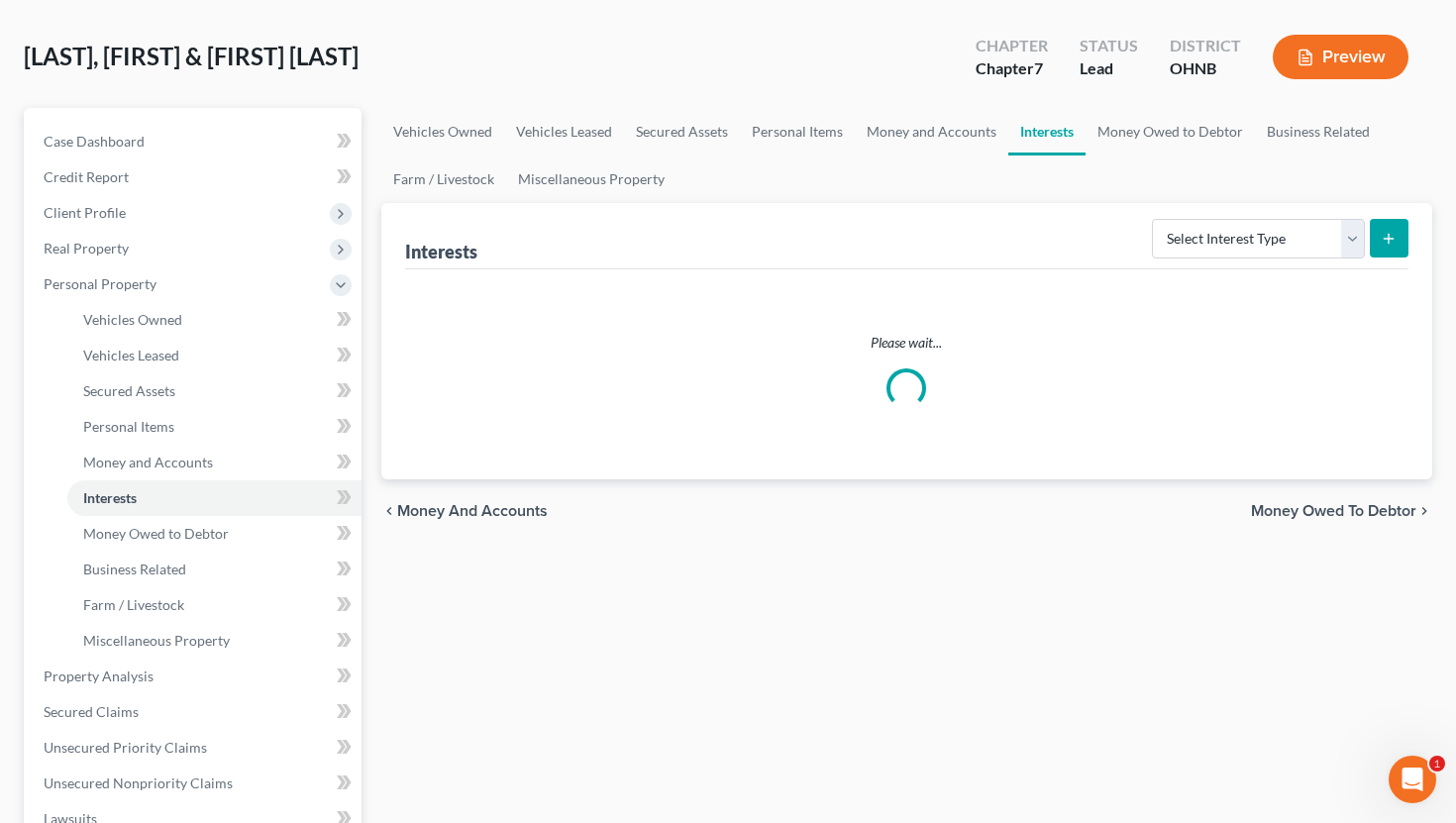 scroll, scrollTop: 0, scrollLeft: 0, axis: both 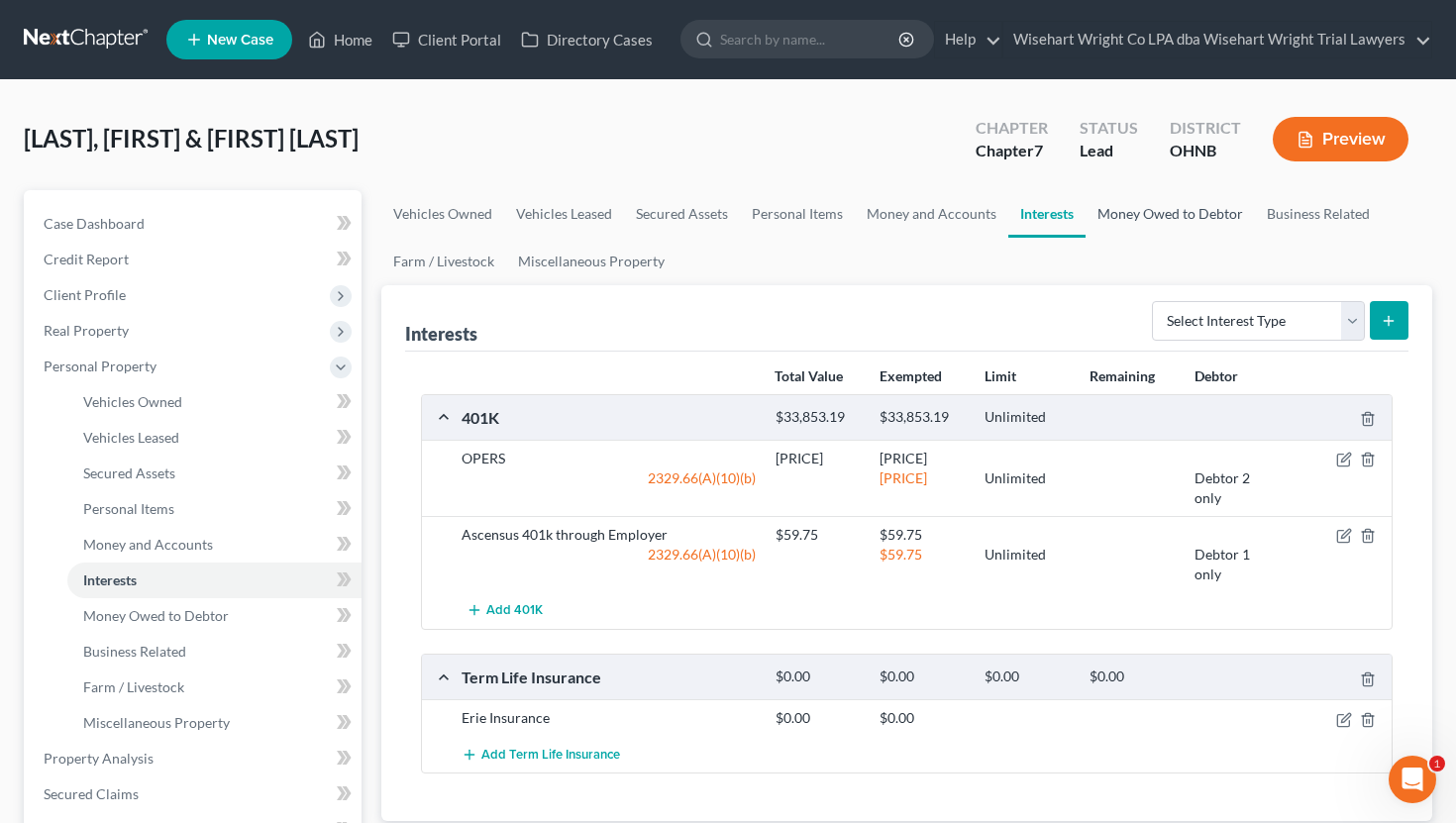 click on "Money Owed to Debtor" at bounding box center (1170, 214) 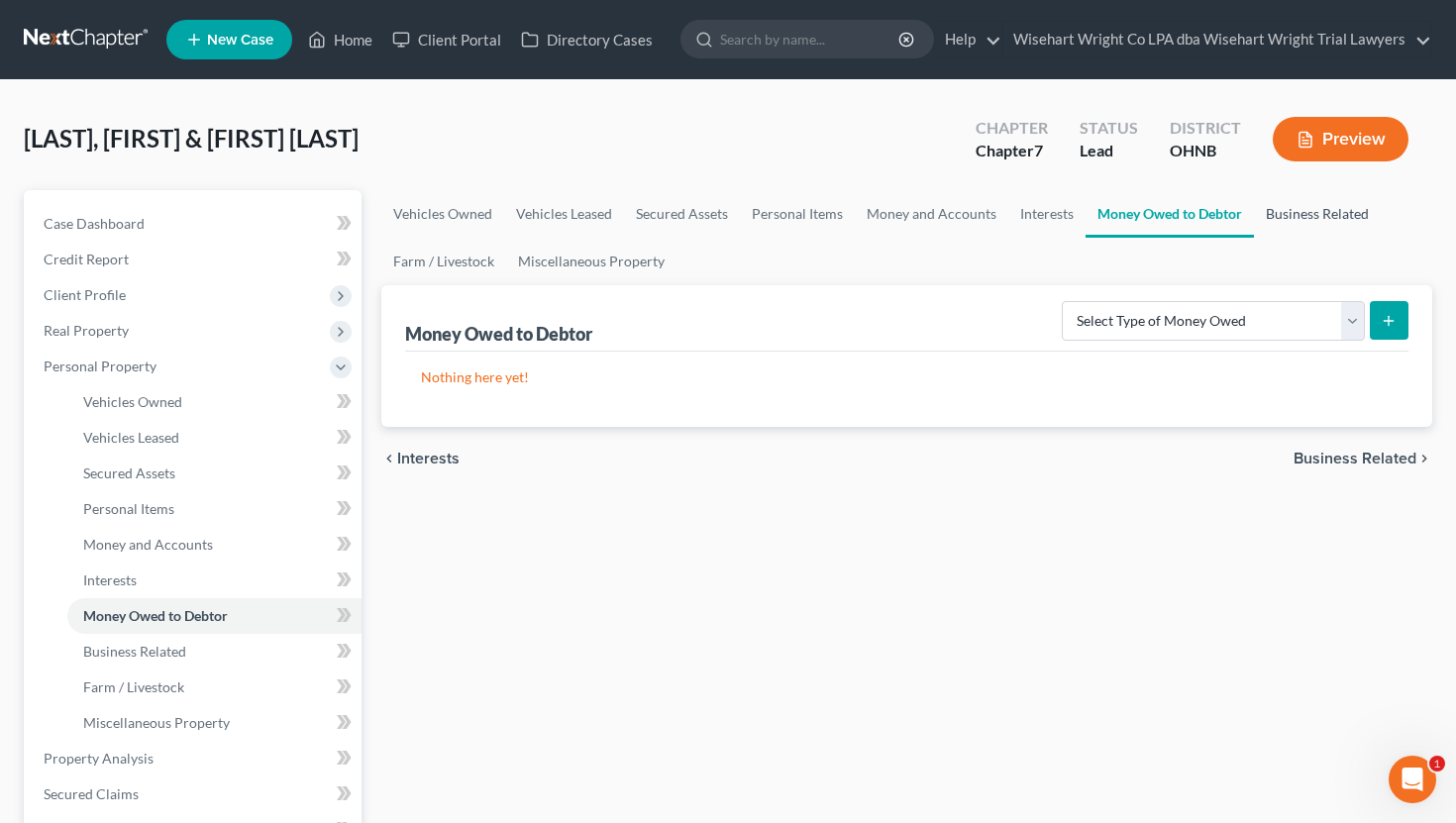 click on "Business Related" at bounding box center [1317, 214] 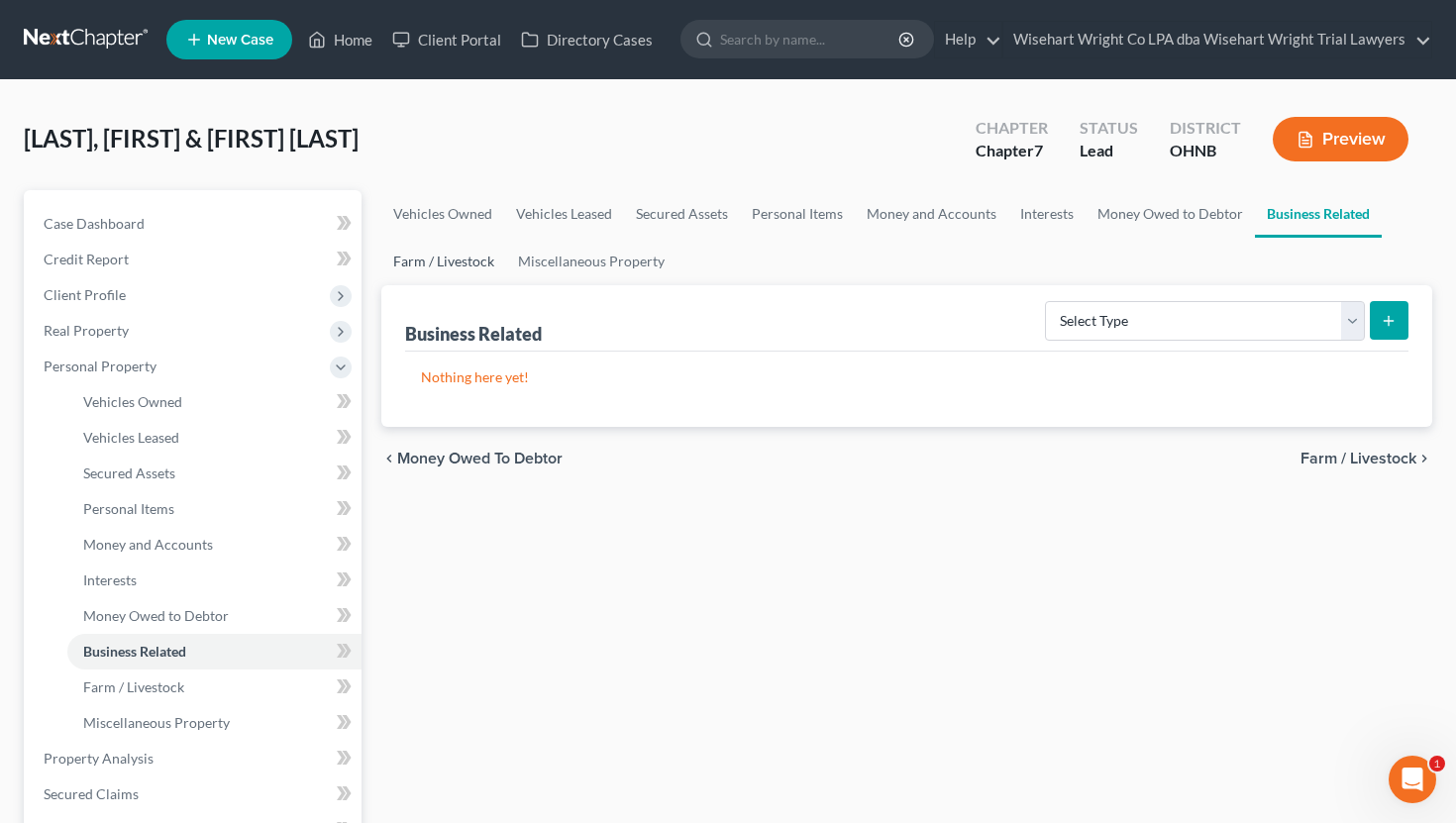 click on "Farm / Livestock" at bounding box center [444, 261] 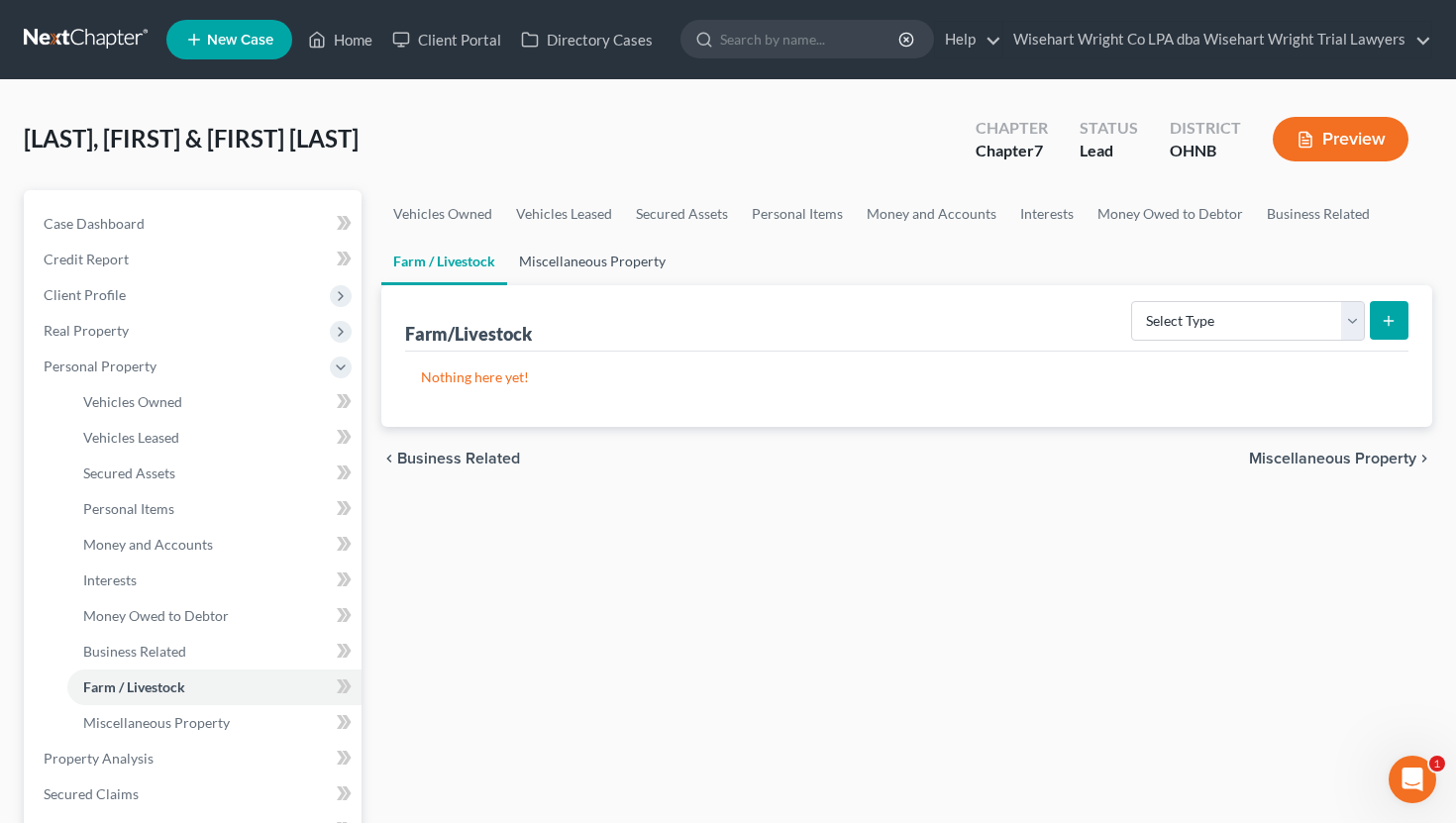 click on "Miscellaneous Property" at bounding box center (592, 261) 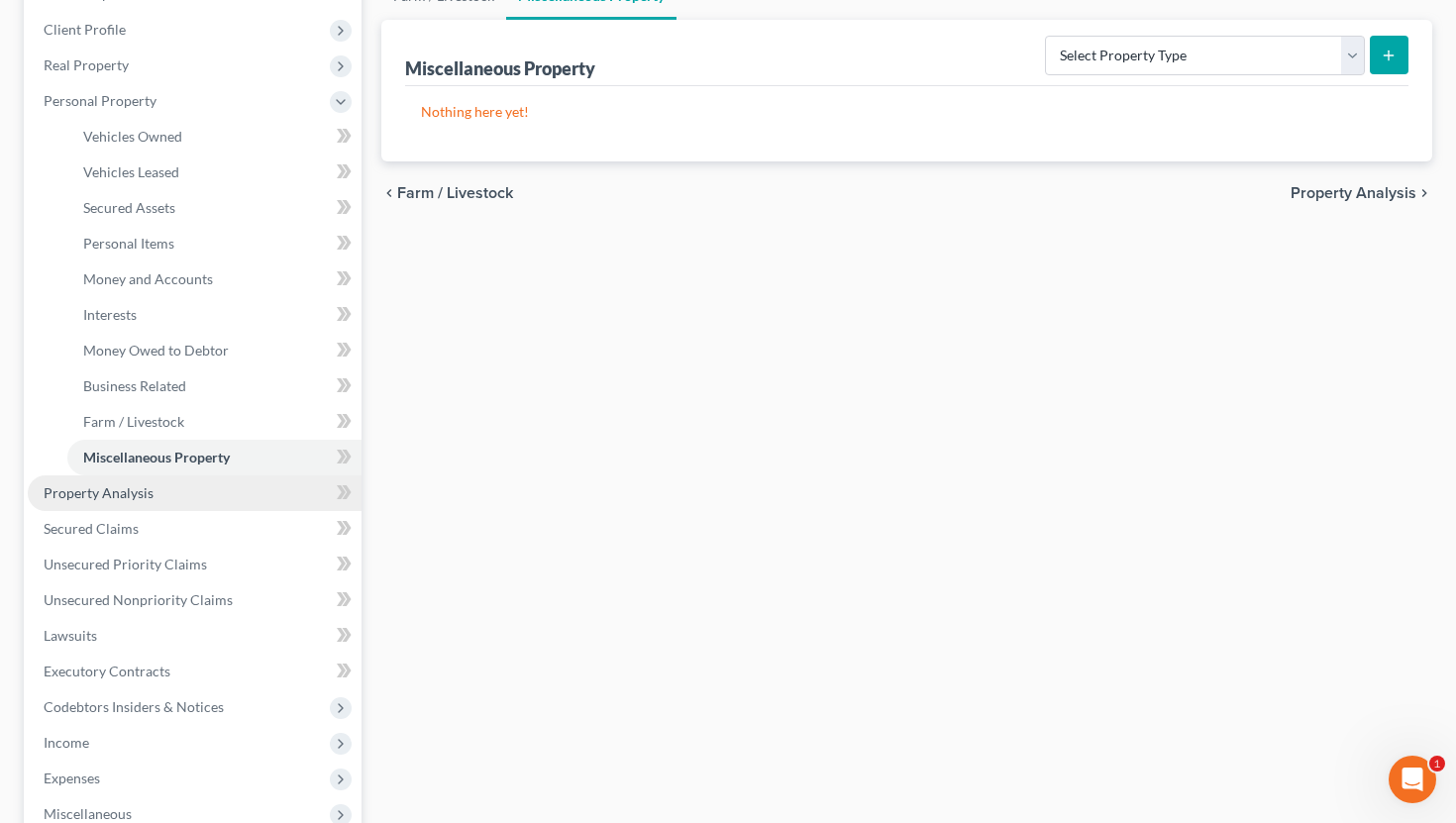 click on "Property Analysis" at bounding box center [194, 493] 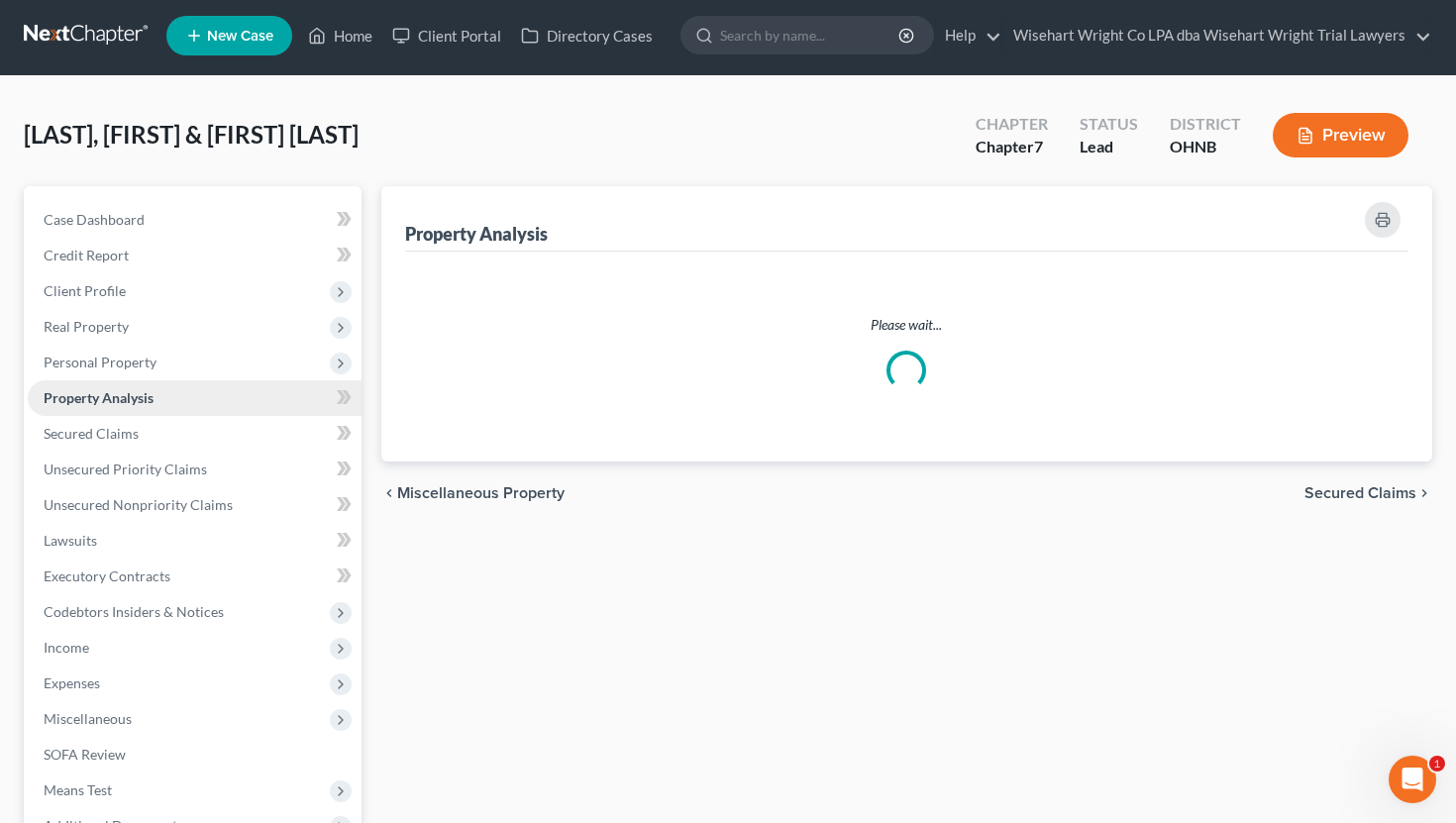 scroll, scrollTop: 0, scrollLeft: 0, axis: both 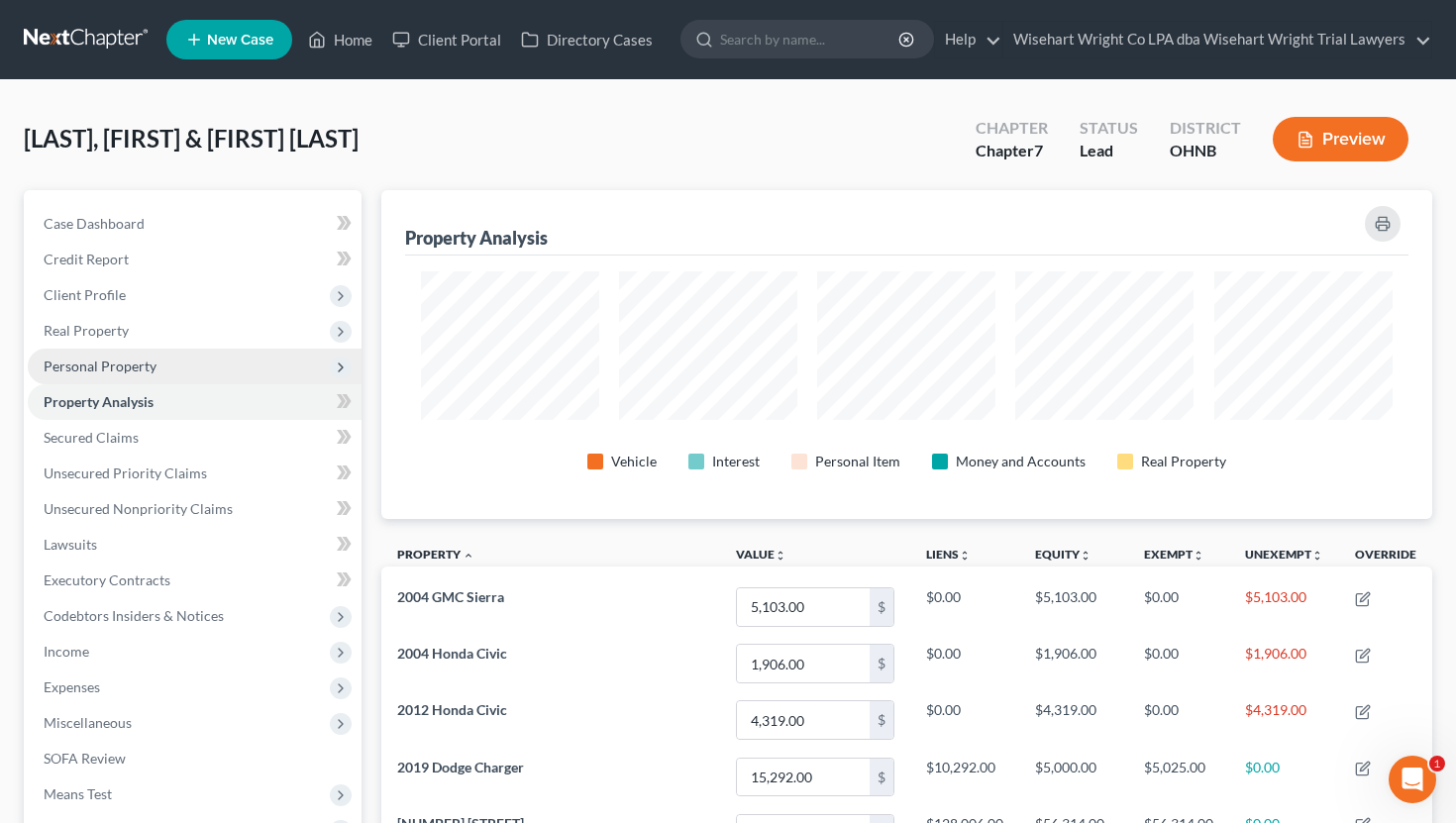 click on "Personal Property" at bounding box center [194, 366] 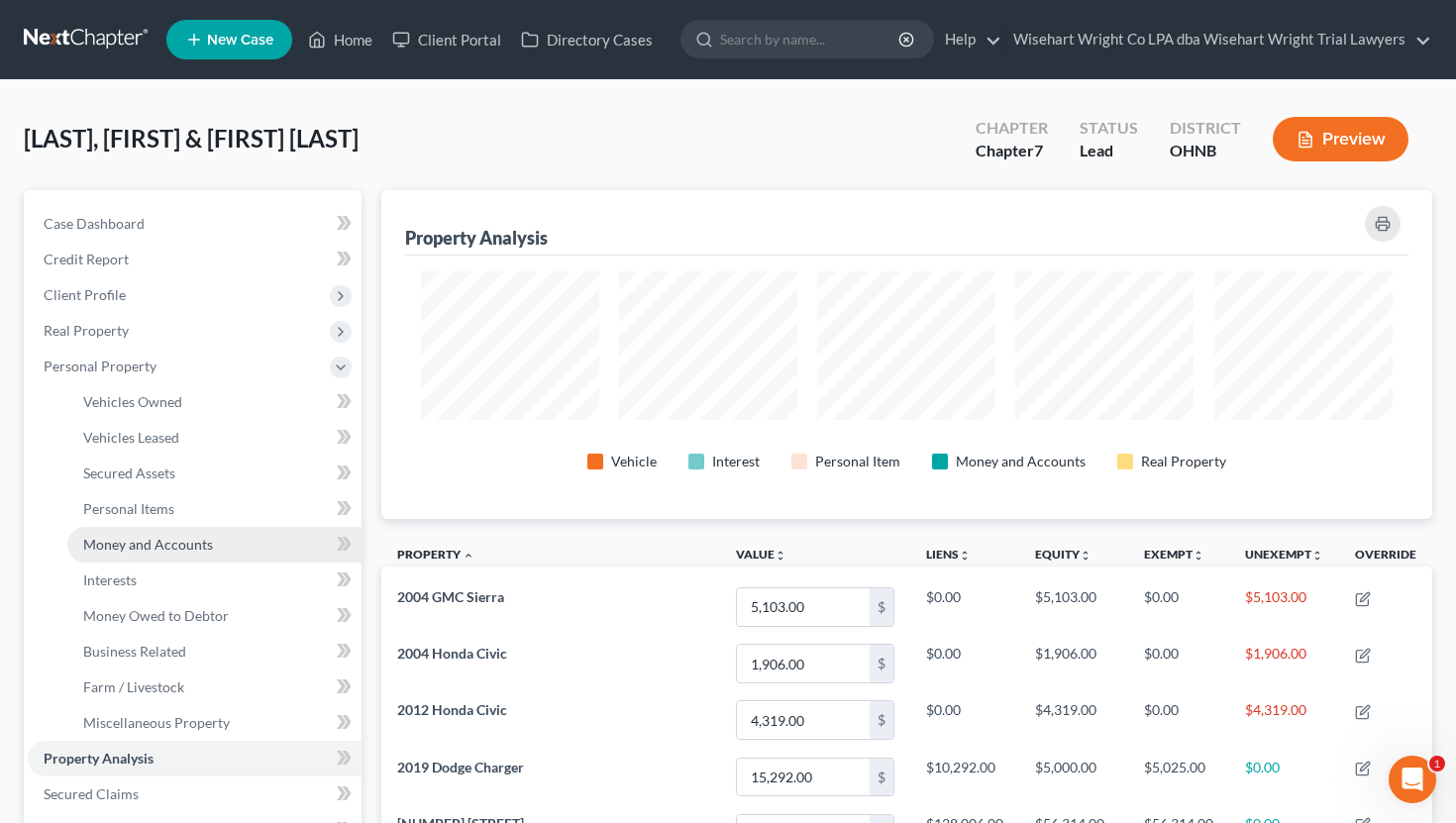 click on "Money and Accounts" at bounding box center (148, 544) 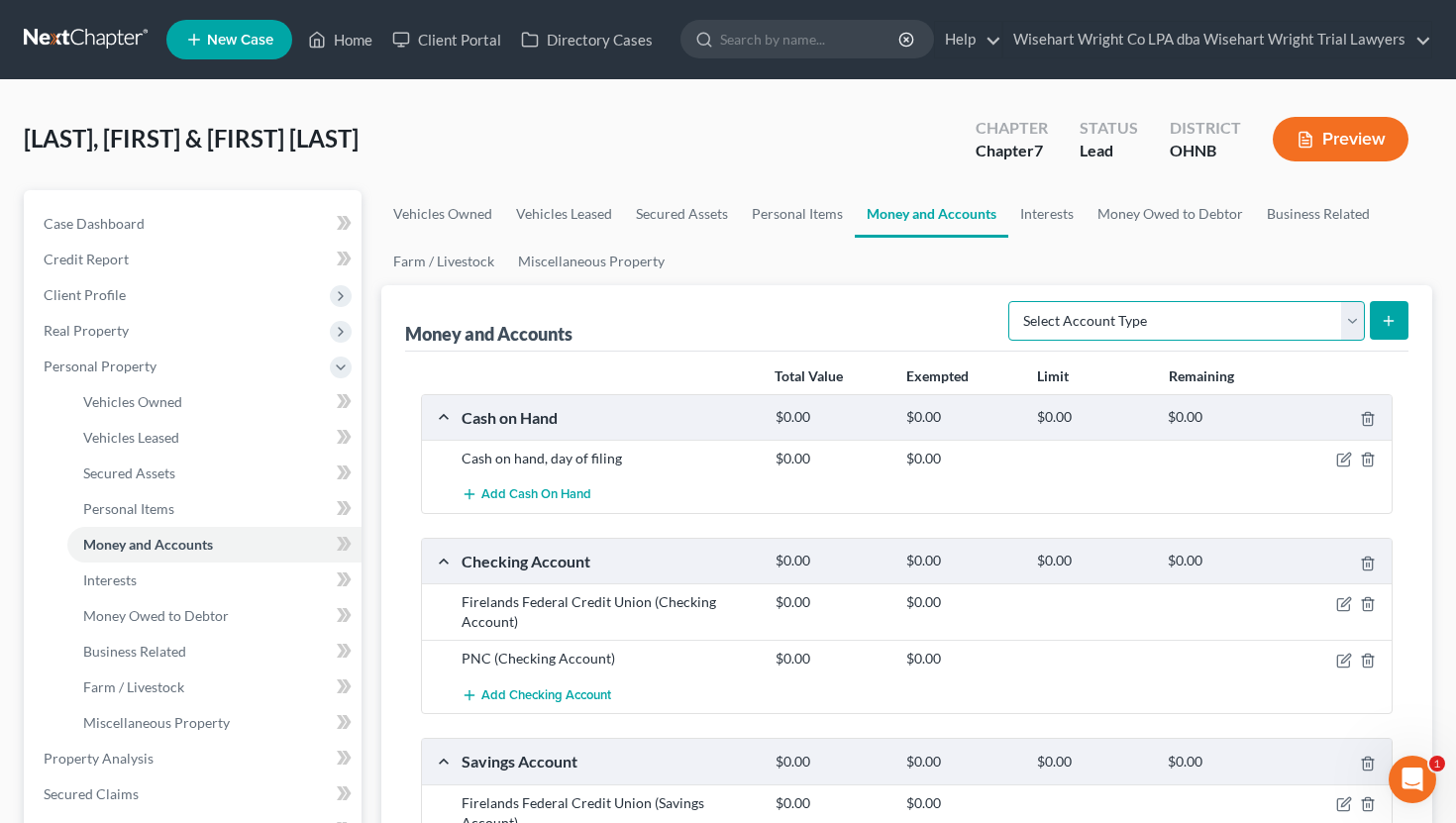 click on "Select Account Type Brokerage Cash on Hand Certificates of Deposit Checking Account Money Market Other (Credit Union, Health Savings Account, etc) Safe Deposit Box Savings Account Security Deposits or Prepayments" at bounding box center [1187, 321] 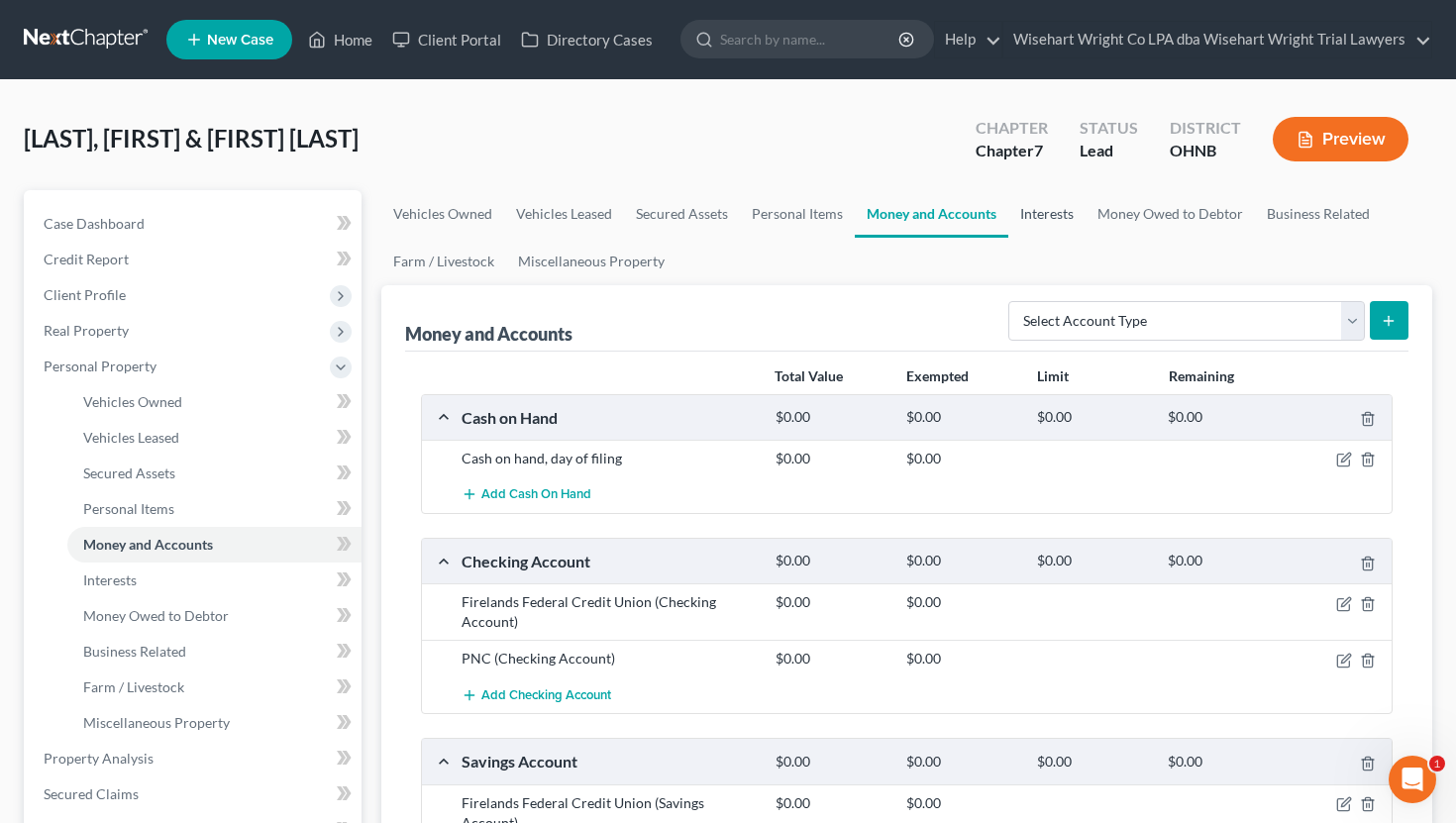 click on "Interests" at bounding box center (1047, 214) 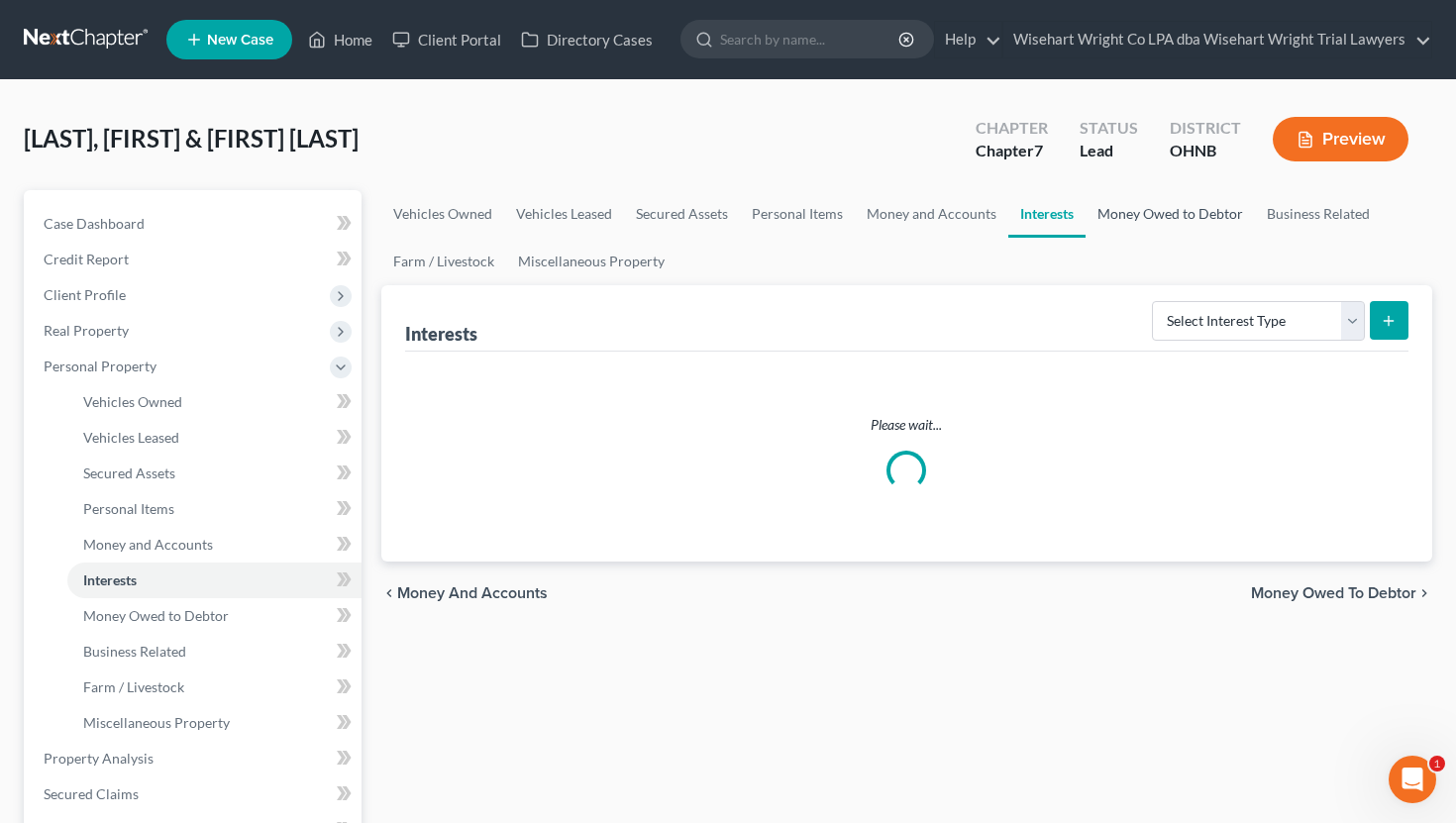 click on "Money Owed to Debtor" at bounding box center [1170, 214] 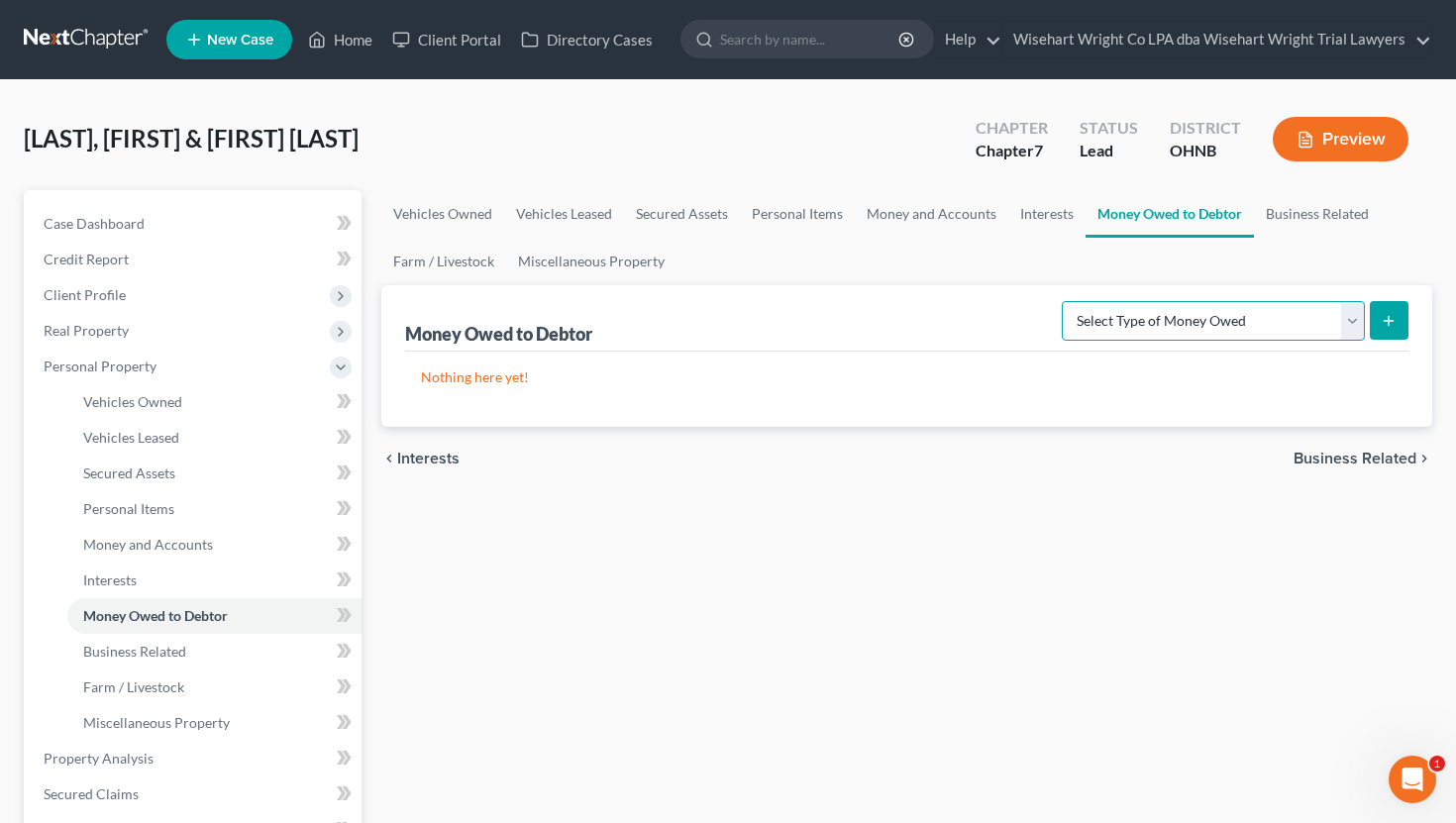click on "Select Type of Money Owed Accounts Receivable Alimony Child Support Claims Against Third Parties Disability Benefits Disability Insurance Payments Divorce Settlements Equitable or Future Interests Expected Tax Refund and Unused NOLs Financial Assets Not Yet Listed Life Estate of Descendants Maintenance Other Contingent & Unliquidated Claims Property Settlements Sick or Vacation Pay Social Security Benefits Trusts Unpaid Loans Unpaid Wages Workers Compensation" at bounding box center [1213, 321] 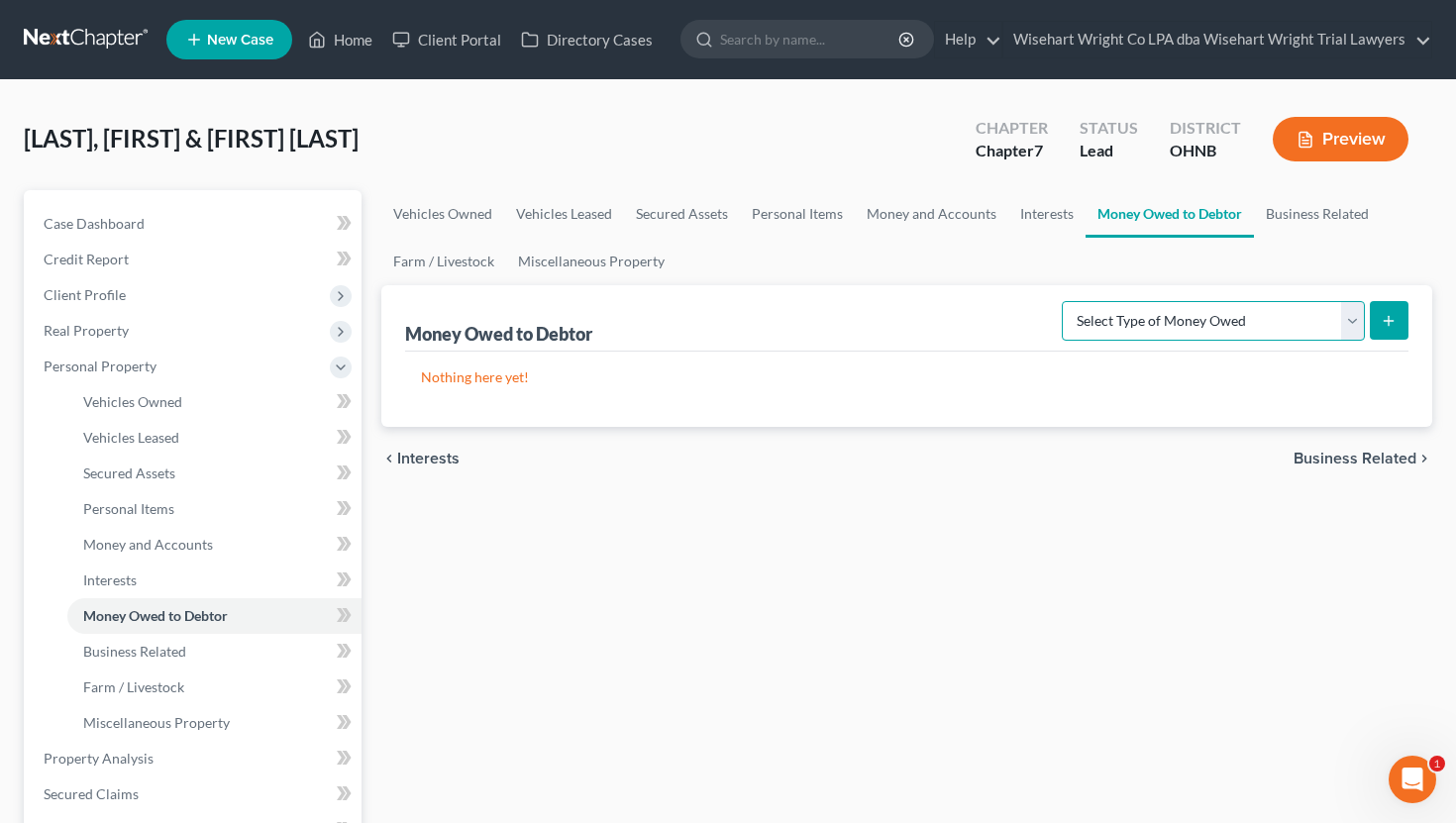 select on "other_contingent_and_unliquidated_claims" 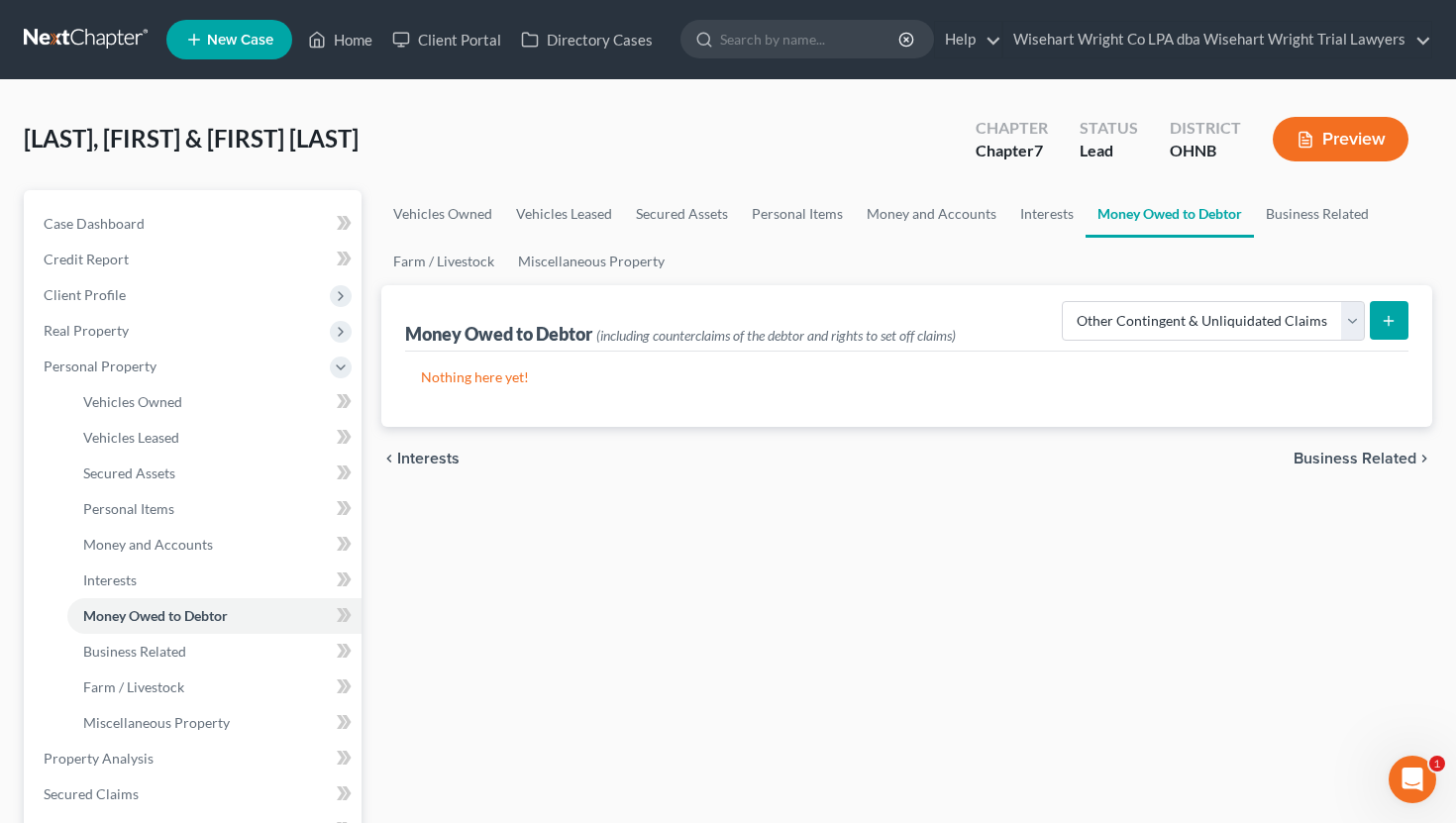 click at bounding box center [1389, 320] 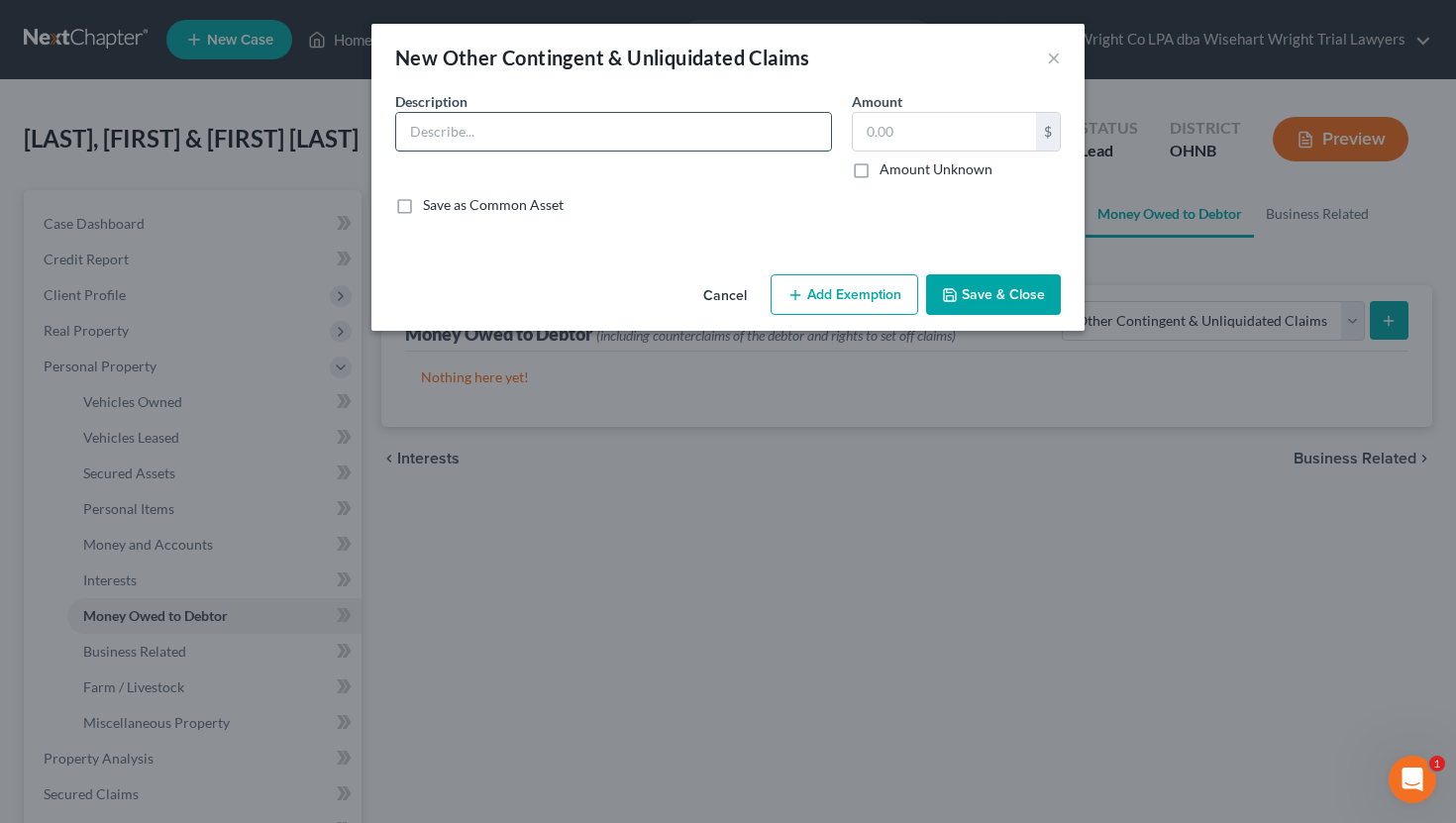 click at bounding box center [613, 132] 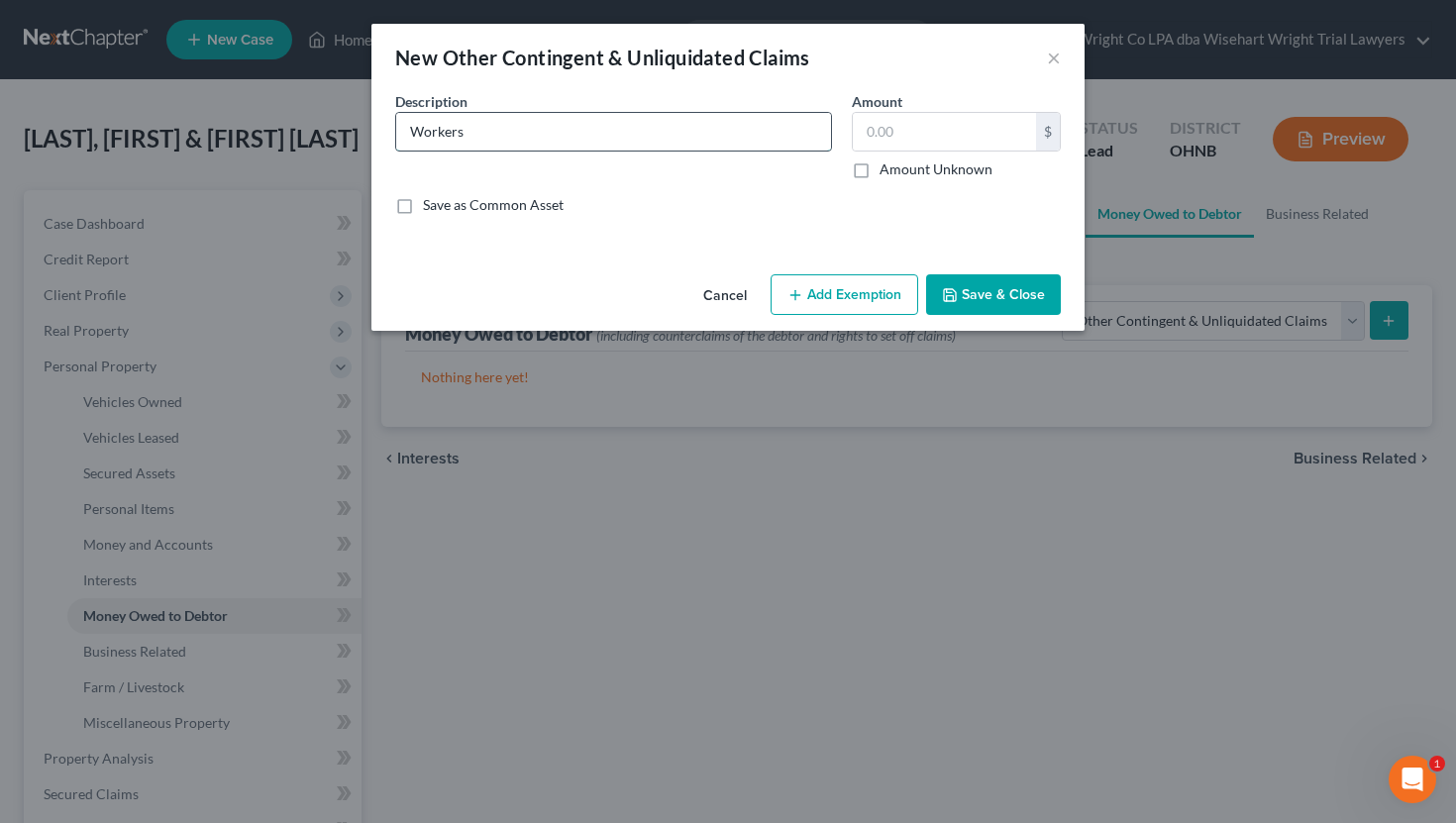 type on "Workers Compensation Case" 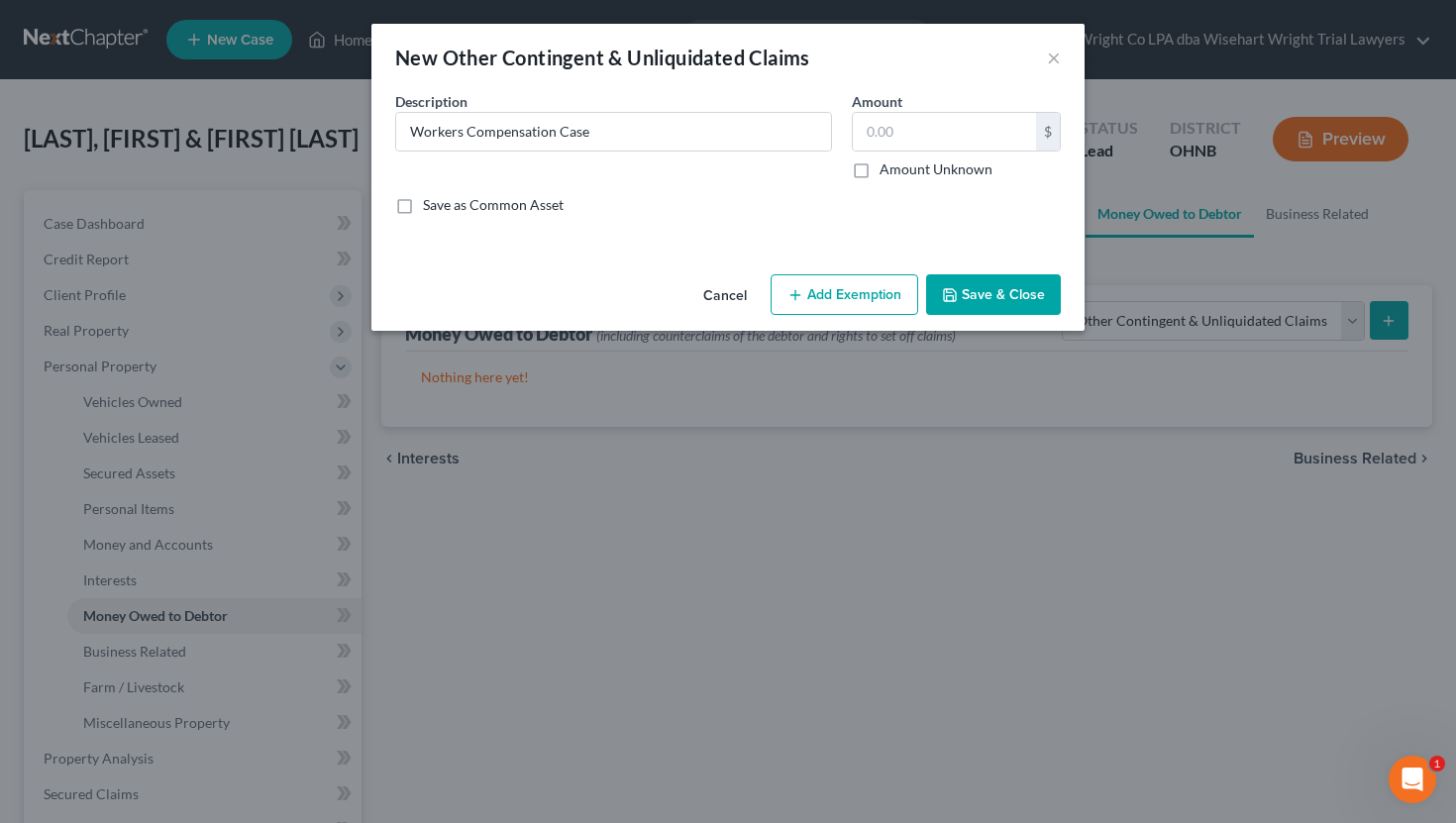 click on "Amount Unknown" at bounding box center (936, 169) 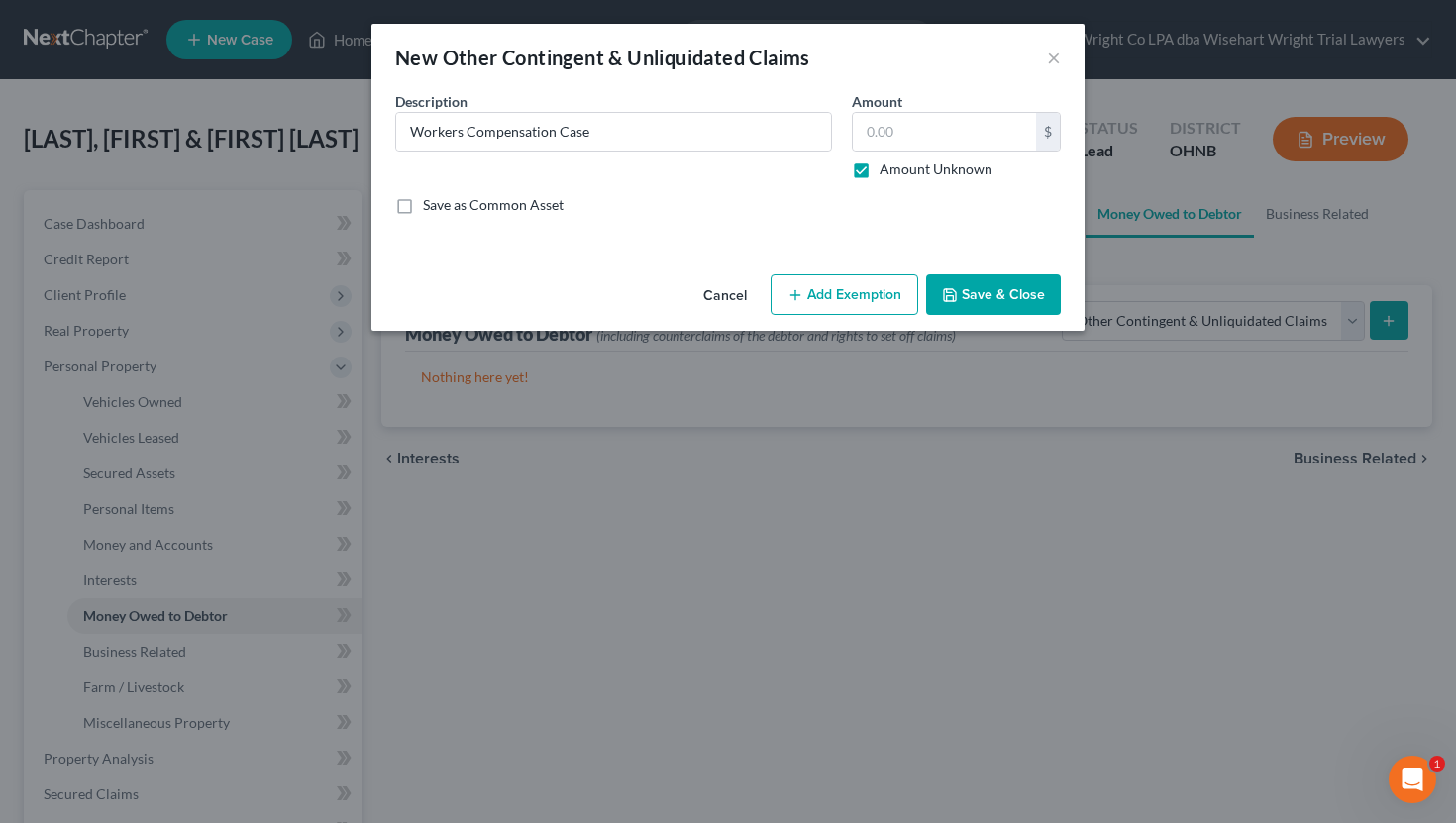 type on "0.00" 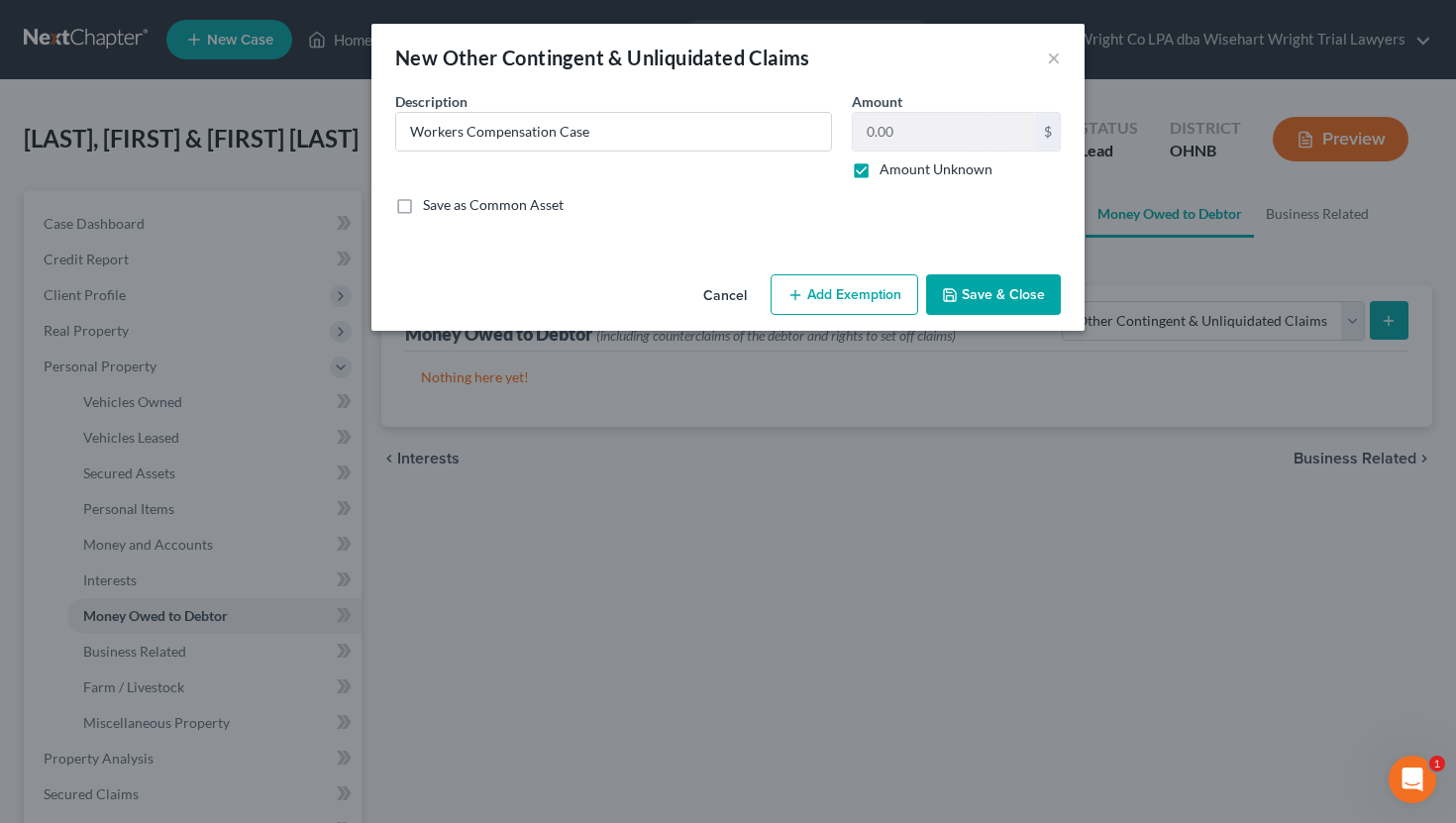 click on "New Other Contingent & Unliquidated Claims  × An exemption set must first be selected from the Filing Information section. Common Asset Select
Description
*
Workers Compensation Case Amount
0.00 $
Amount Unknown
Balance Undetermined
0.00 $
Amount Unknown
Save as Common Asset Cancel Add Exemption Save & Close" at bounding box center (728, 411) 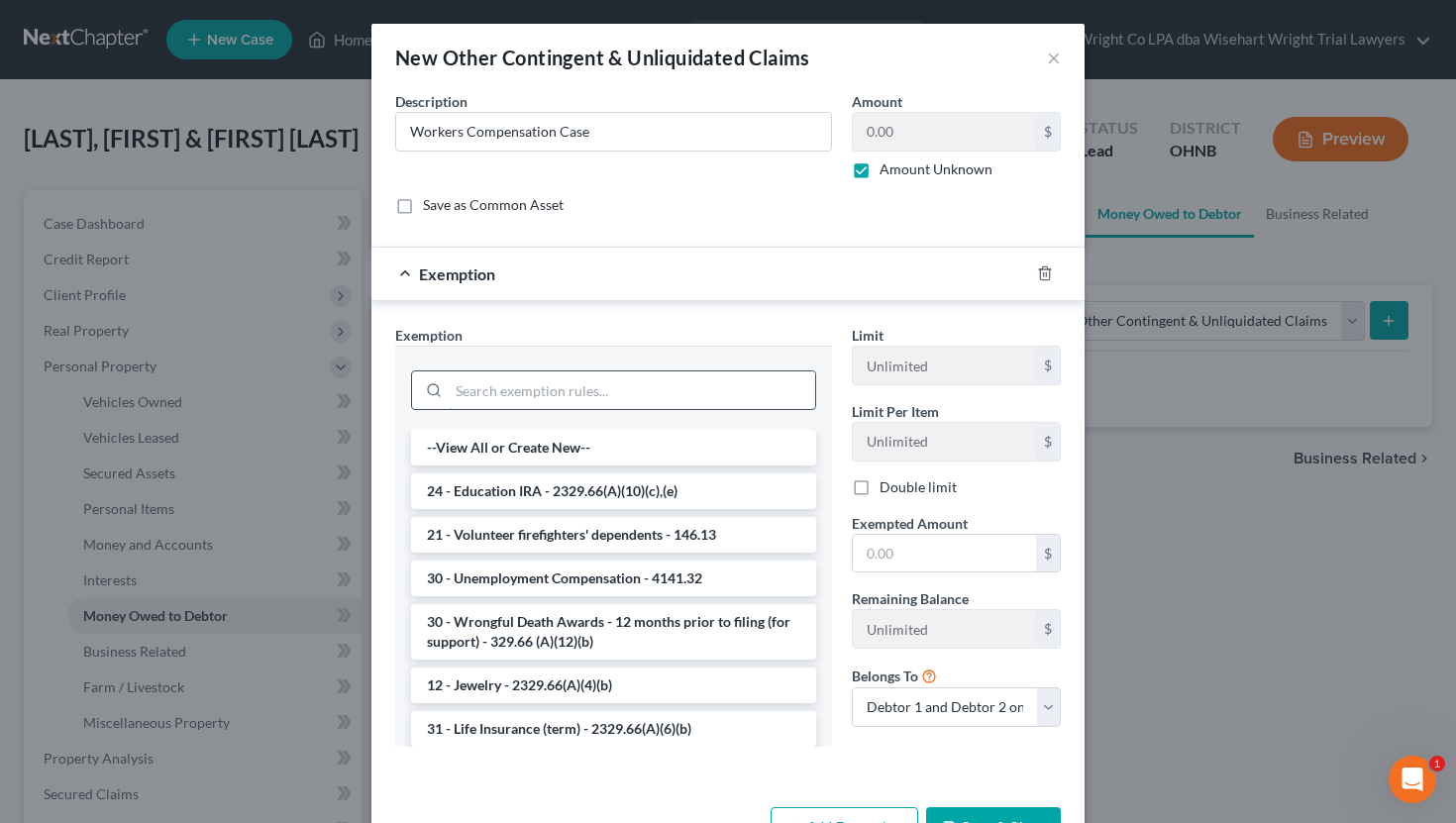 click at bounding box center (632, 390) 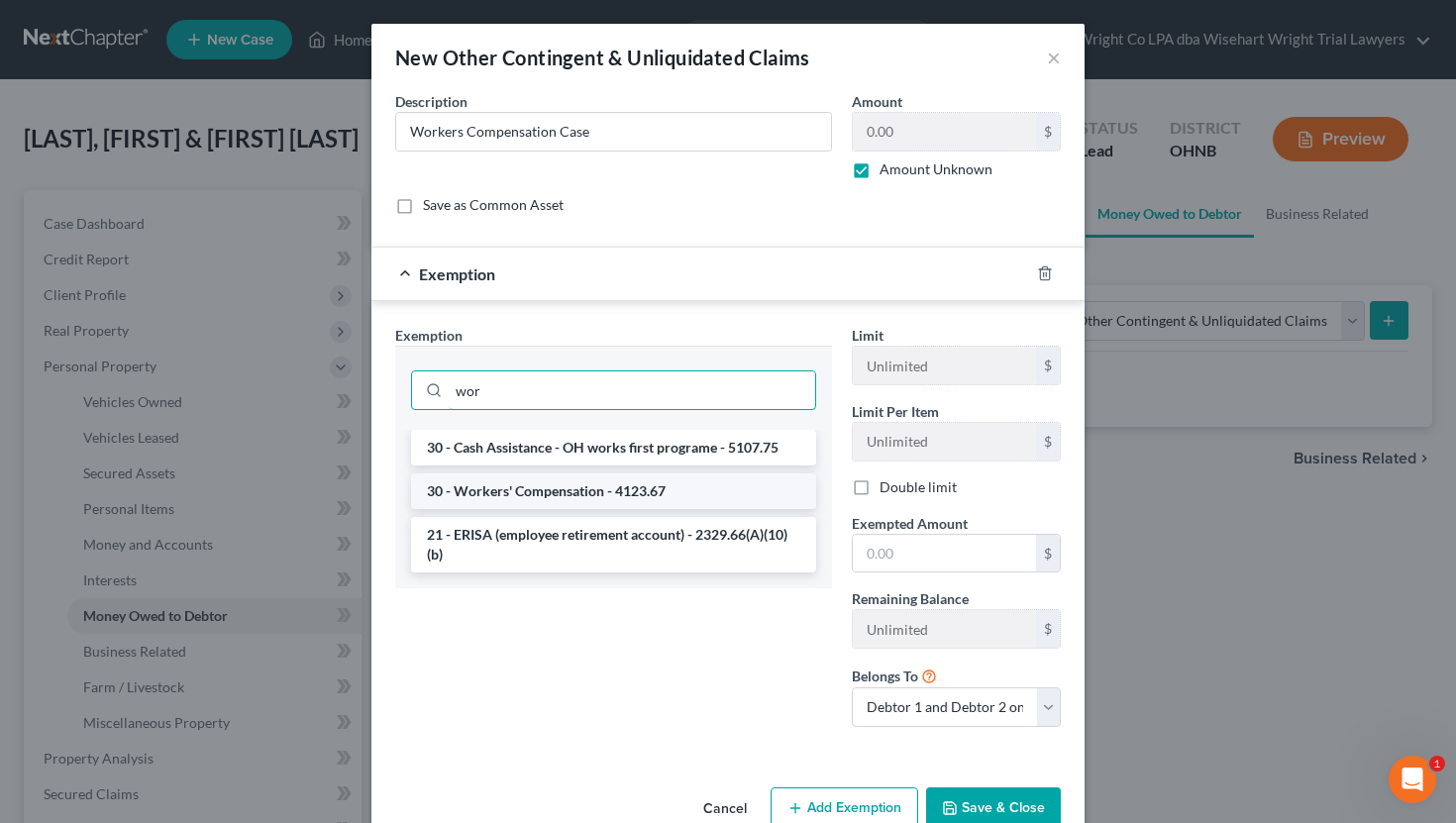 type on "wor" 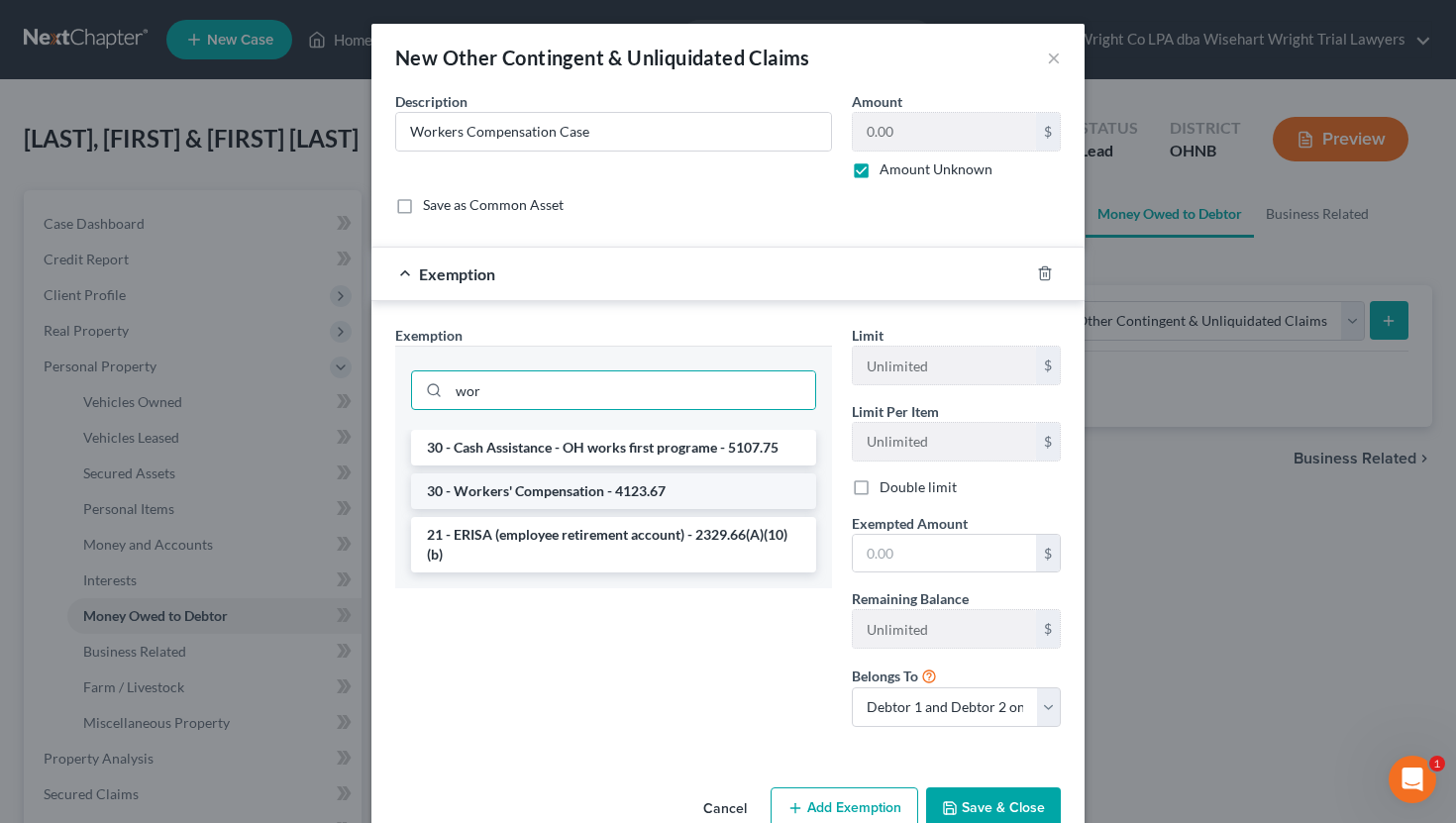 click on "30 - Workers' Compensation - 4123.67" at bounding box center (613, 491) 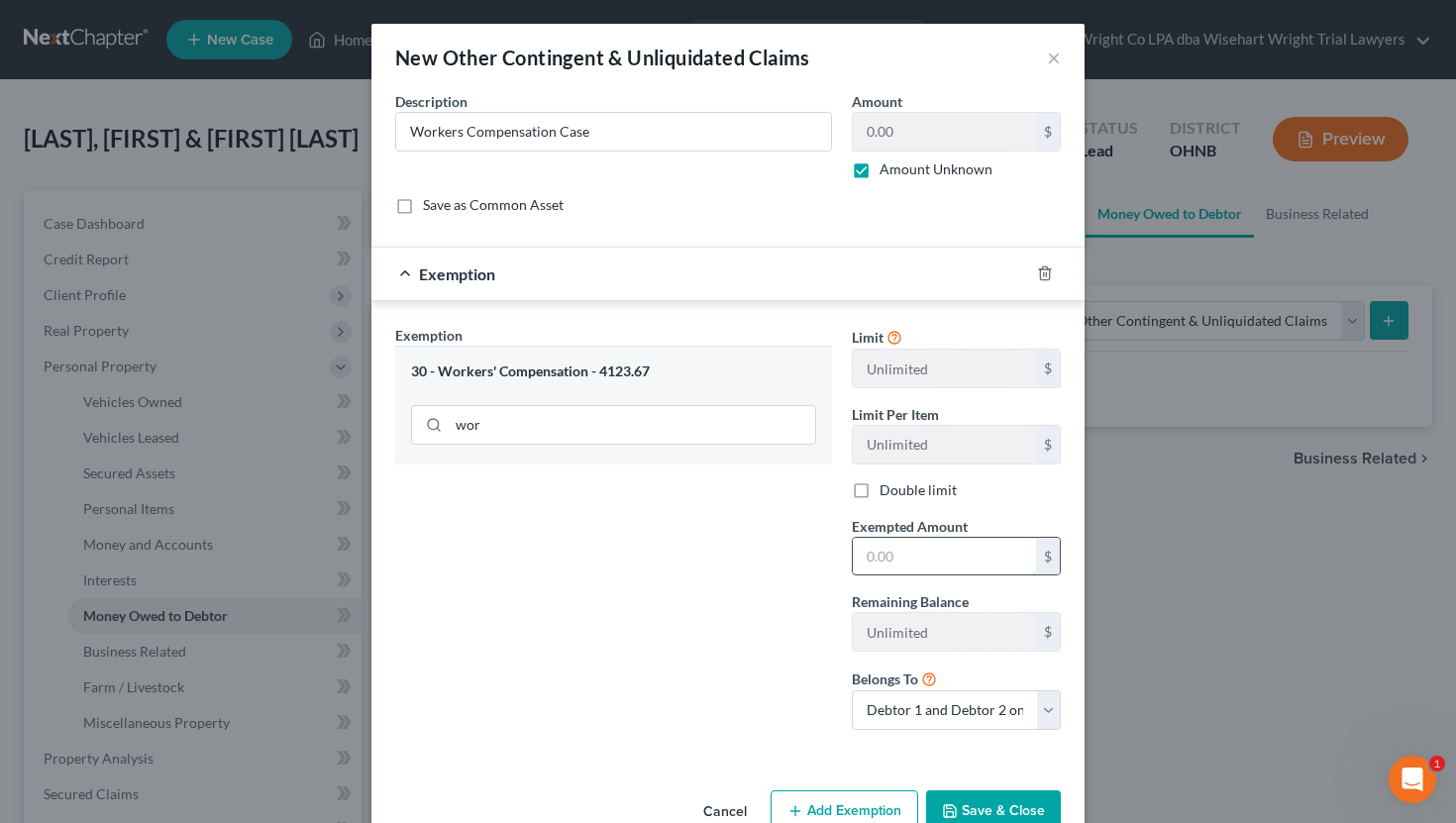 click at bounding box center [944, 557] 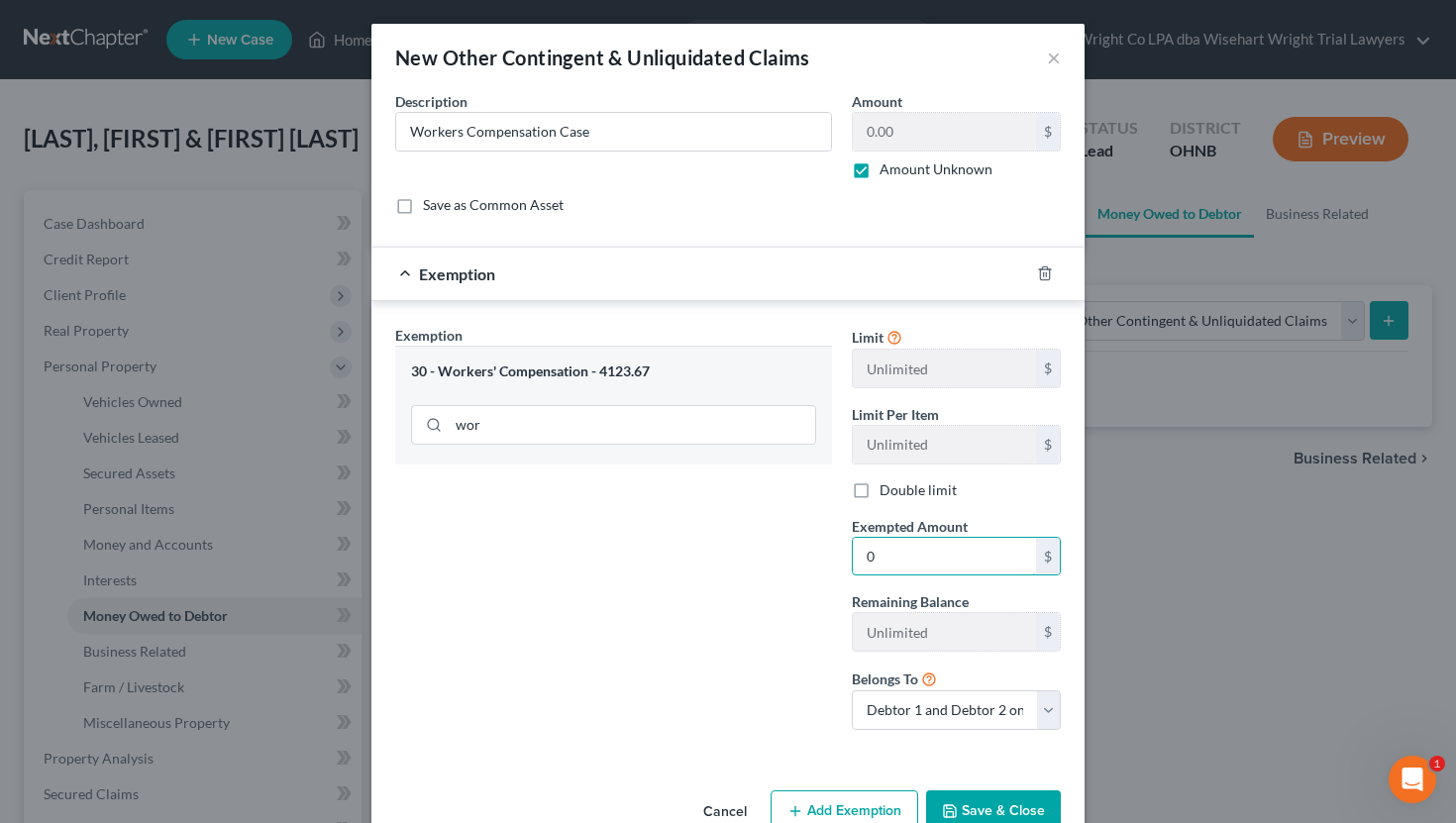 type on "0" 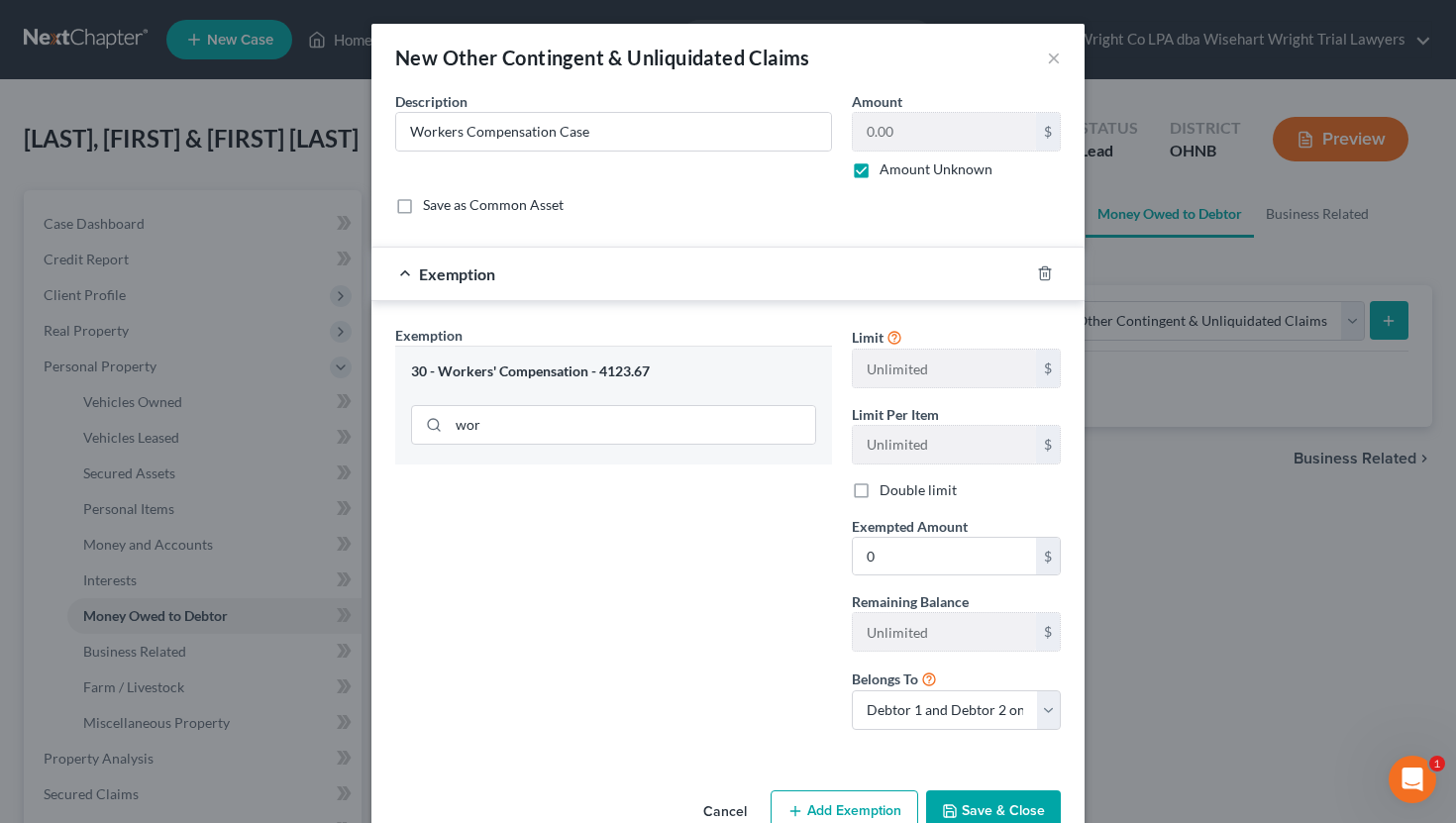 click on "Exemption Set must be selected for CA.
Exemption
*
30 - Workers' Compensation - 4123.67         wor" at bounding box center (613, 535) 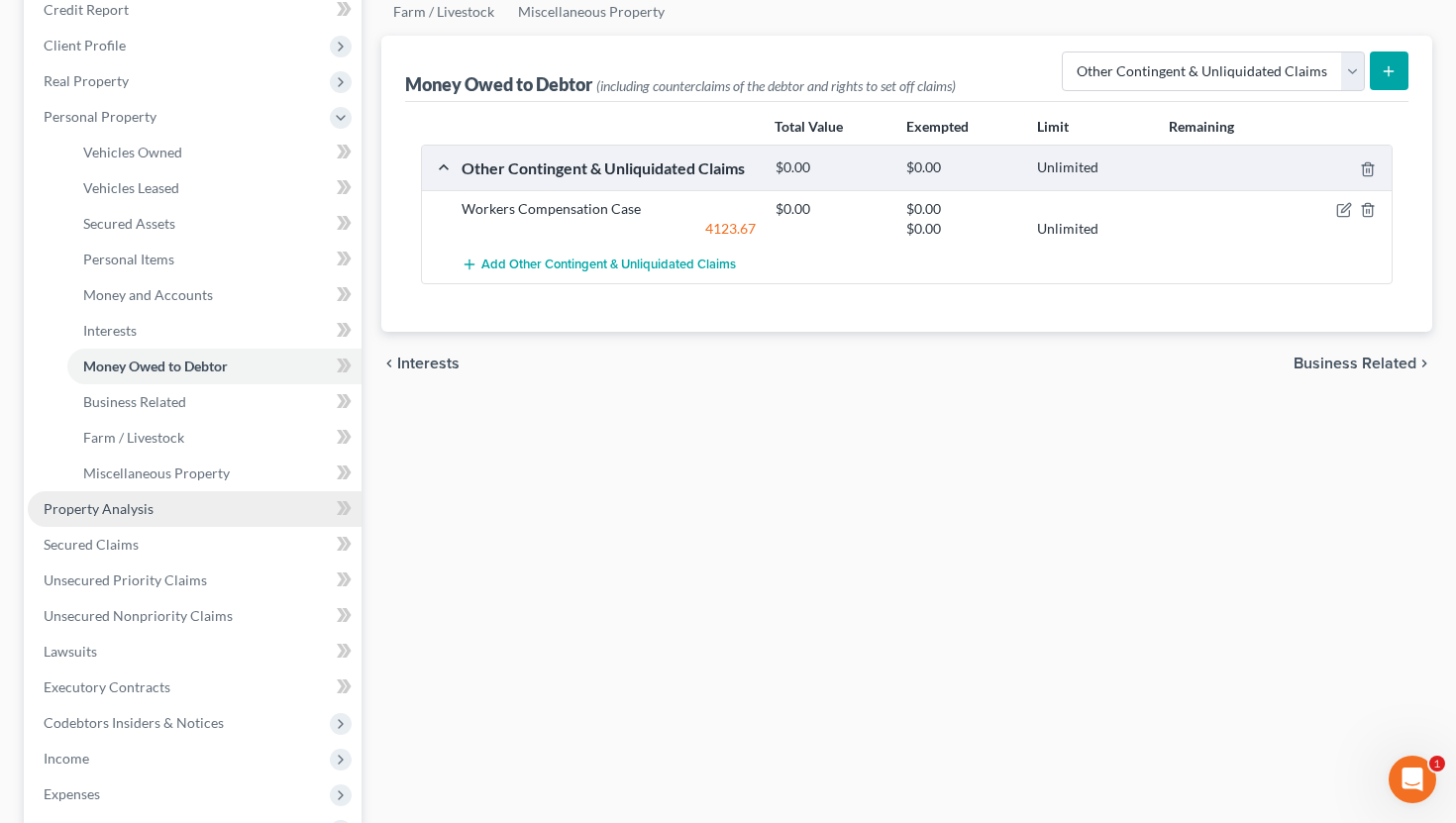 click on "Property Analysis" at bounding box center (194, 509) 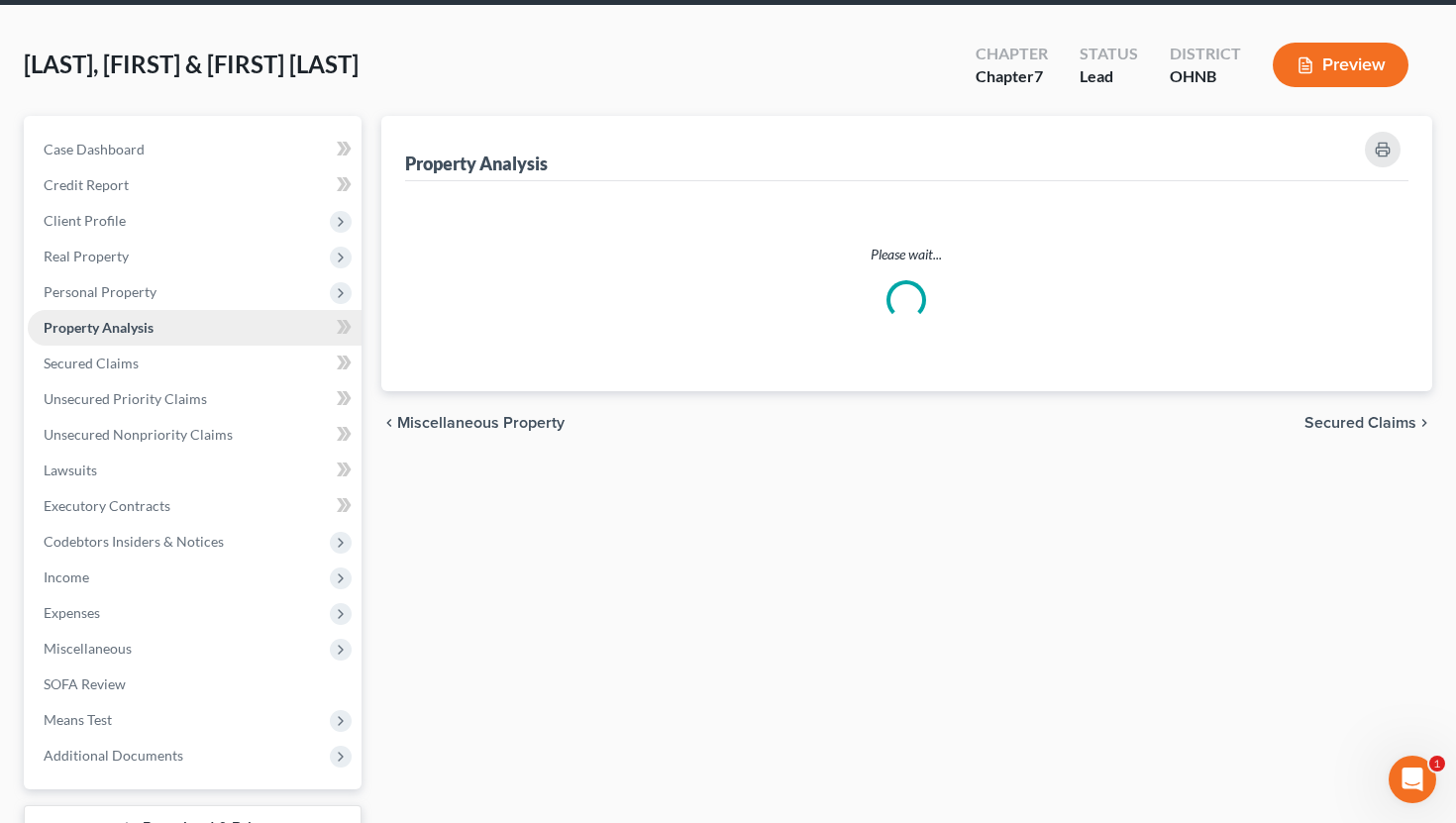 scroll, scrollTop: 0, scrollLeft: 0, axis: both 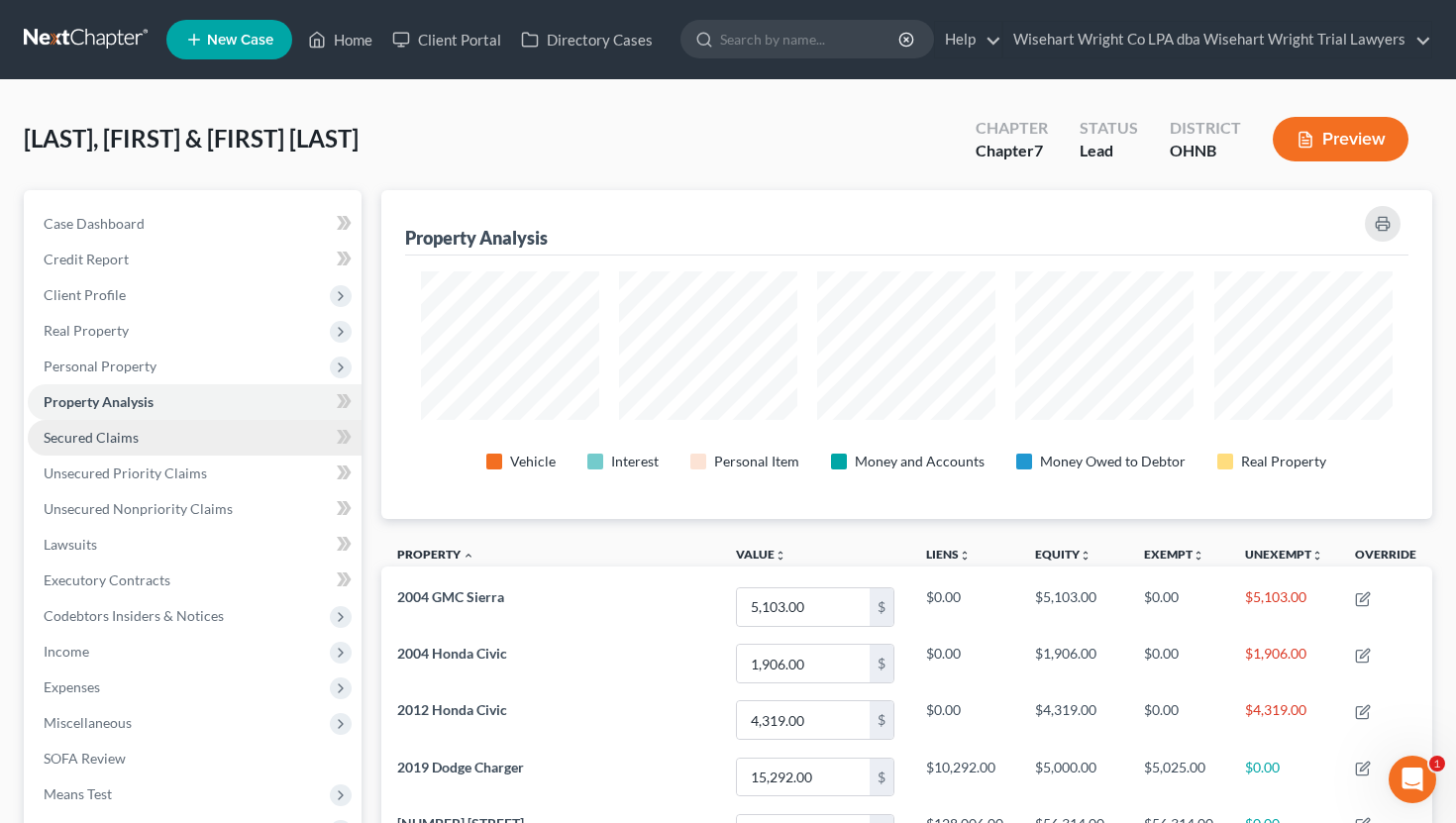 click on "Secured Claims" at bounding box center (194, 438) 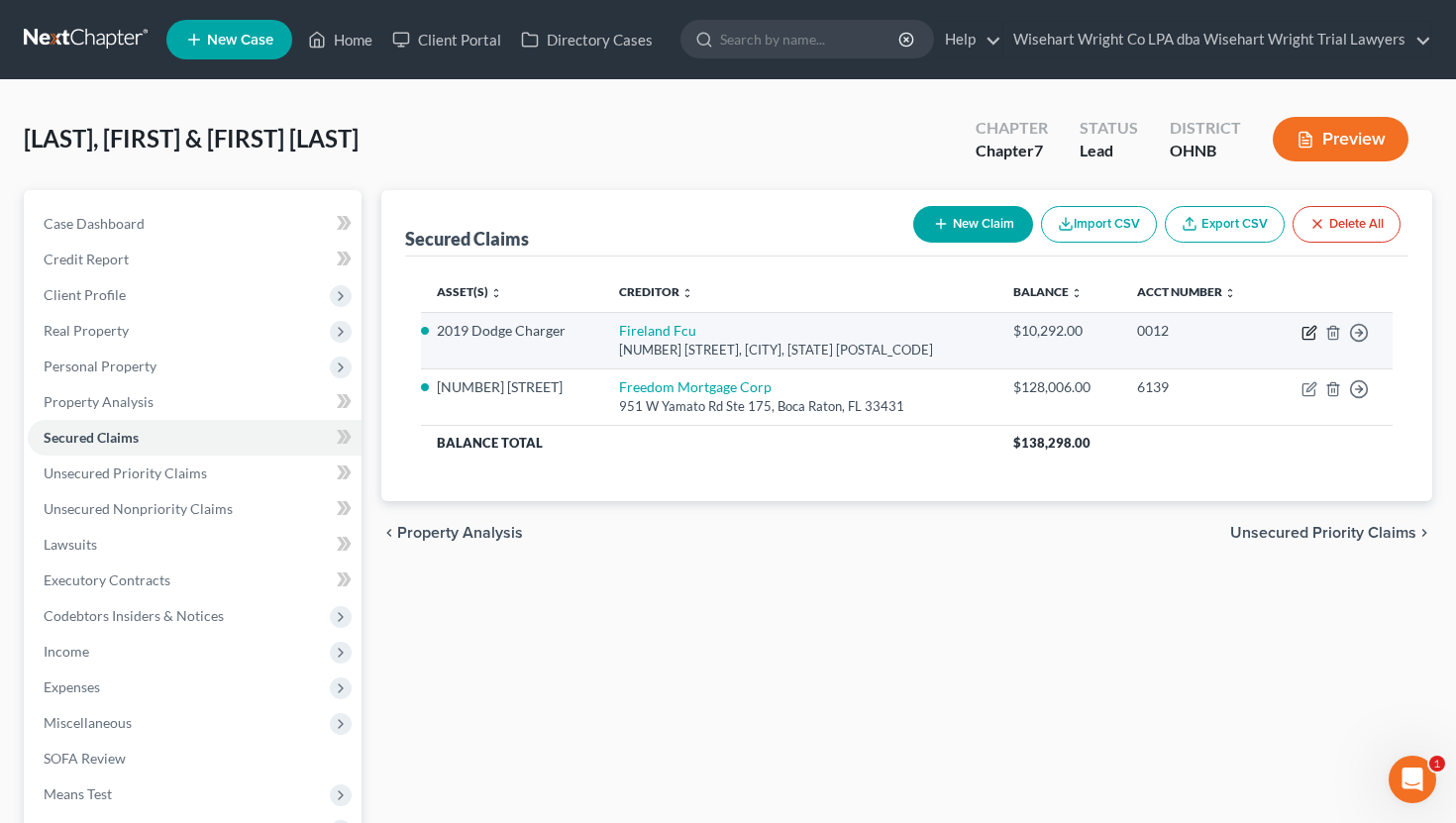click 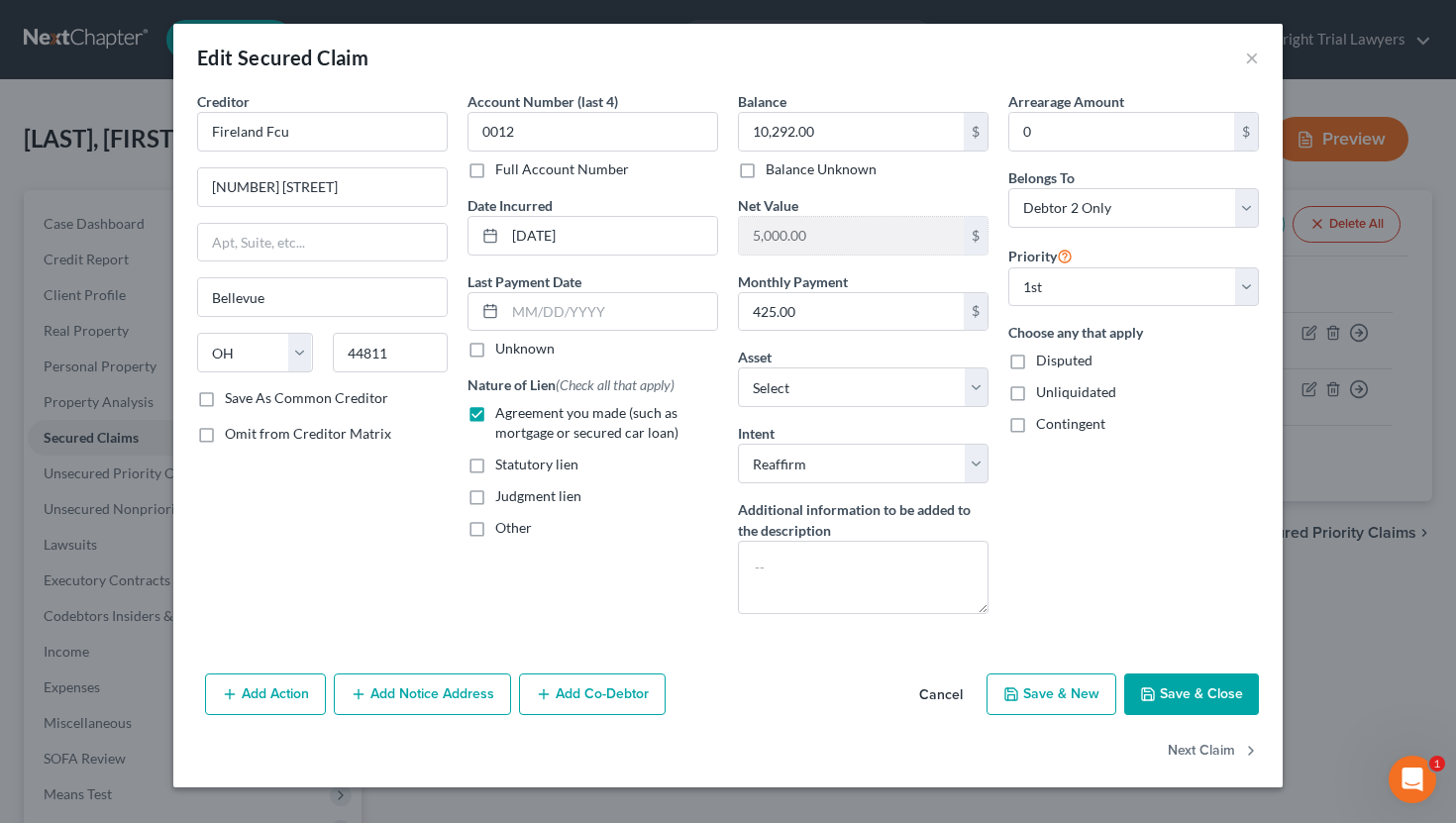 click on "Save & Close" at bounding box center [1192, 694] 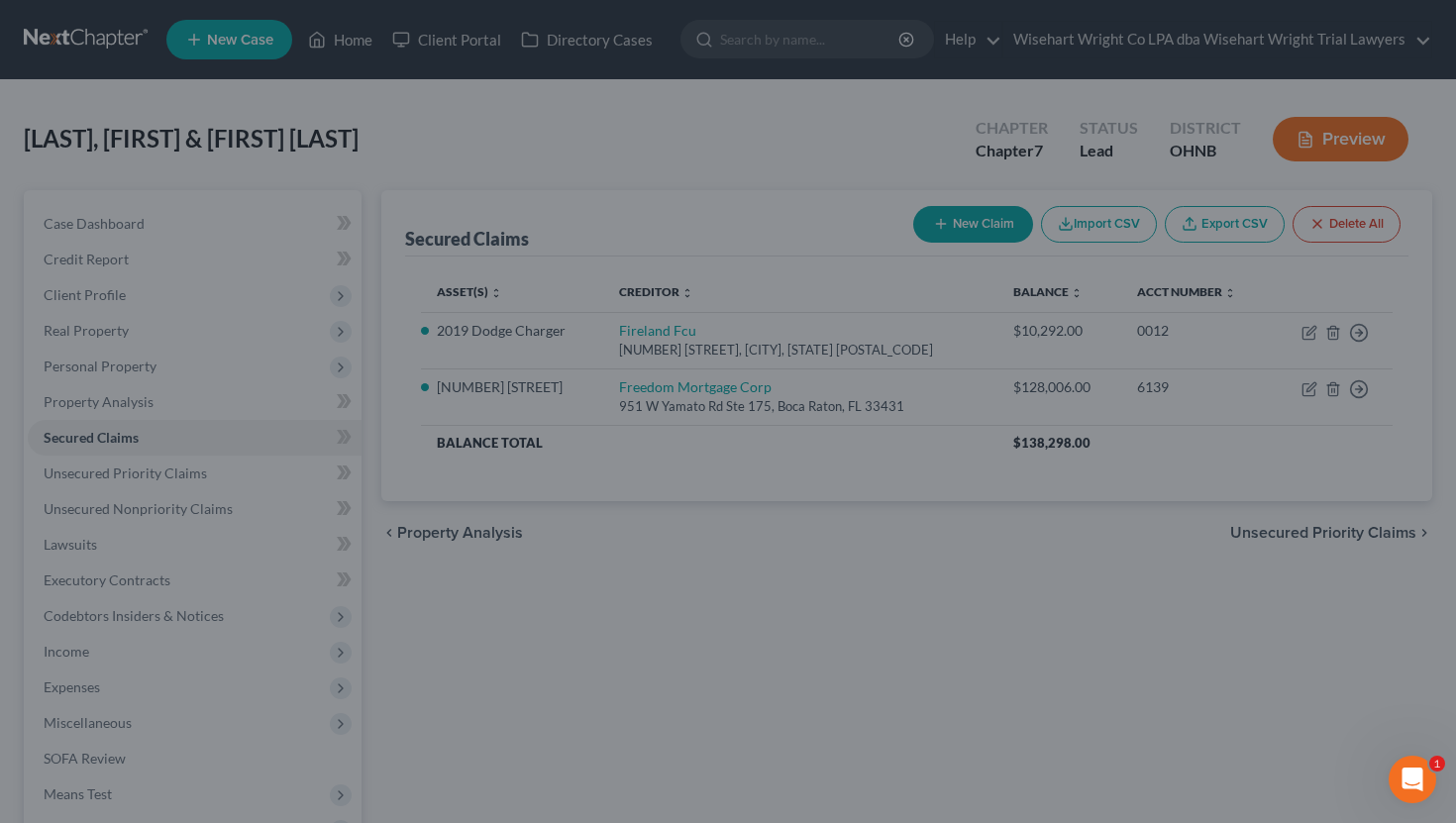 select on "12" 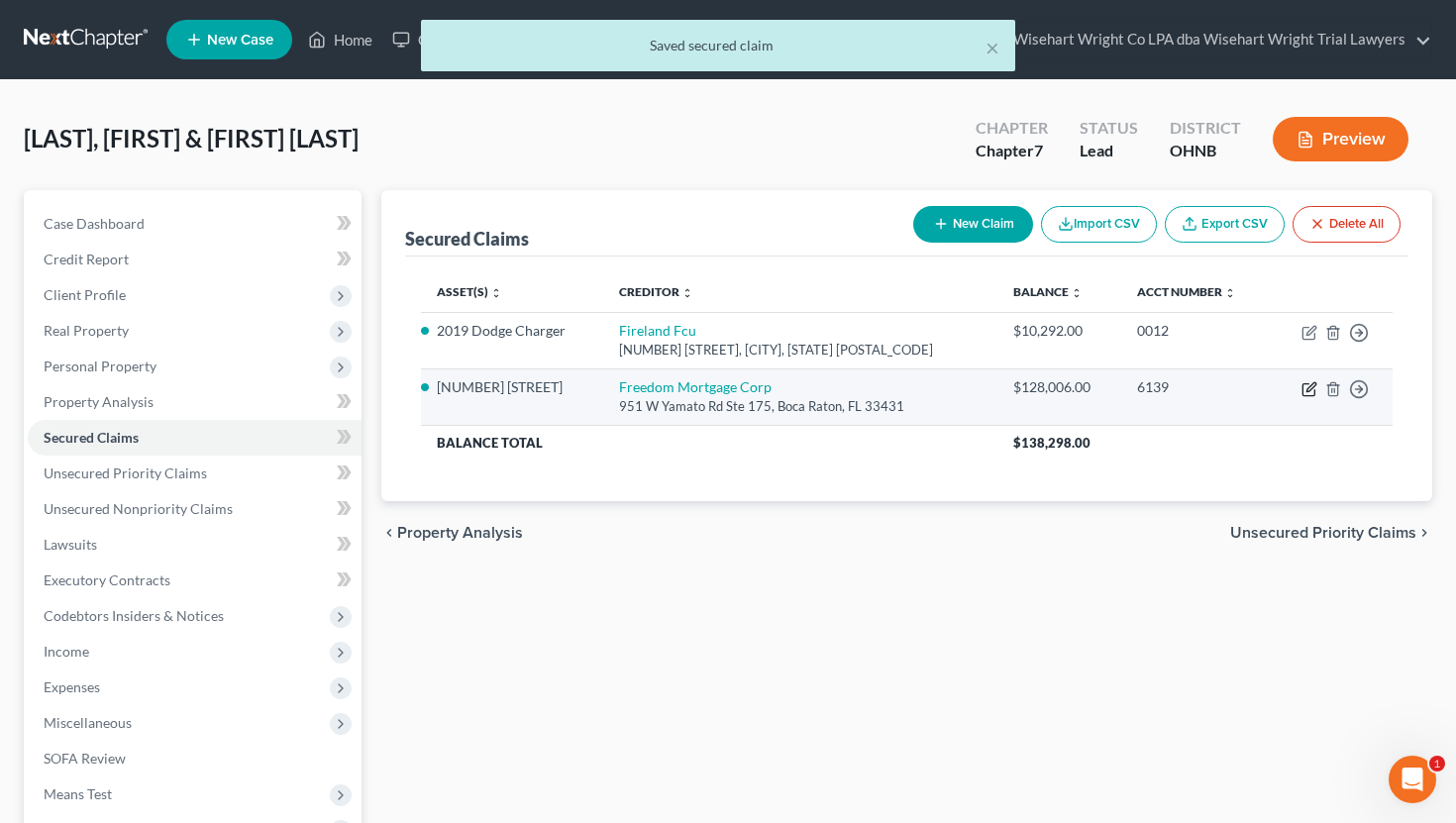 click 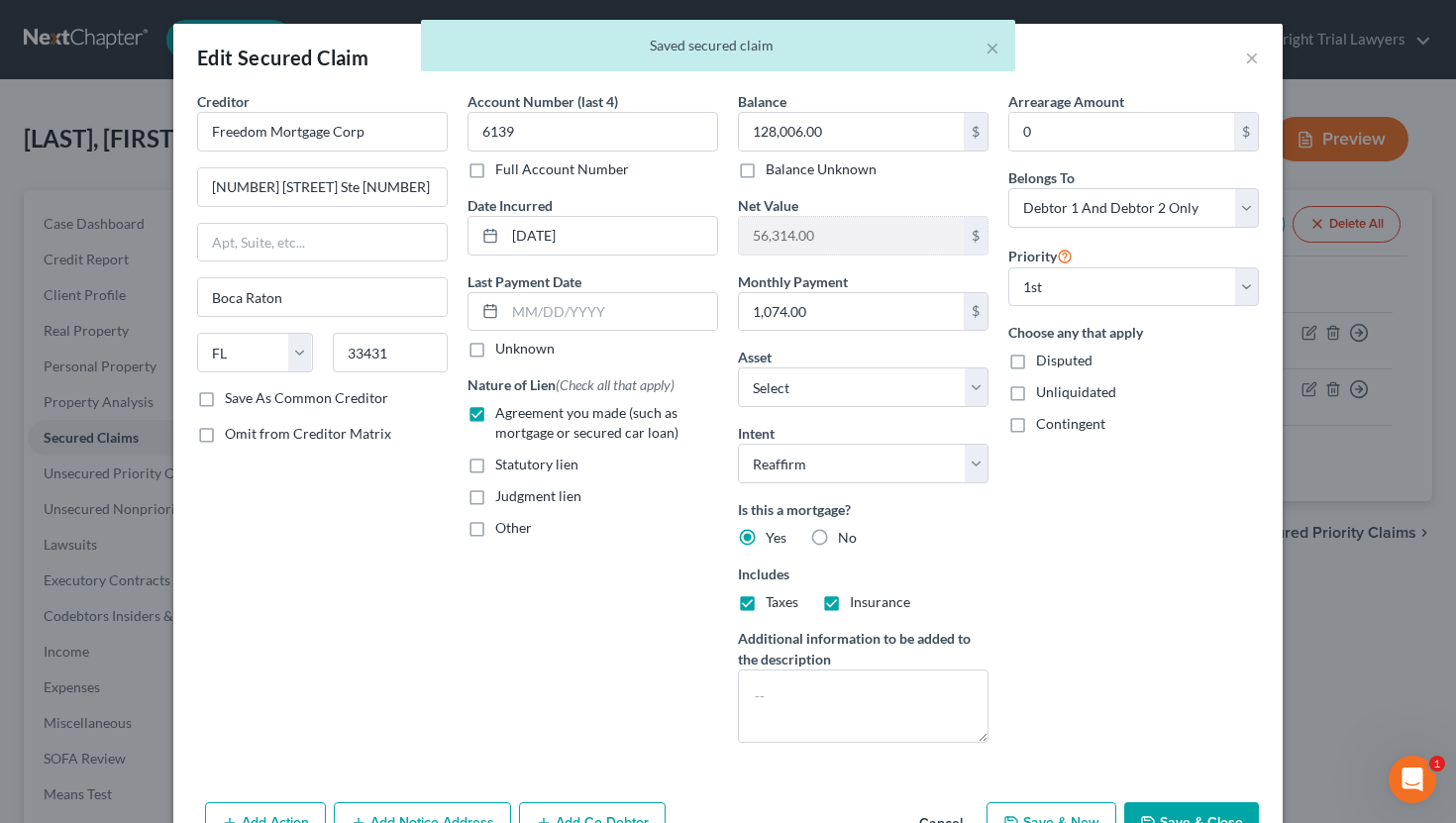 scroll, scrollTop: 117, scrollLeft: 0, axis: vertical 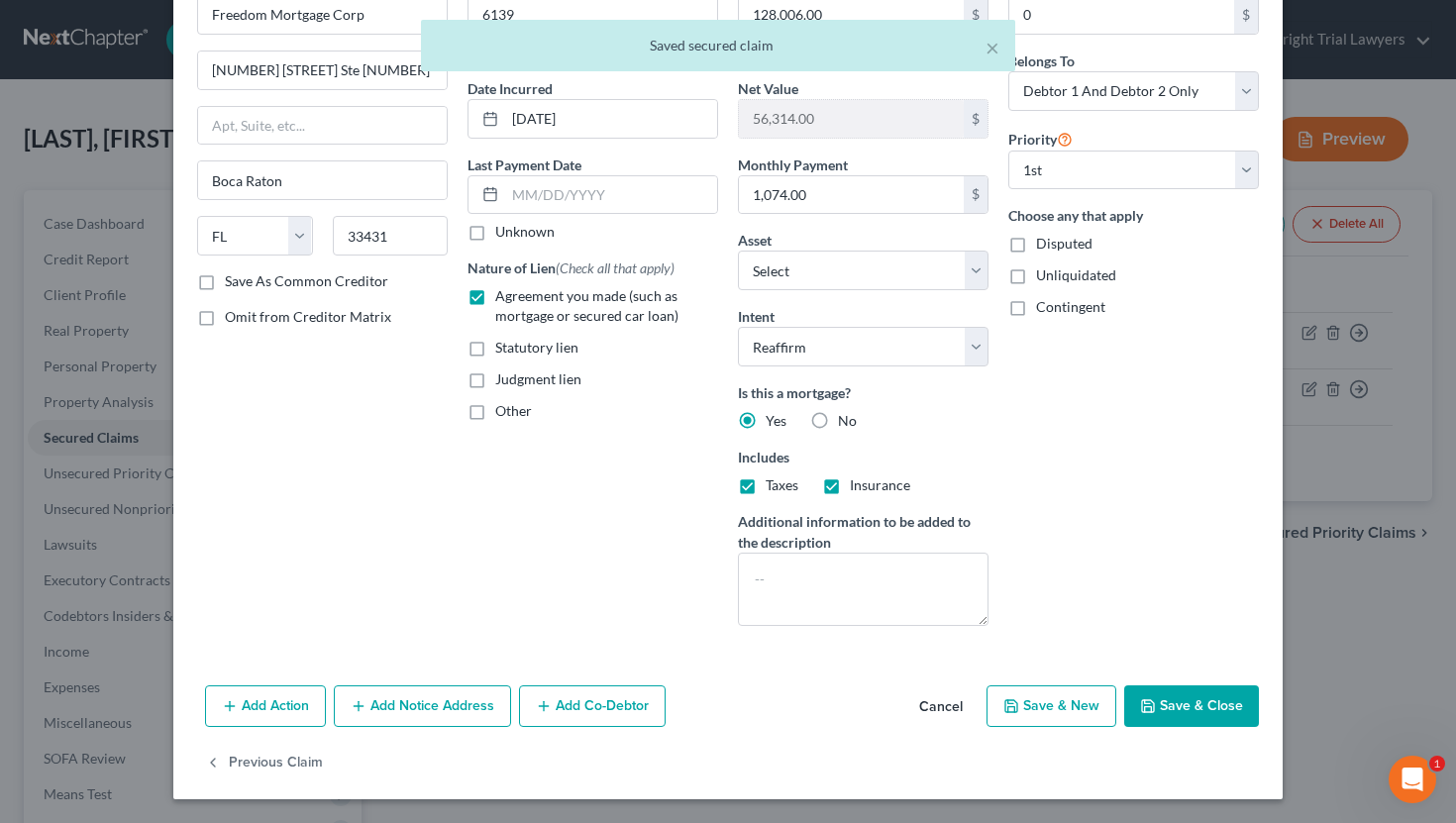 click 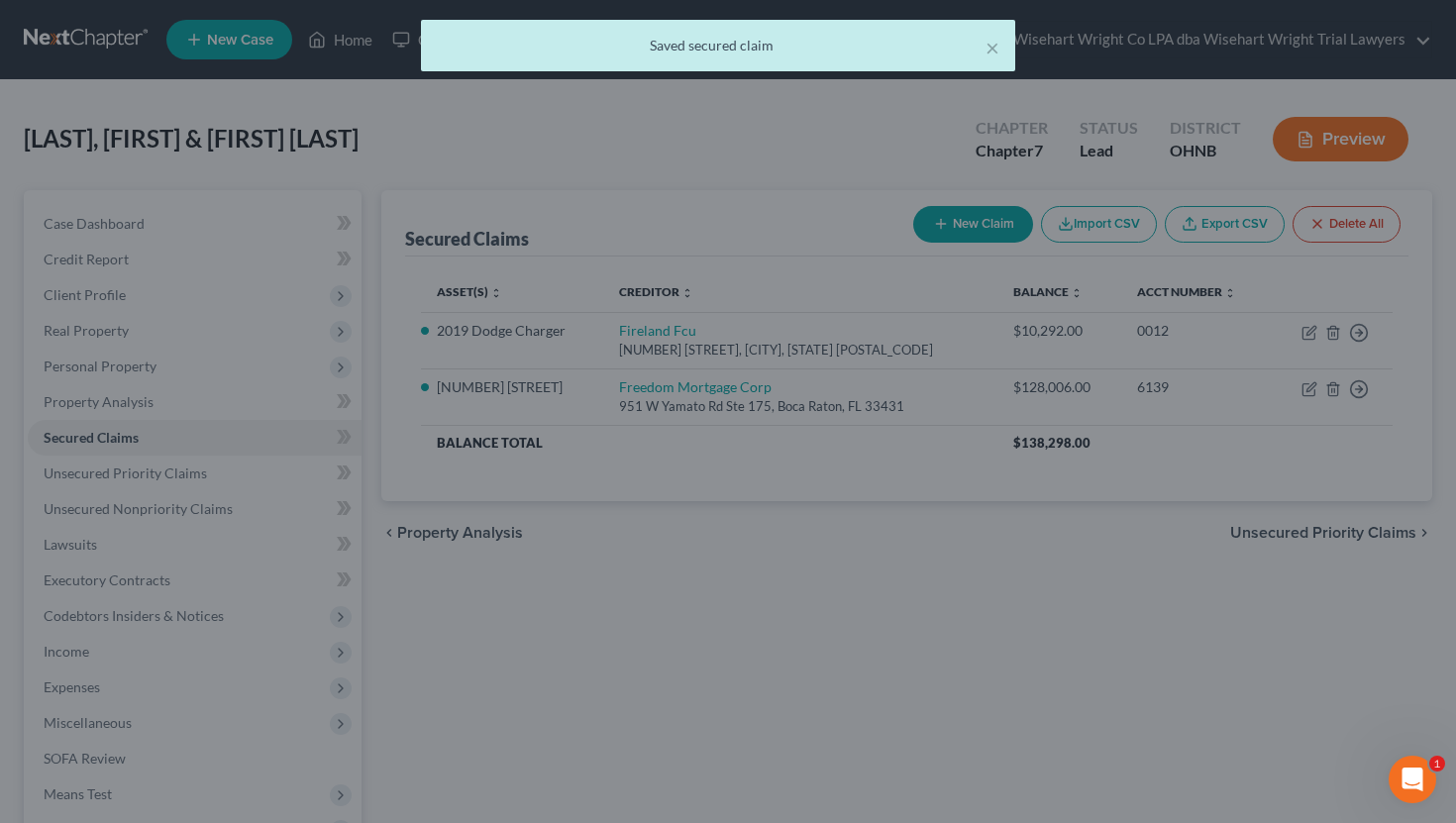 select on "10" 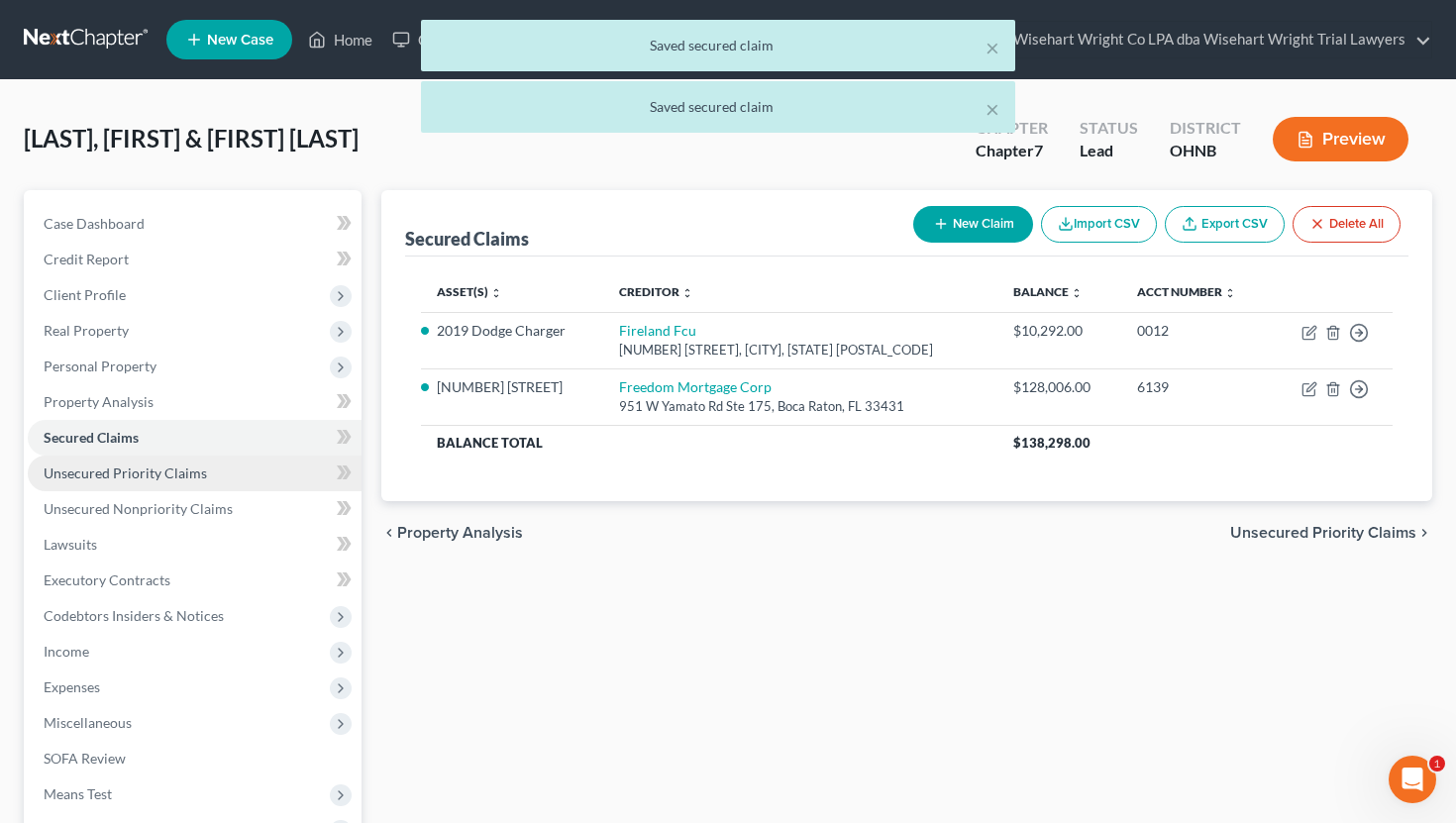 click on "Unsecured Priority Claims" at bounding box center (194, 473) 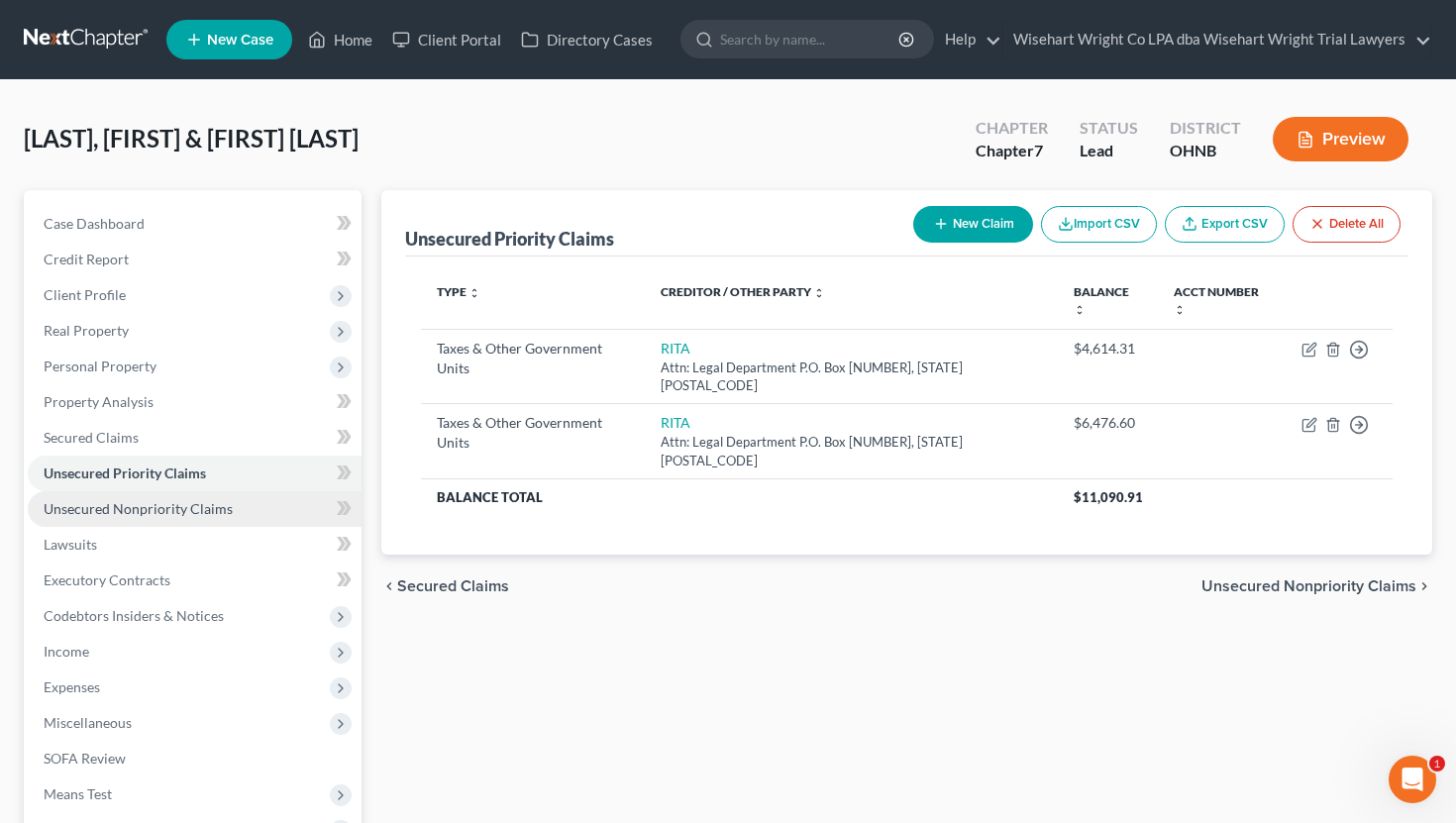 click on "Unsecured Nonpriority Claims" at bounding box center (194, 509) 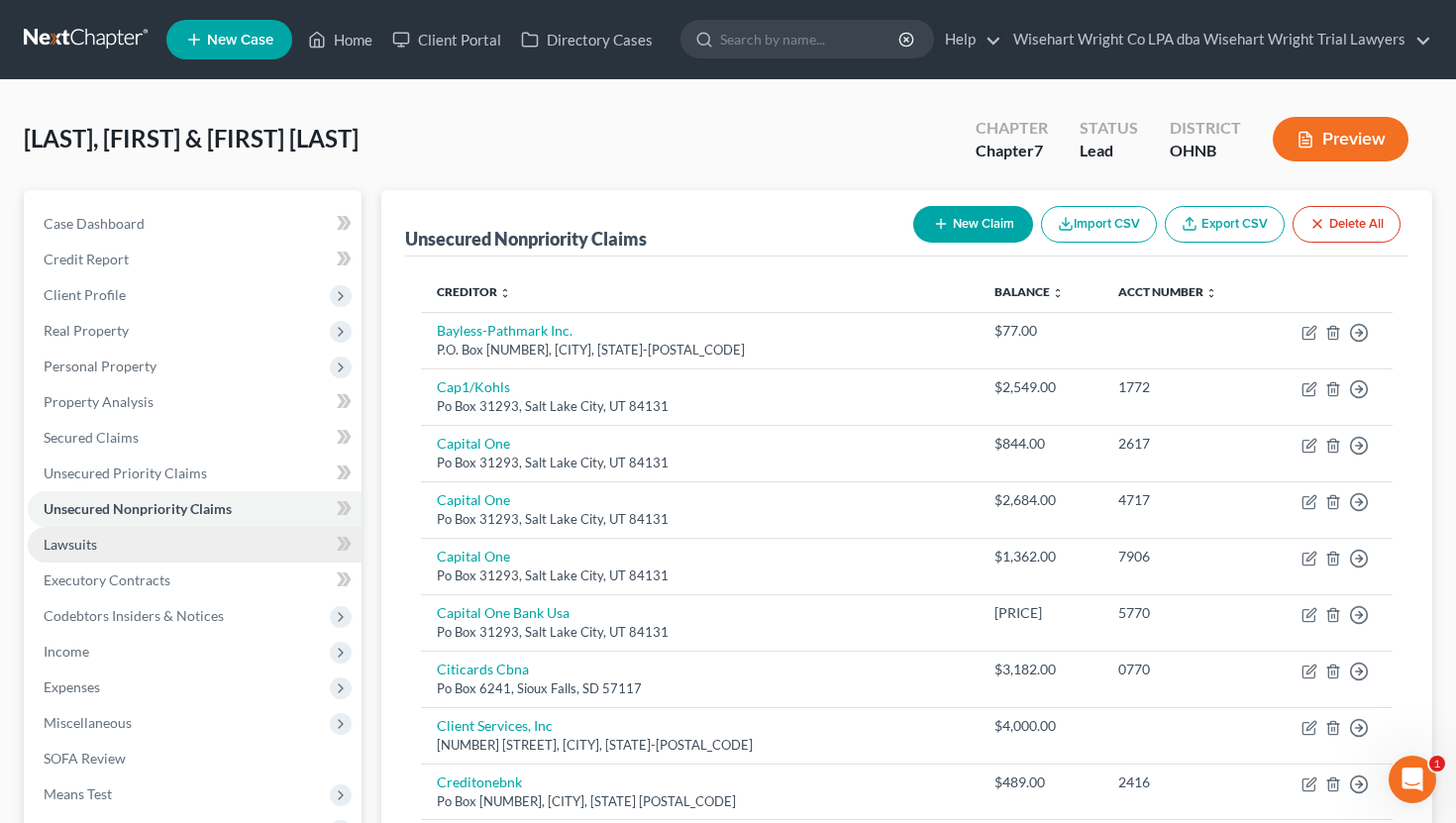 click on "Lawsuits" at bounding box center (194, 545) 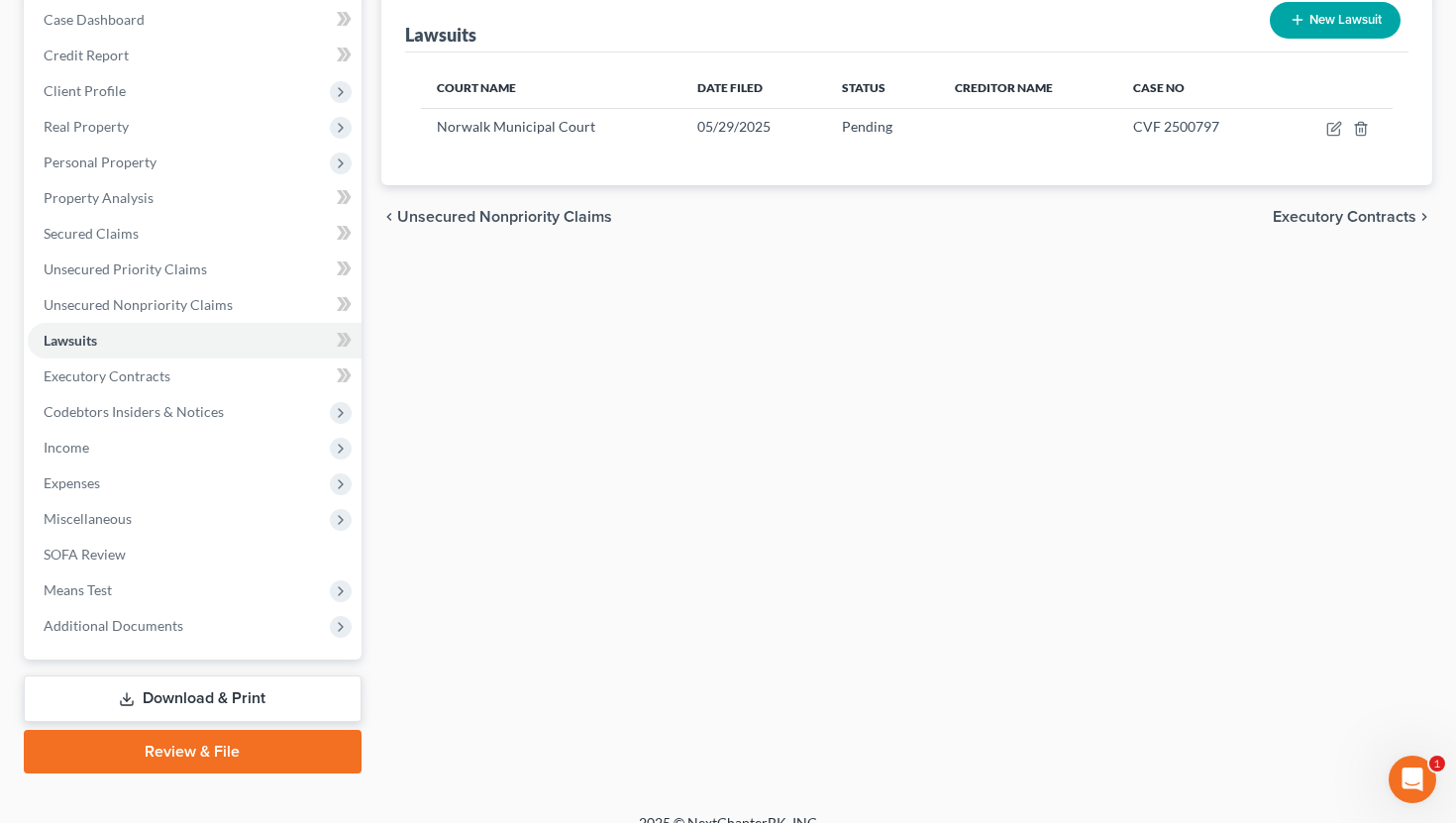 scroll, scrollTop: 205, scrollLeft: 0, axis: vertical 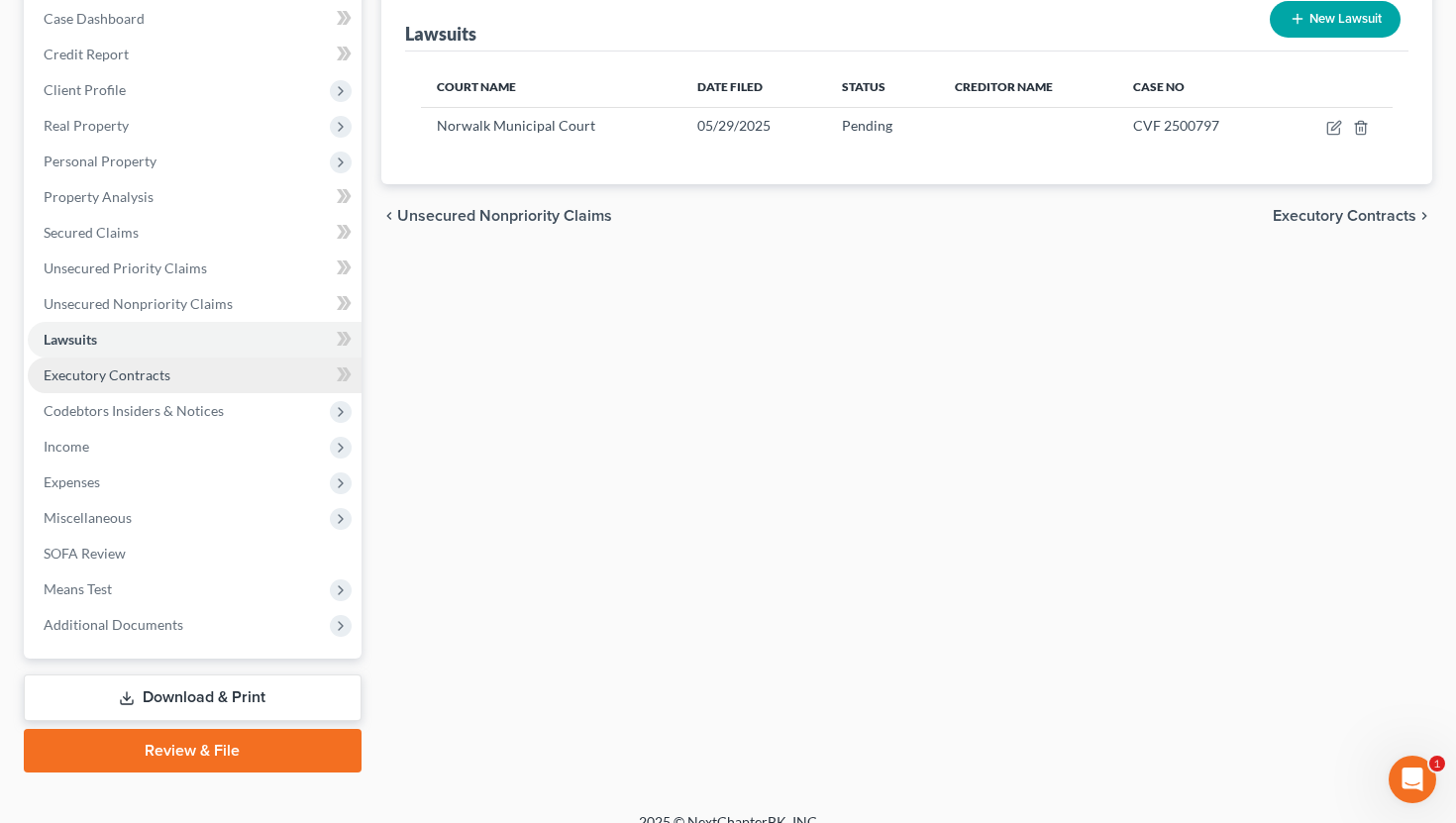 click on "Executory Contracts" at bounding box center [107, 374] 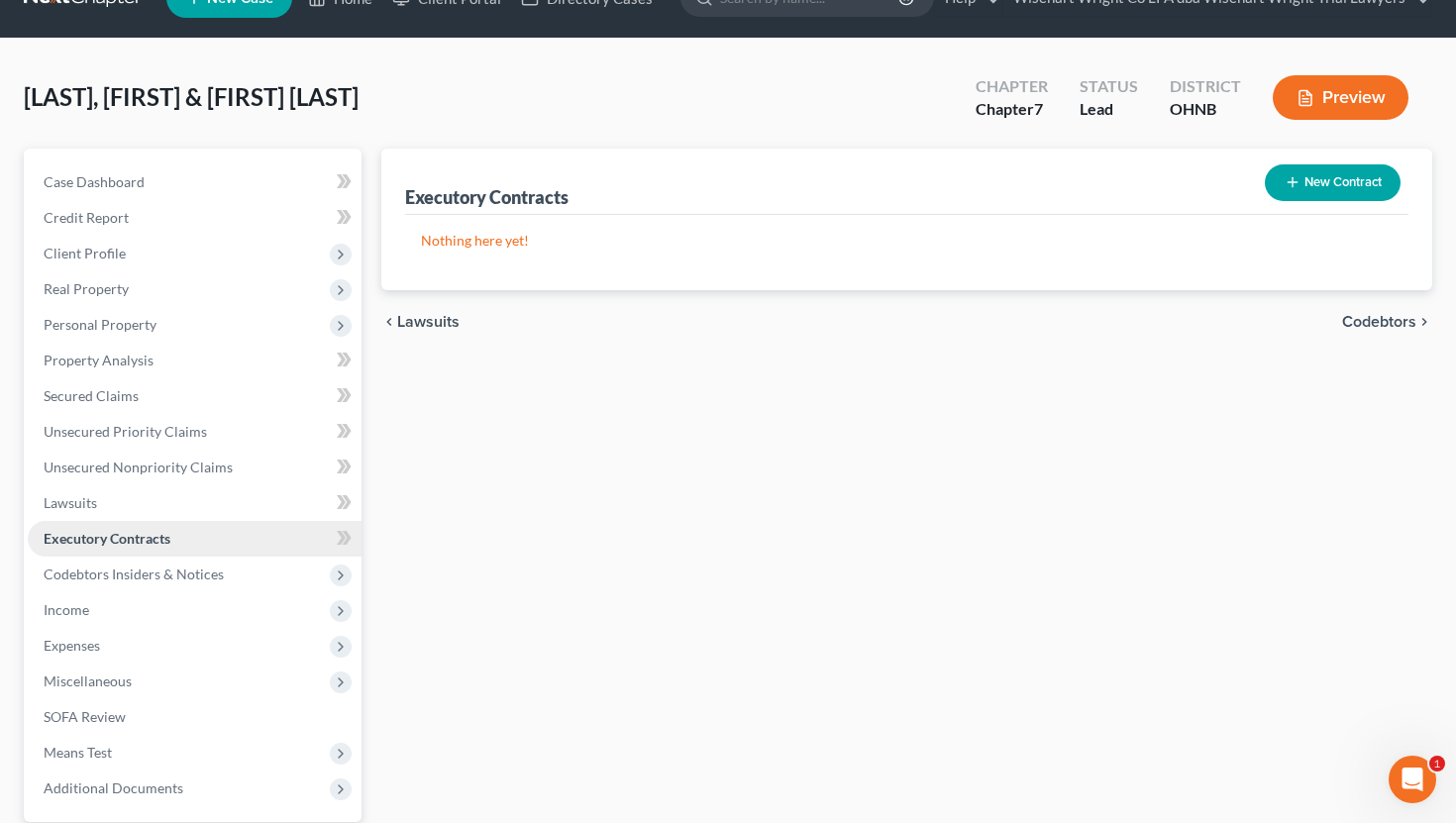 scroll, scrollTop: 0, scrollLeft: 0, axis: both 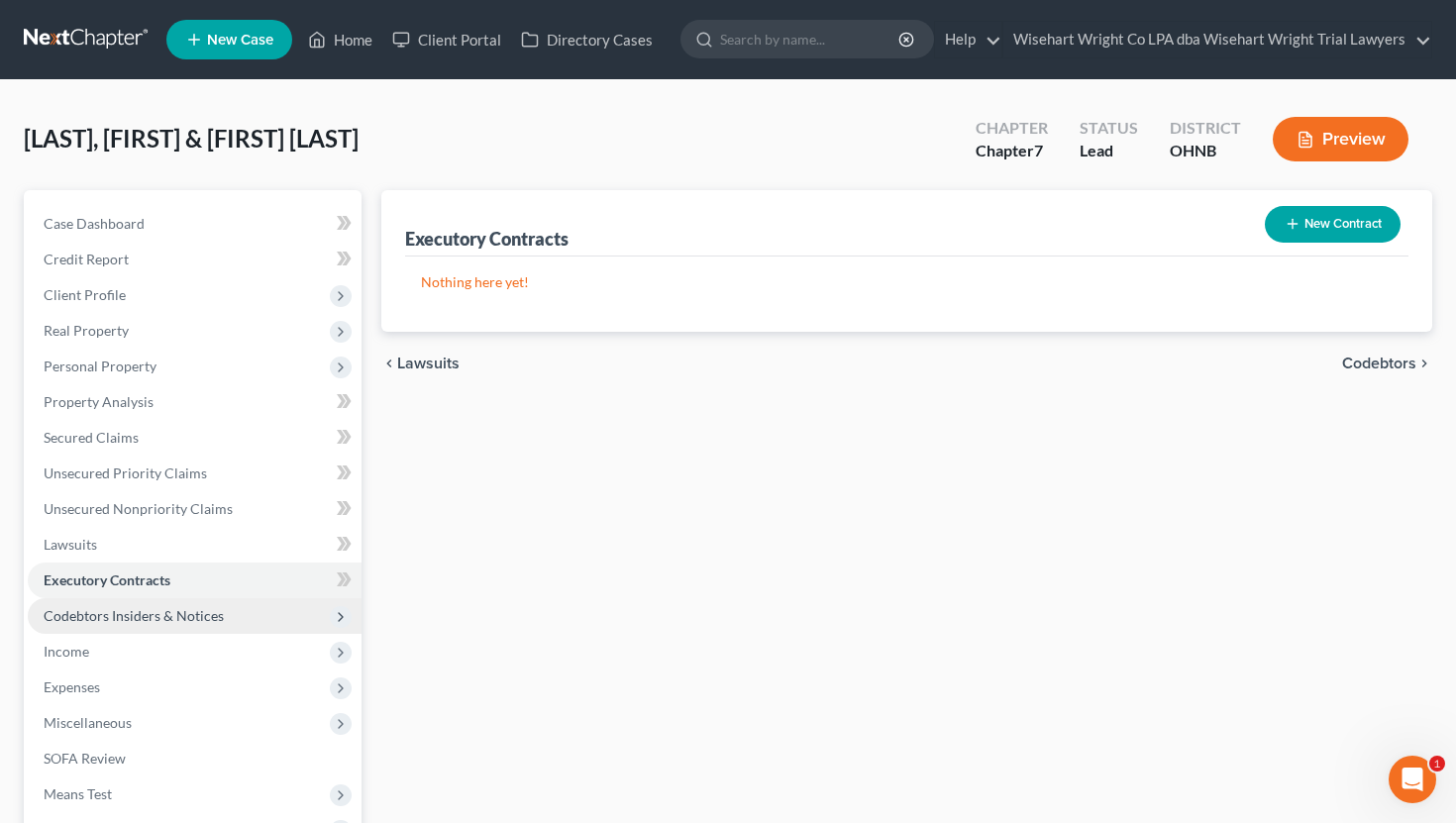 click on "Codebtors Insiders & Notices" at bounding box center (134, 615) 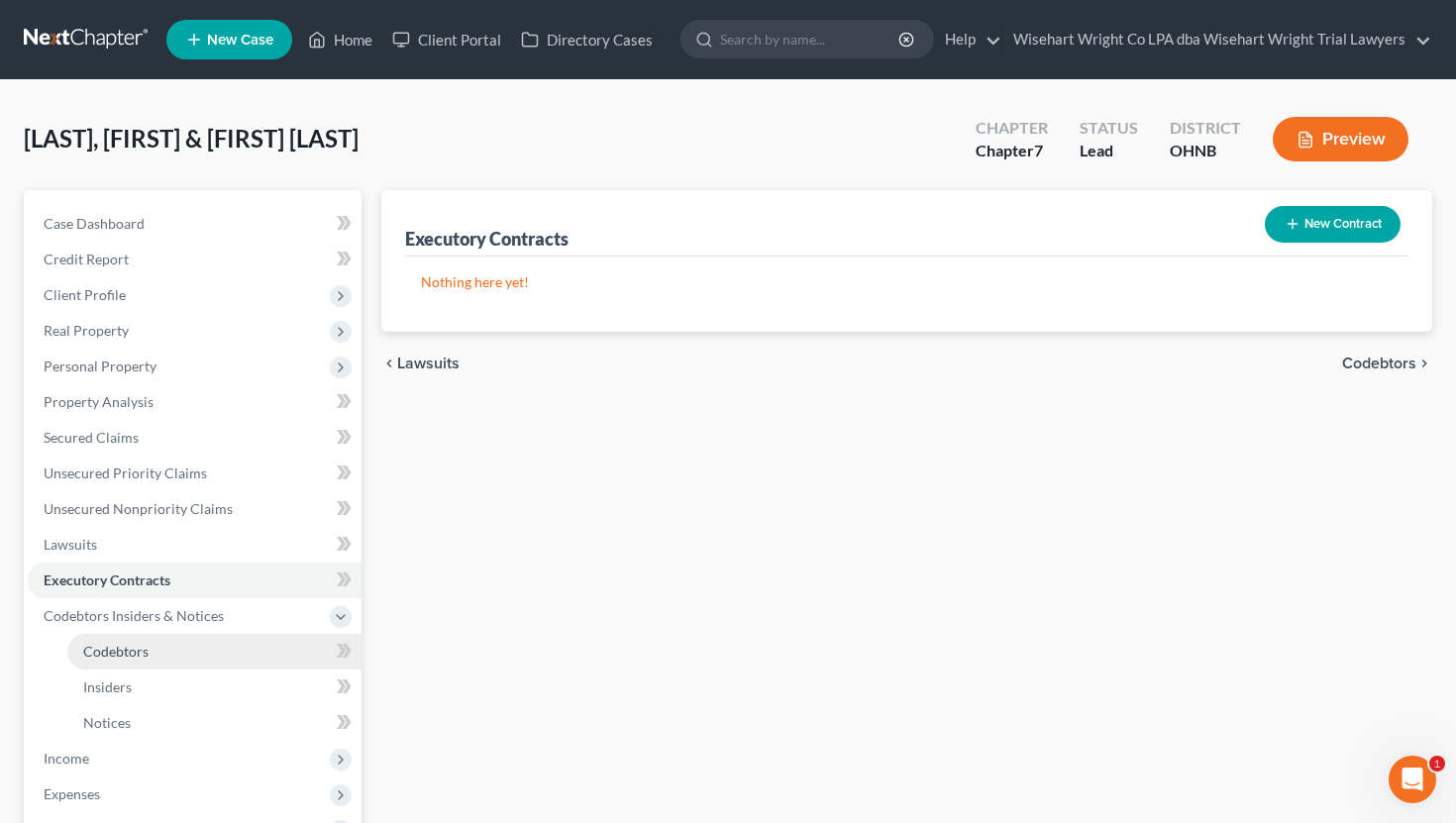 click on "Codebtors" at bounding box center [214, 652] 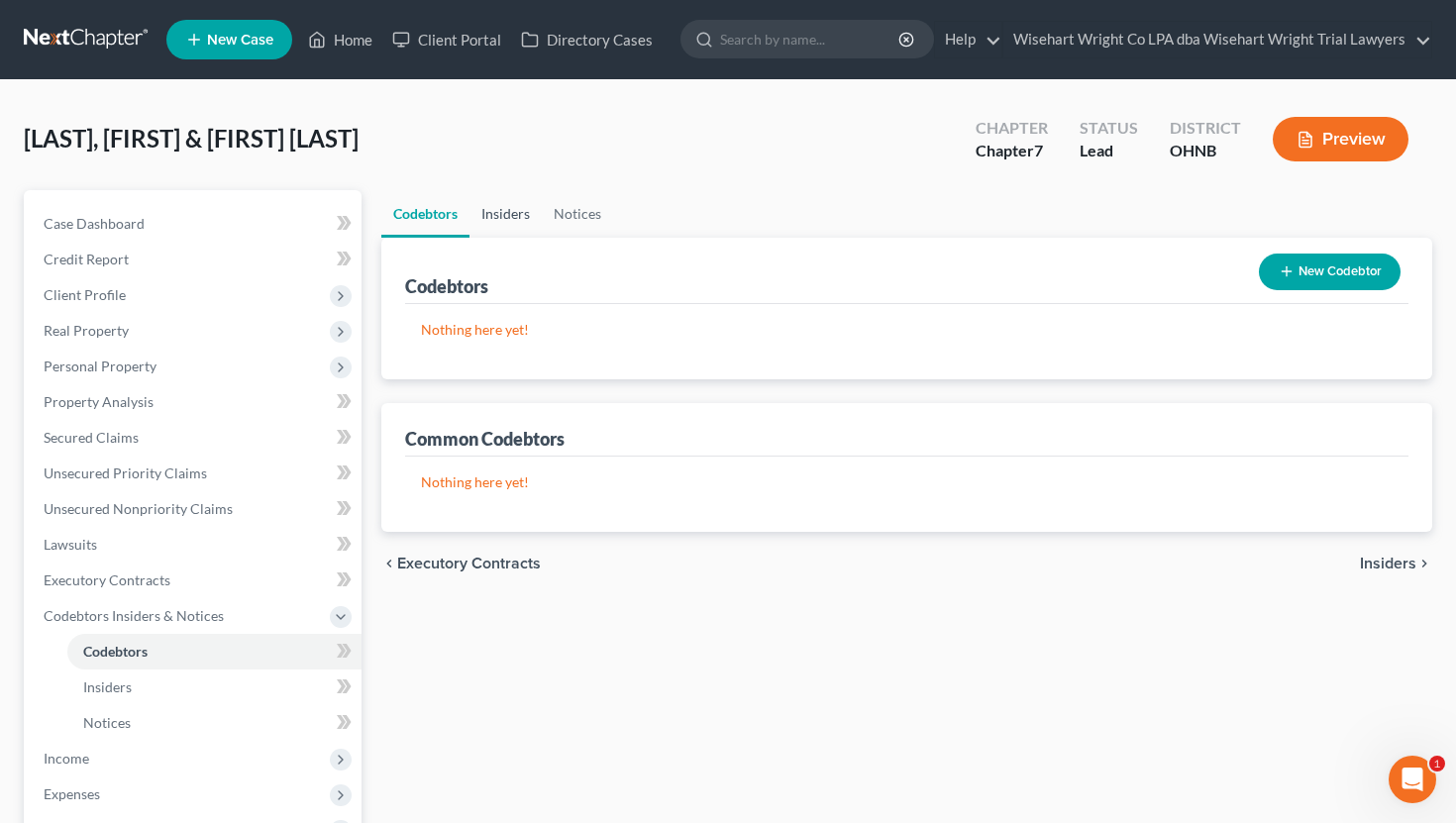 click on "Insiders" at bounding box center (505, 214) 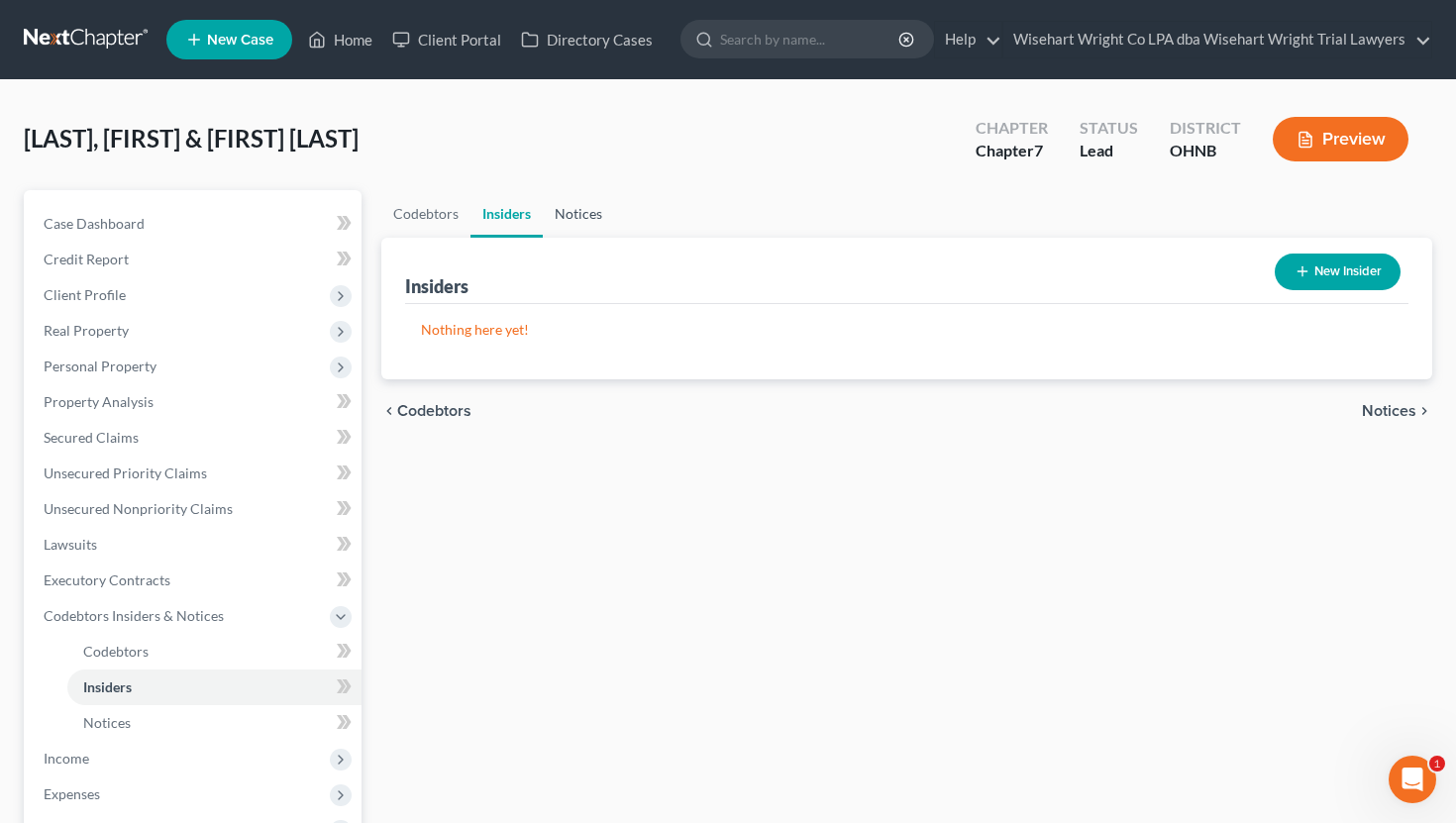 click on "Notices" at bounding box center (578, 214) 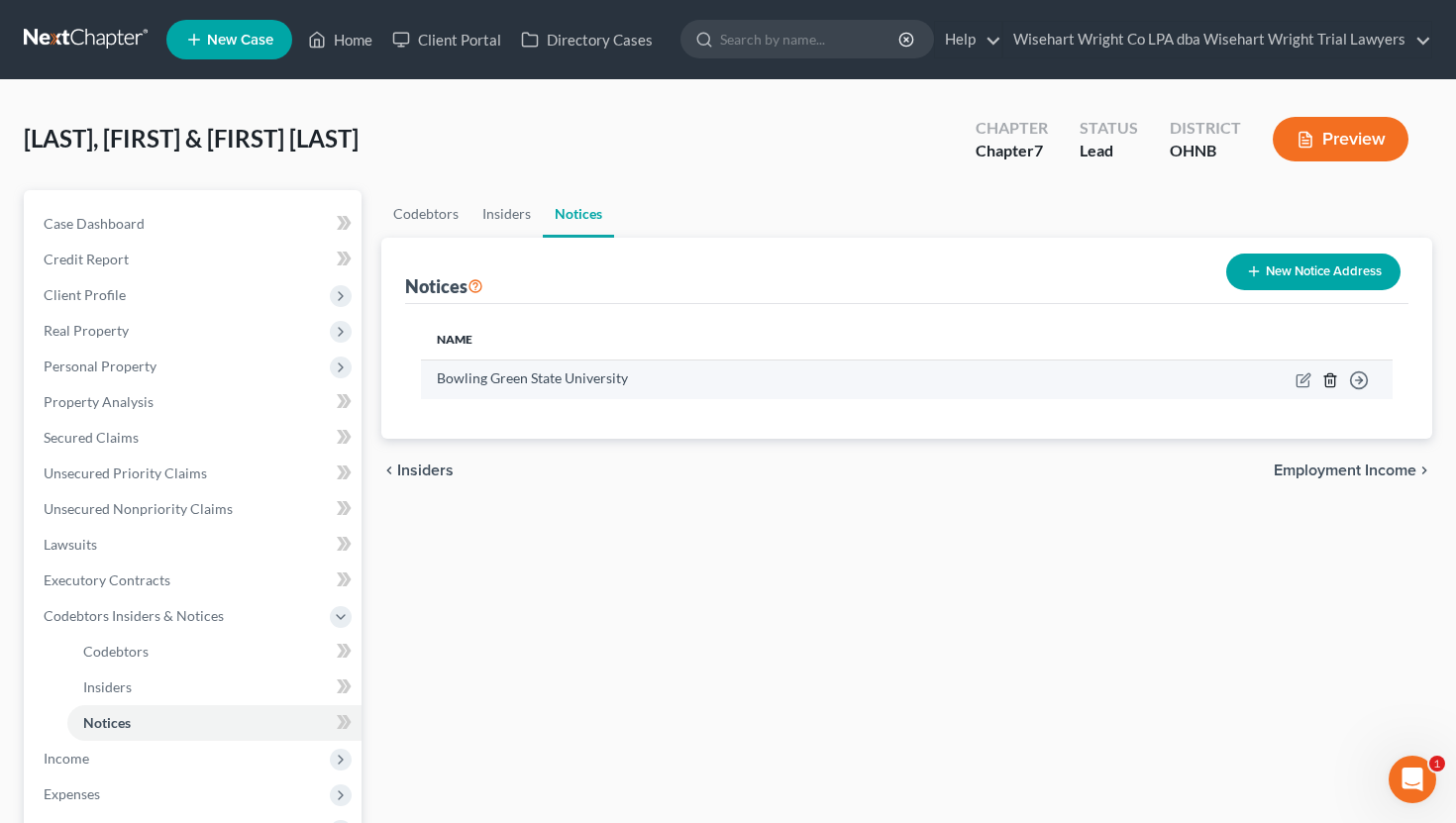 click 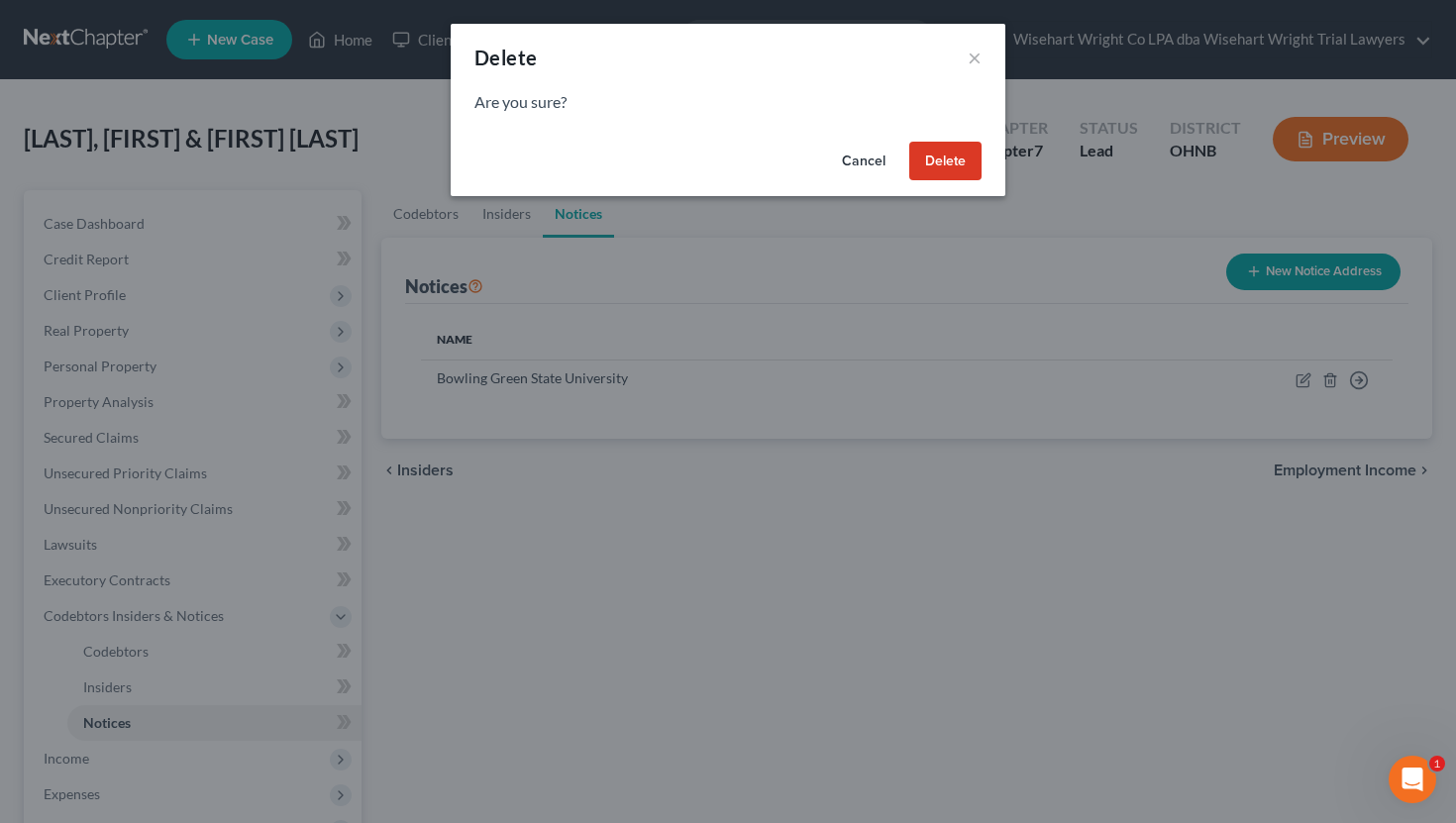 click on "Delete" at bounding box center [945, 161] 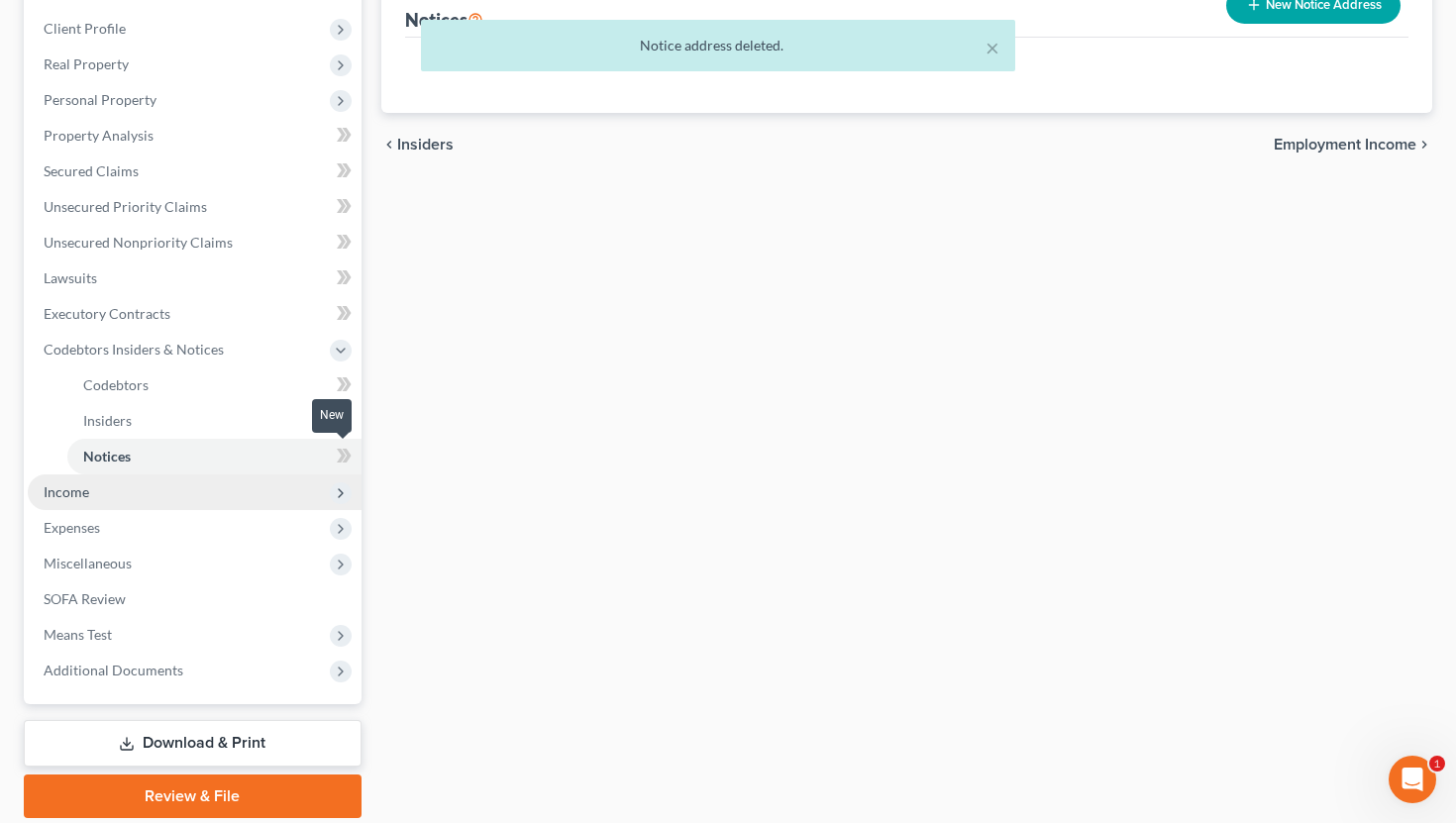 scroll, scrollTop: 289, scrollLeft: 0, axis: vertical 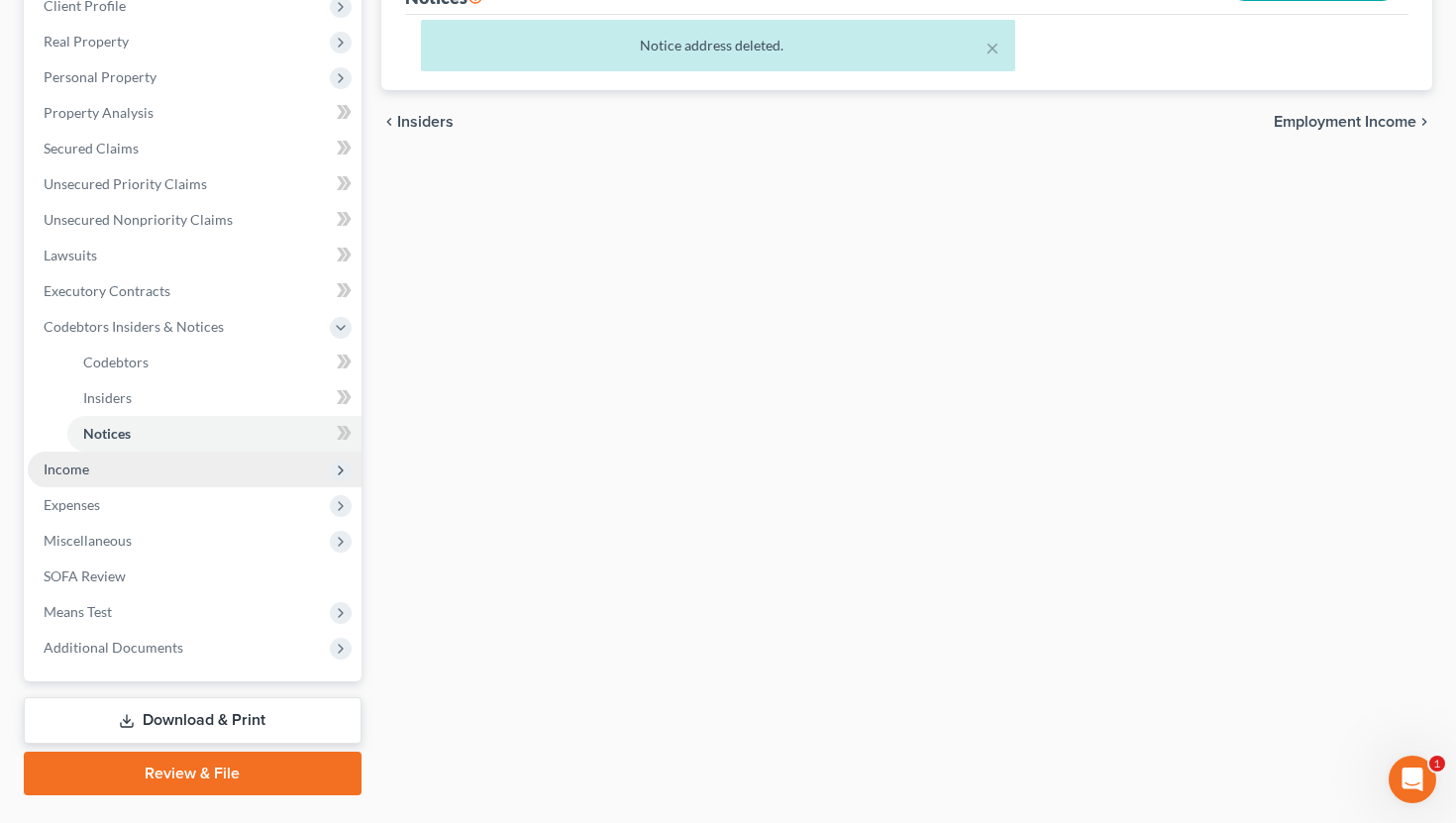 click on "Income" at bounding box center [194, 469] 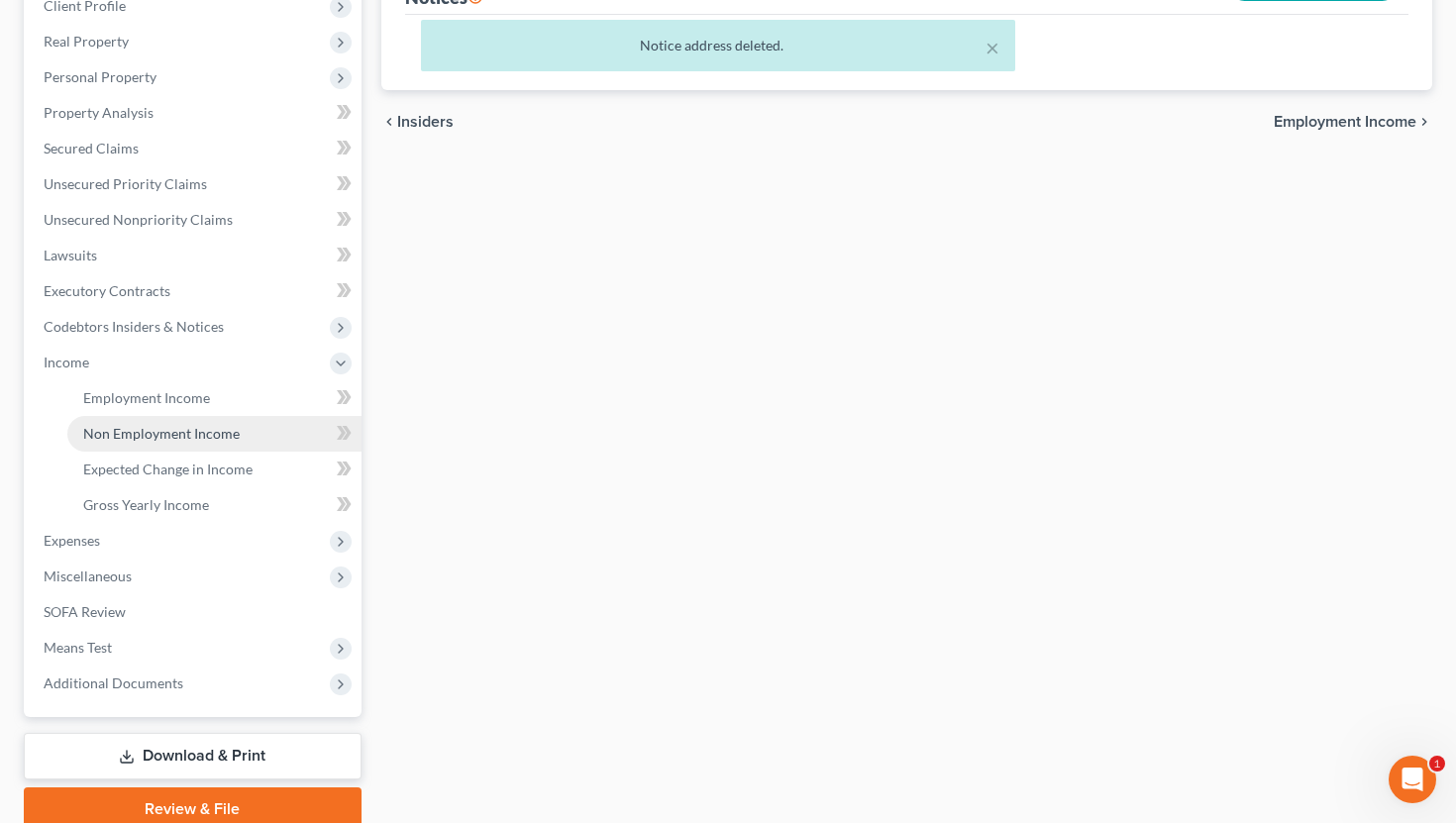 click on "Non Employment Income" at bounding box center [214, 434] 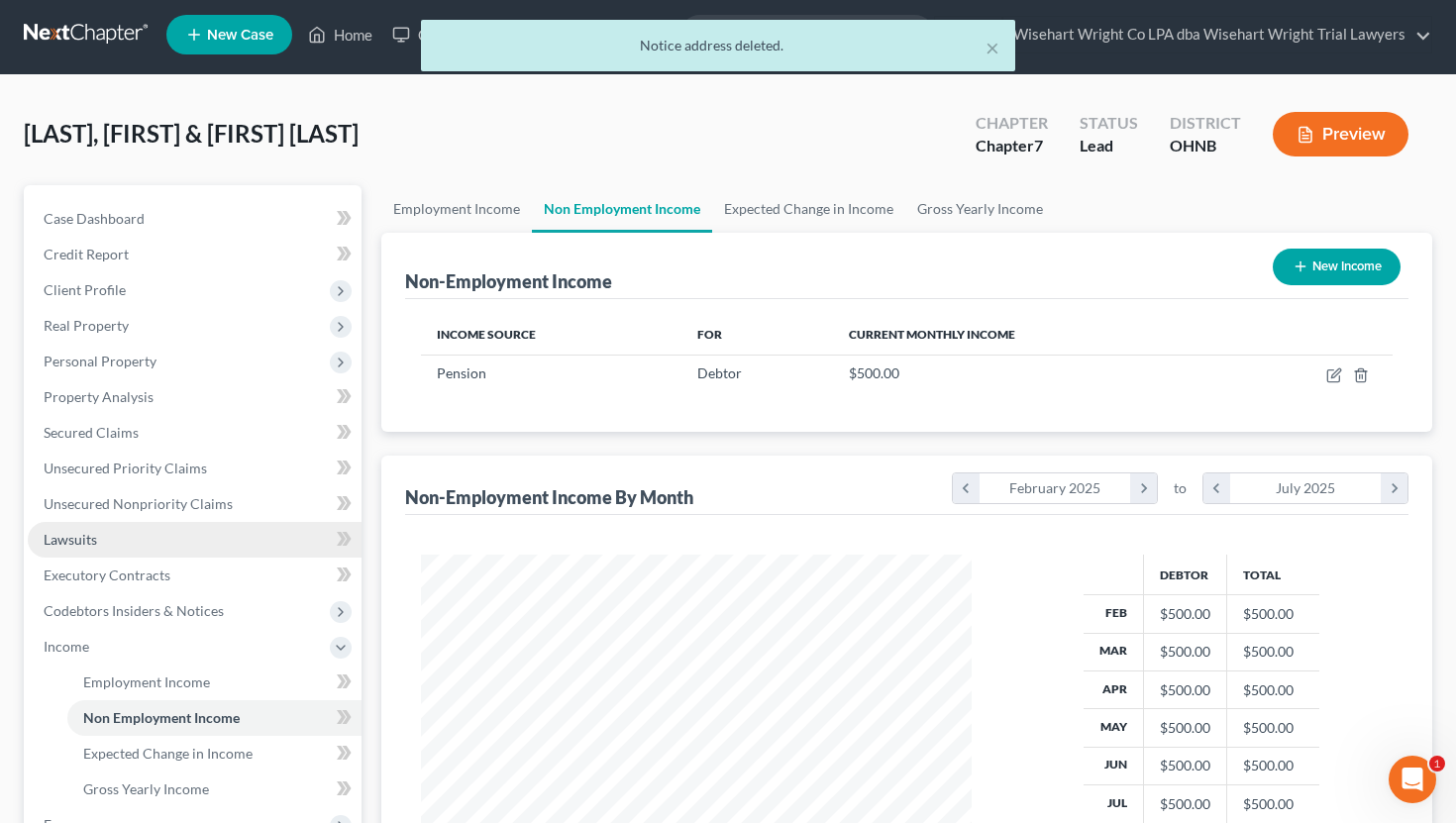 scroll, scrollTop: 0, scrollLeft: 0, axis: both 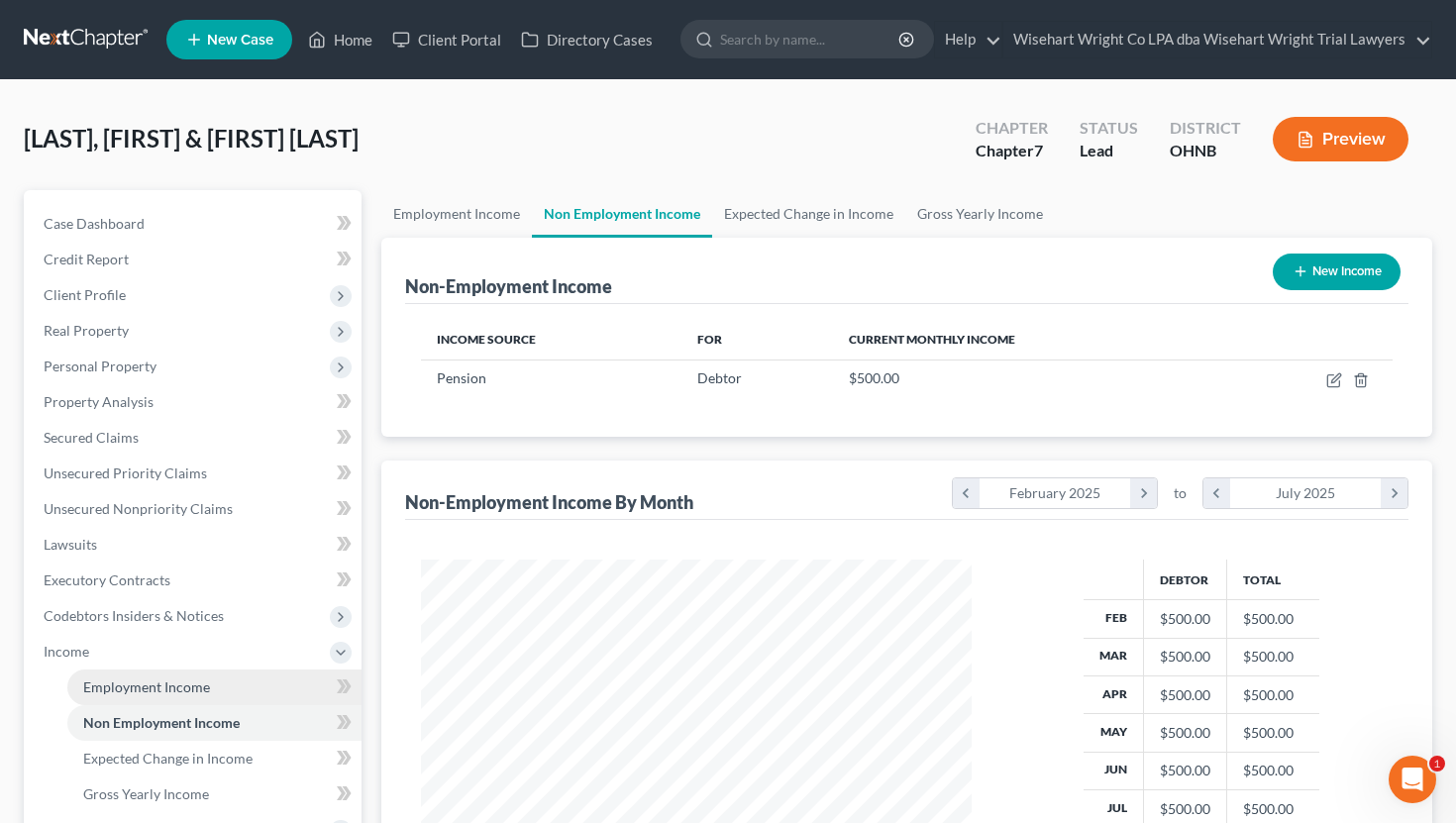 click on "Employment Income" at bounding box center [147, 686] 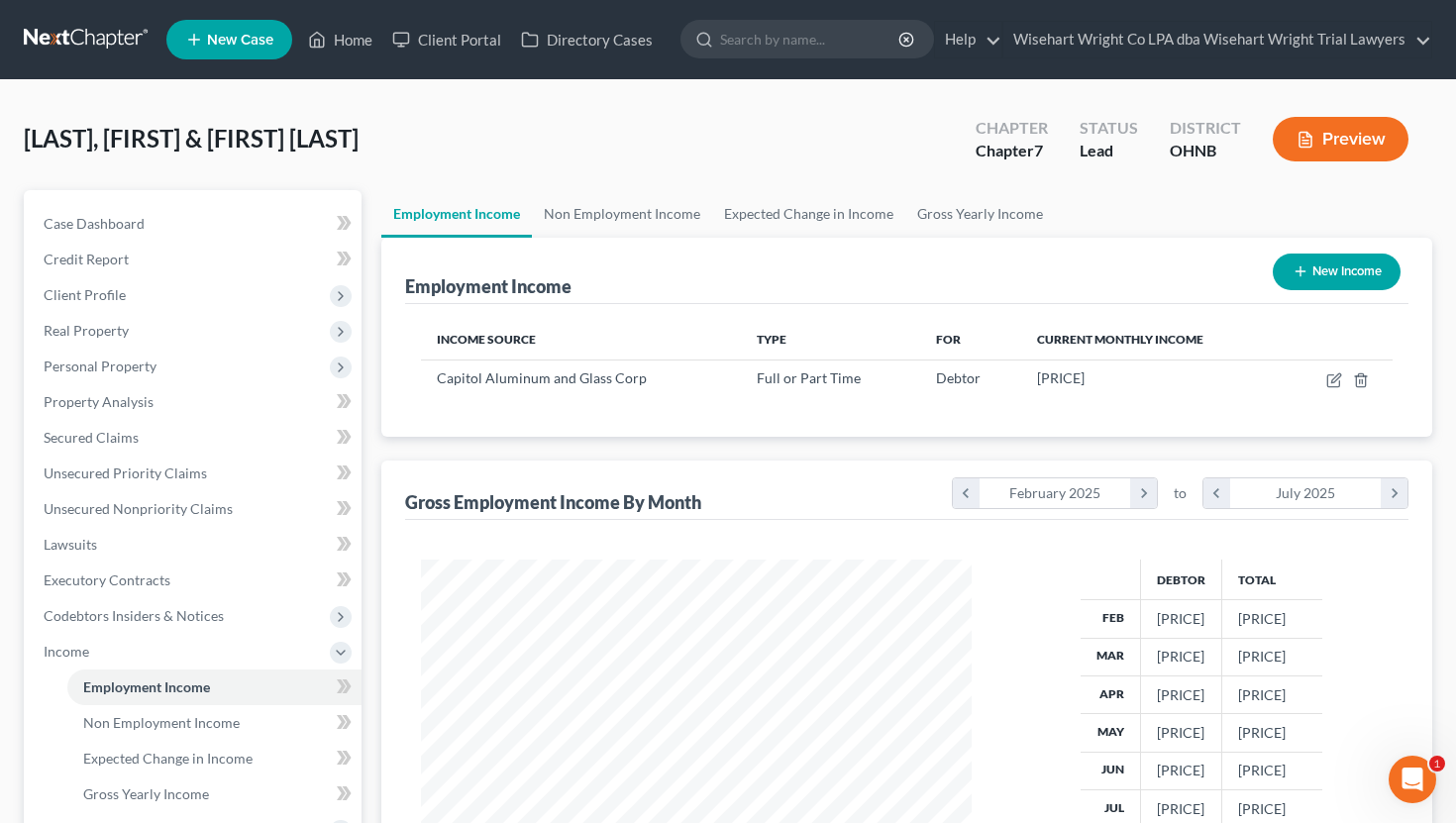 scroll, scrollTop: 990018, scrollLeft: 989886, axis: both 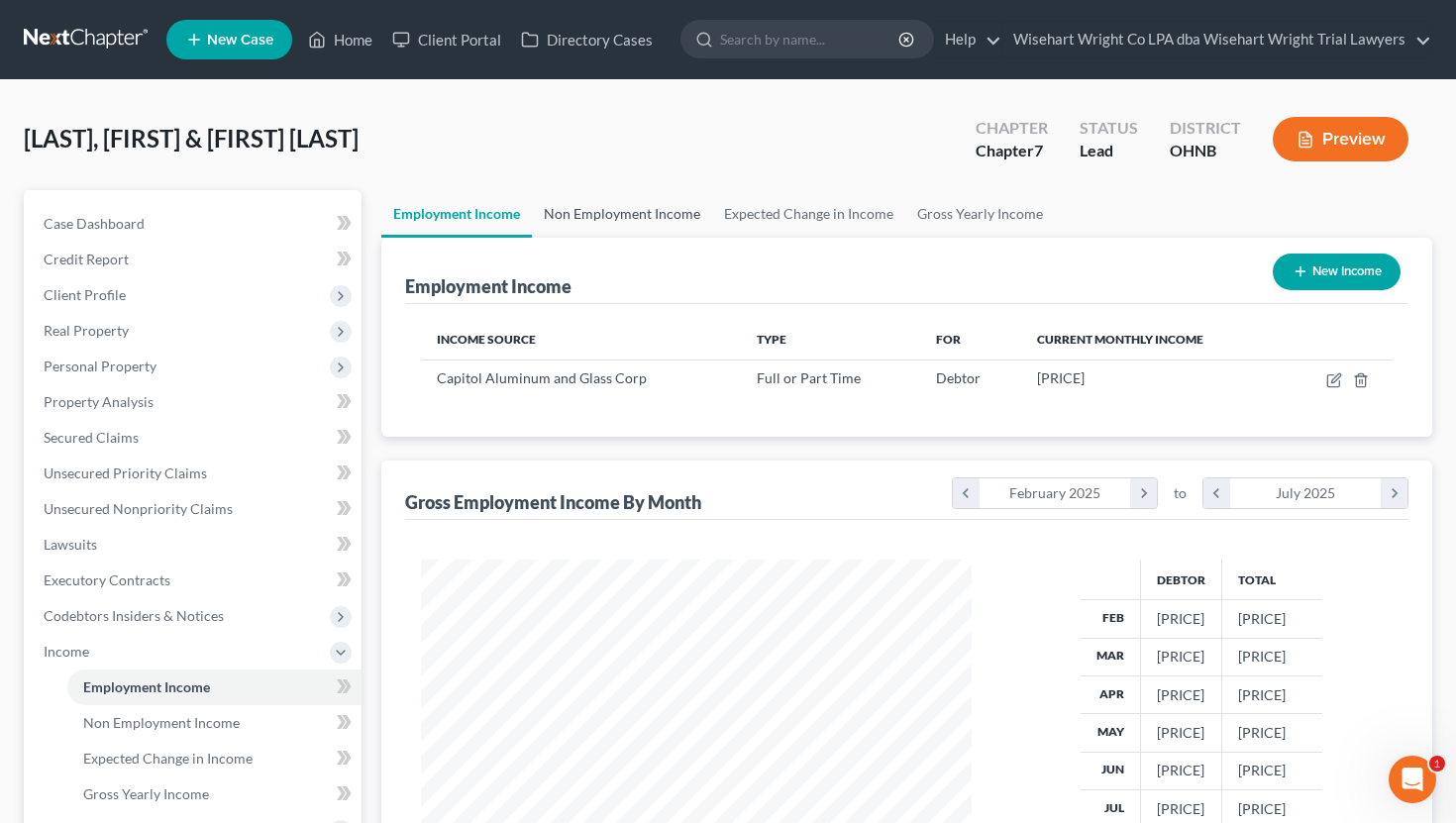 click on "Non Employment Income" at bounding box center (622, 214) 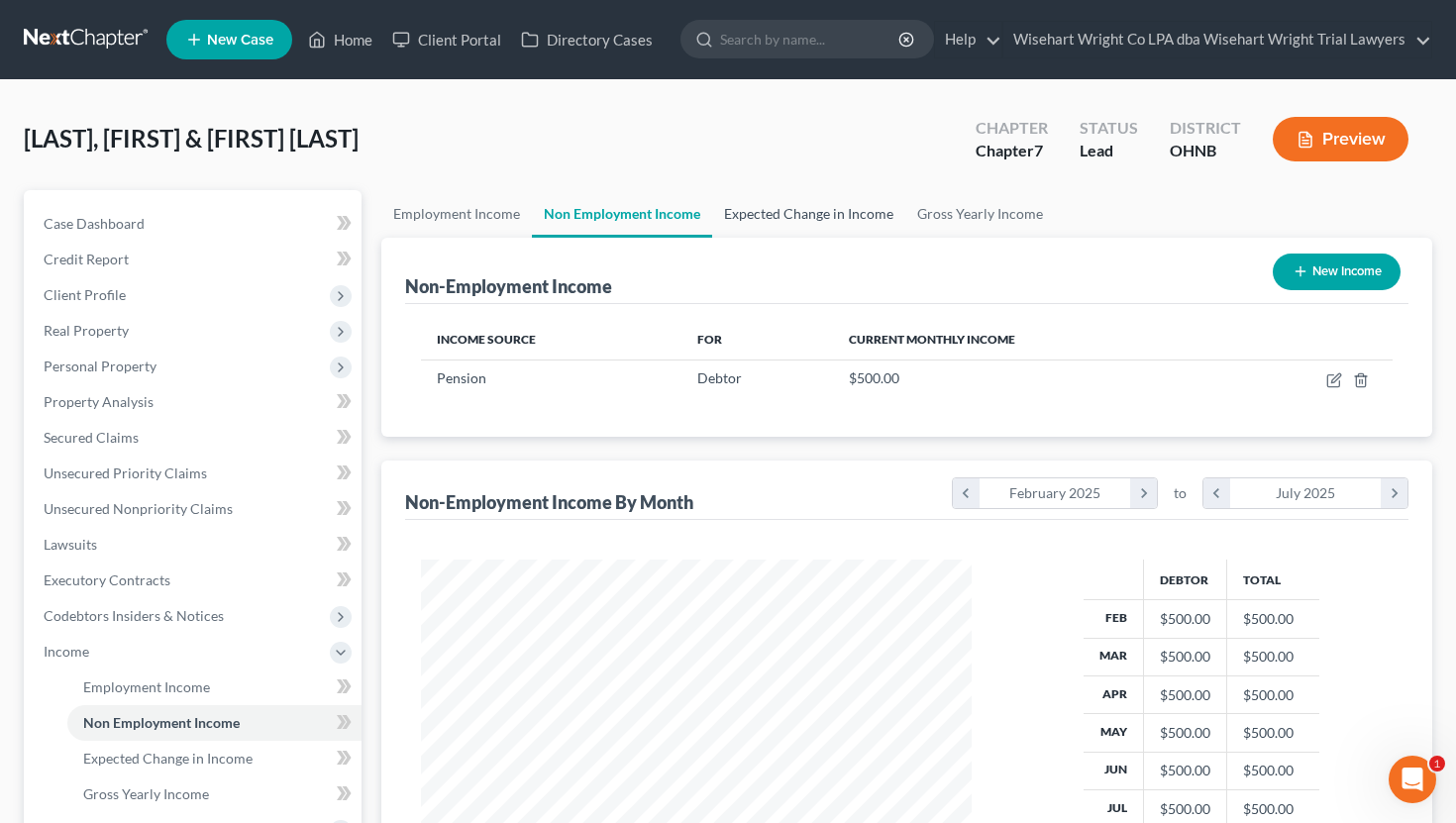 scroll, scrollTop: 990018, scrollLeft: 989886, axis: both 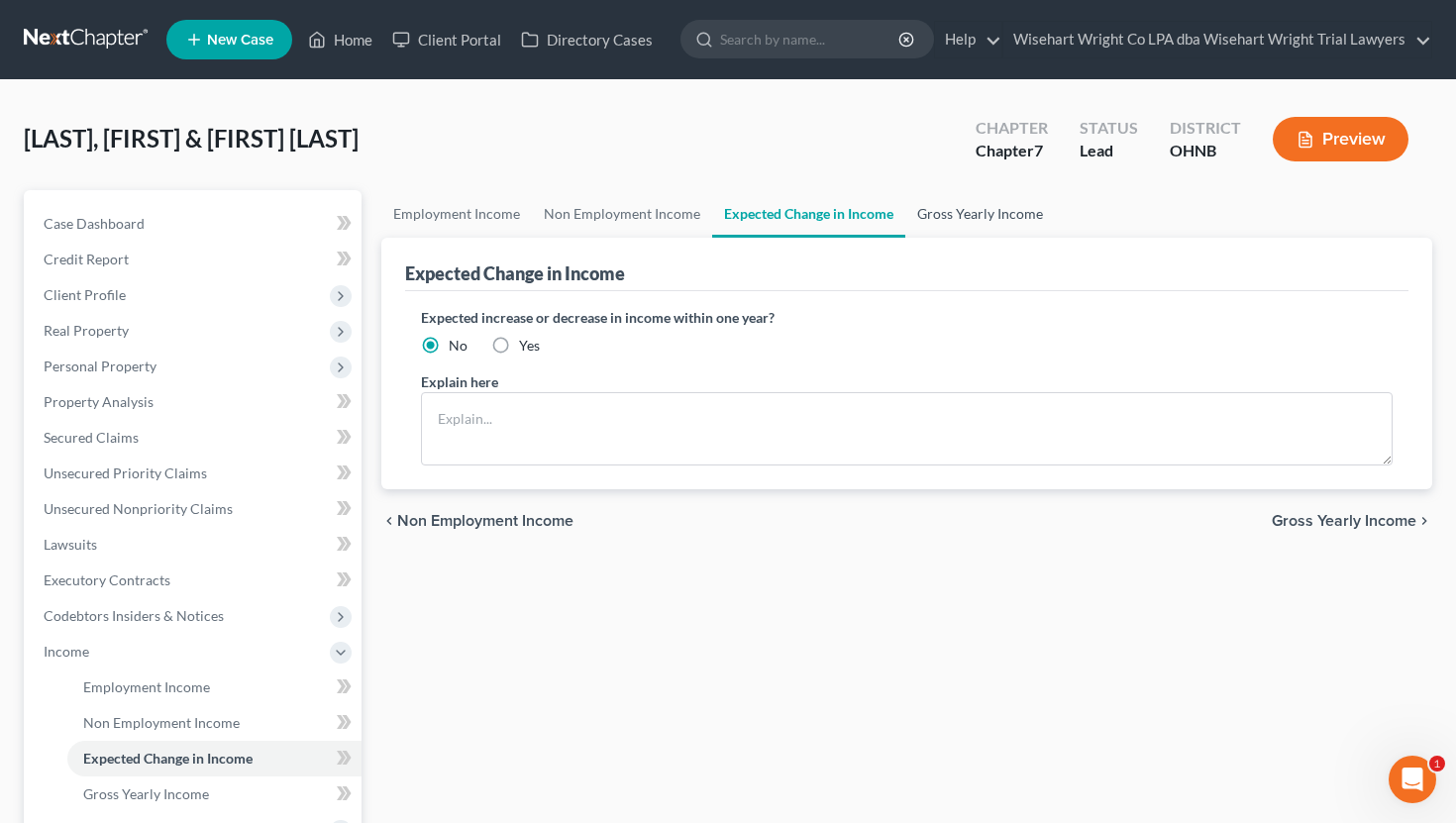 click on "Gross Yearly Income" at bounding box center (980, 214) 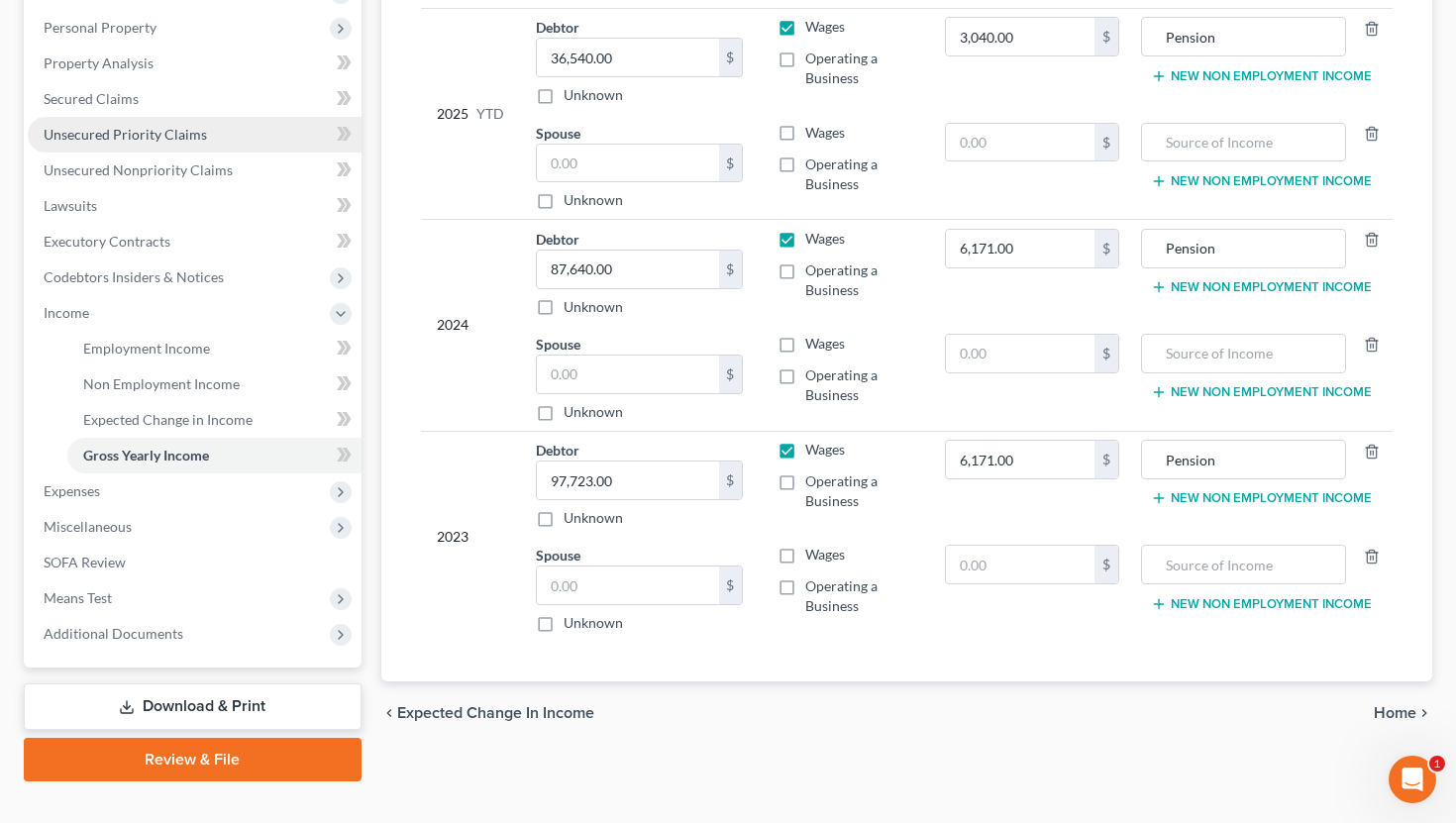 scroll, scrollTop: 348, scrollLeft: 0, axis: vertical 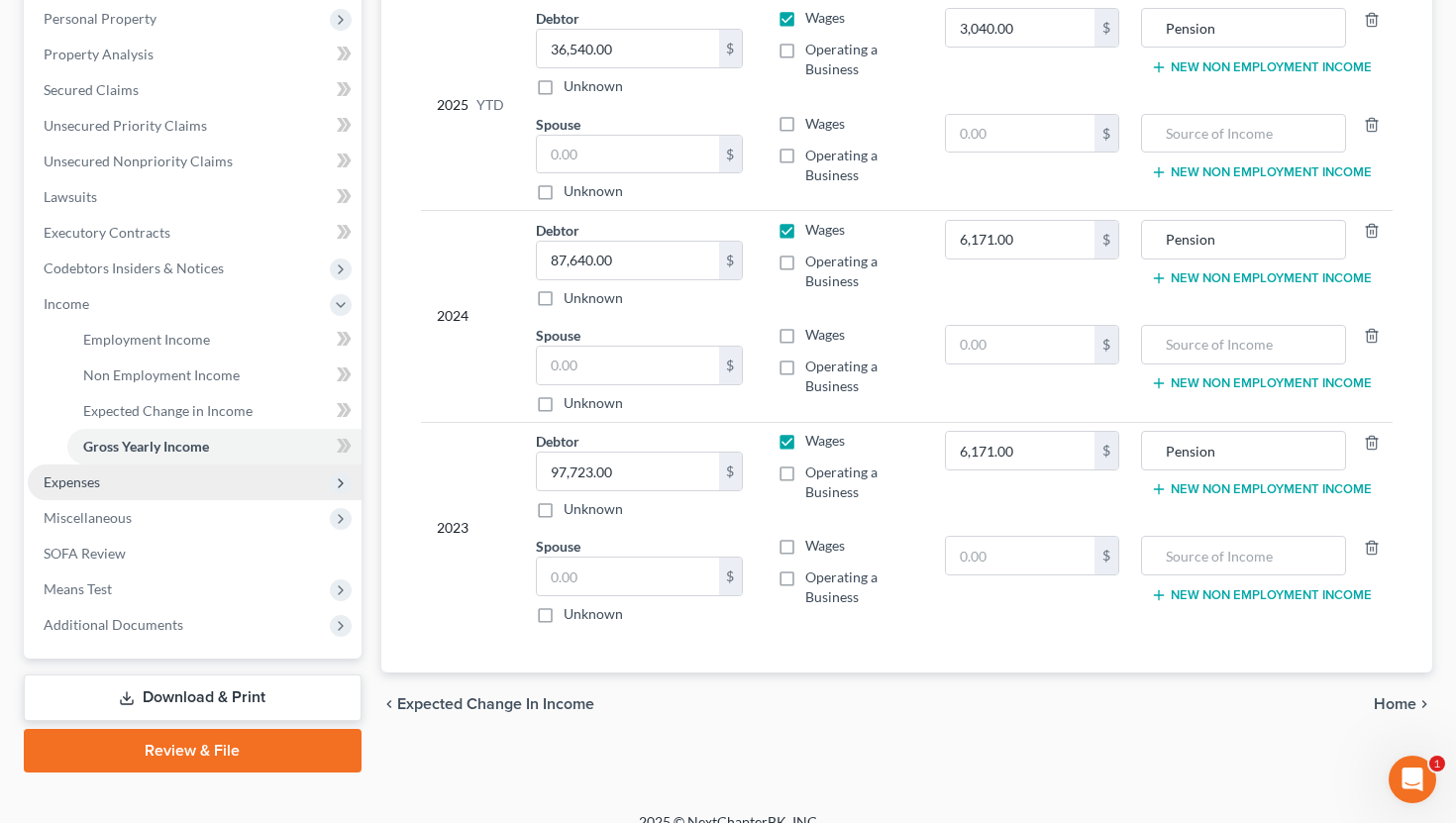click on "Expenses" at bounding box center [194, 482] 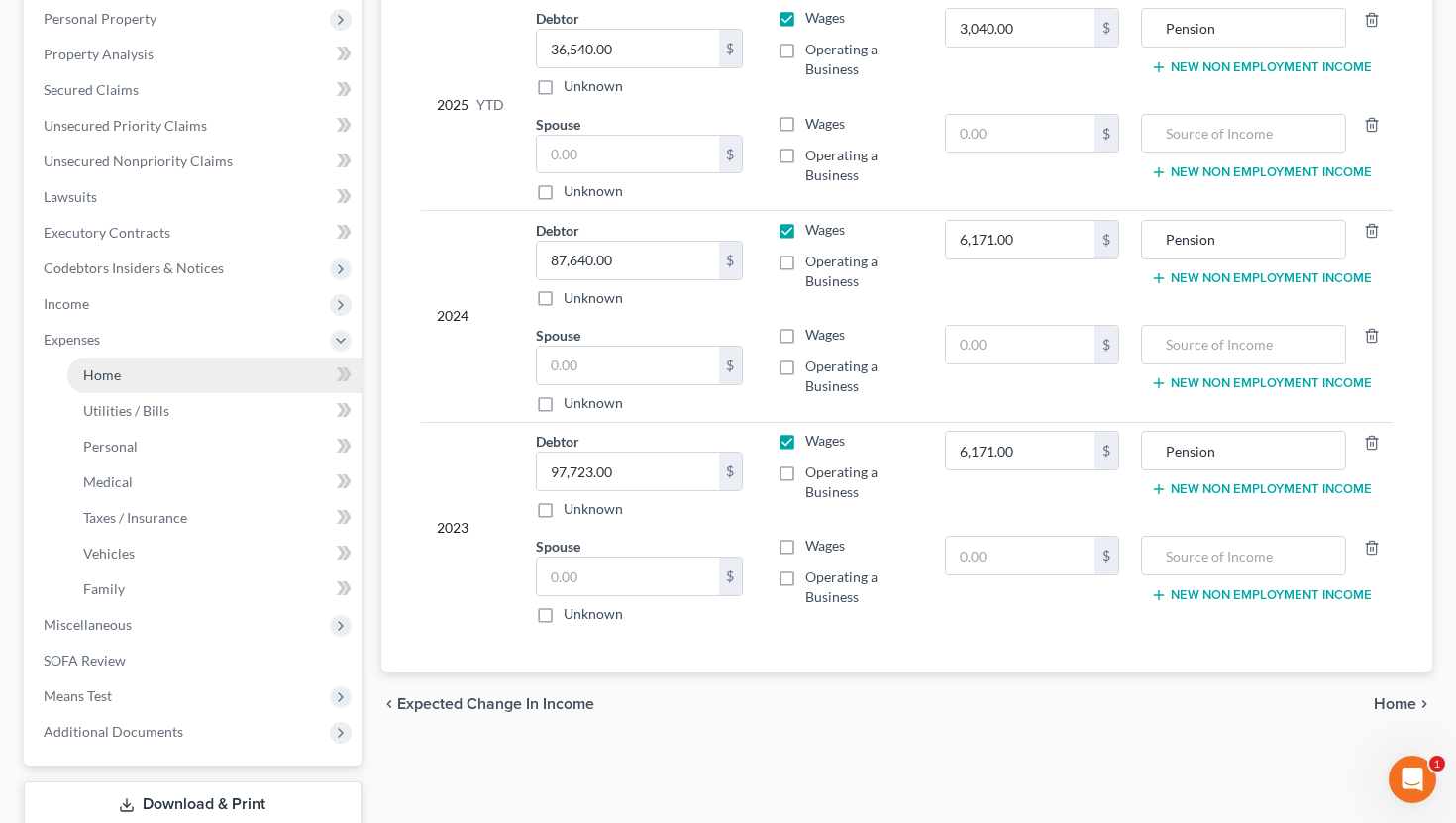 click on "Home" at bounding box center [214, 375] 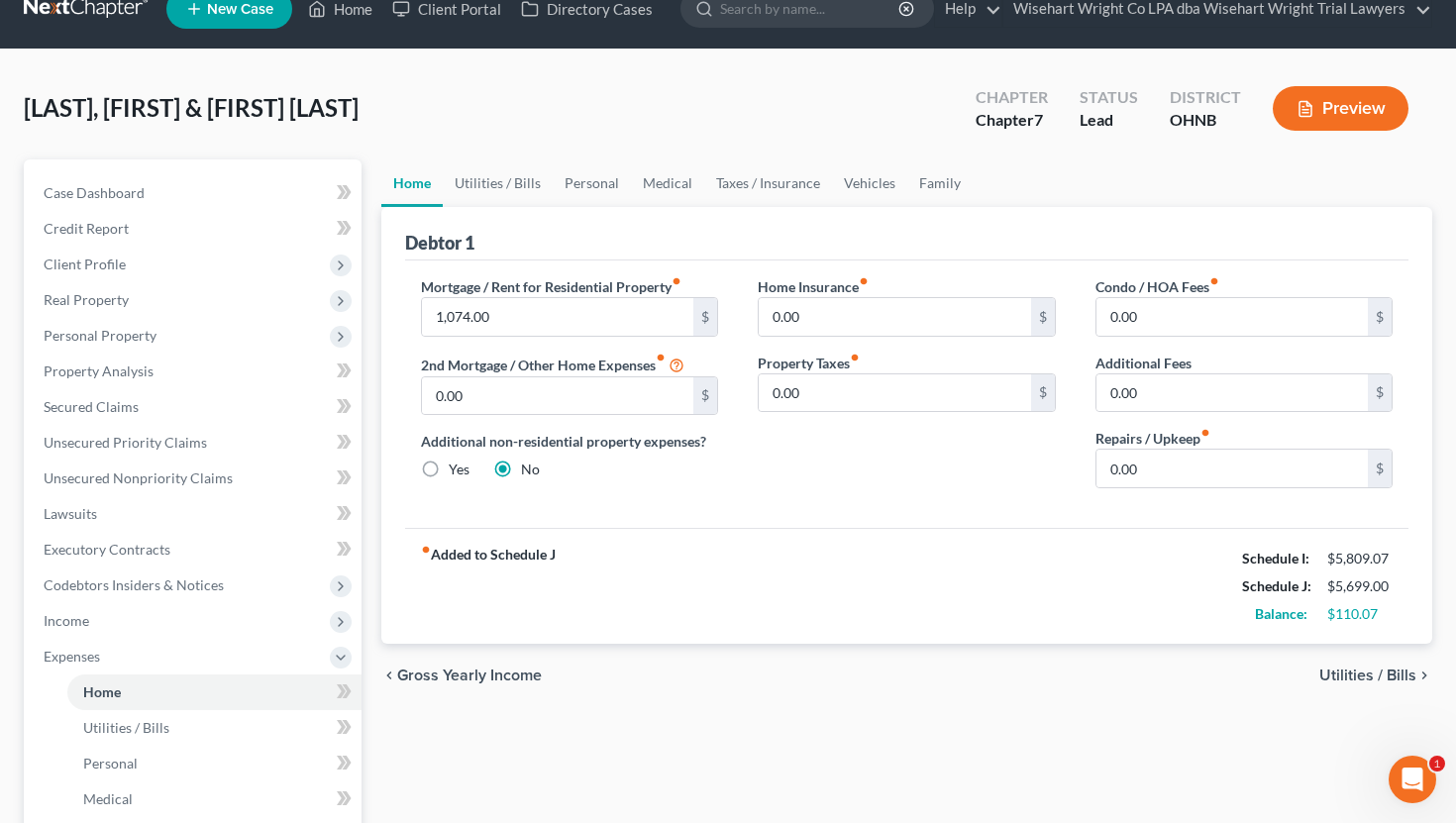 scroll, scrollTop: 0, scrollLeft: 0, axis: both 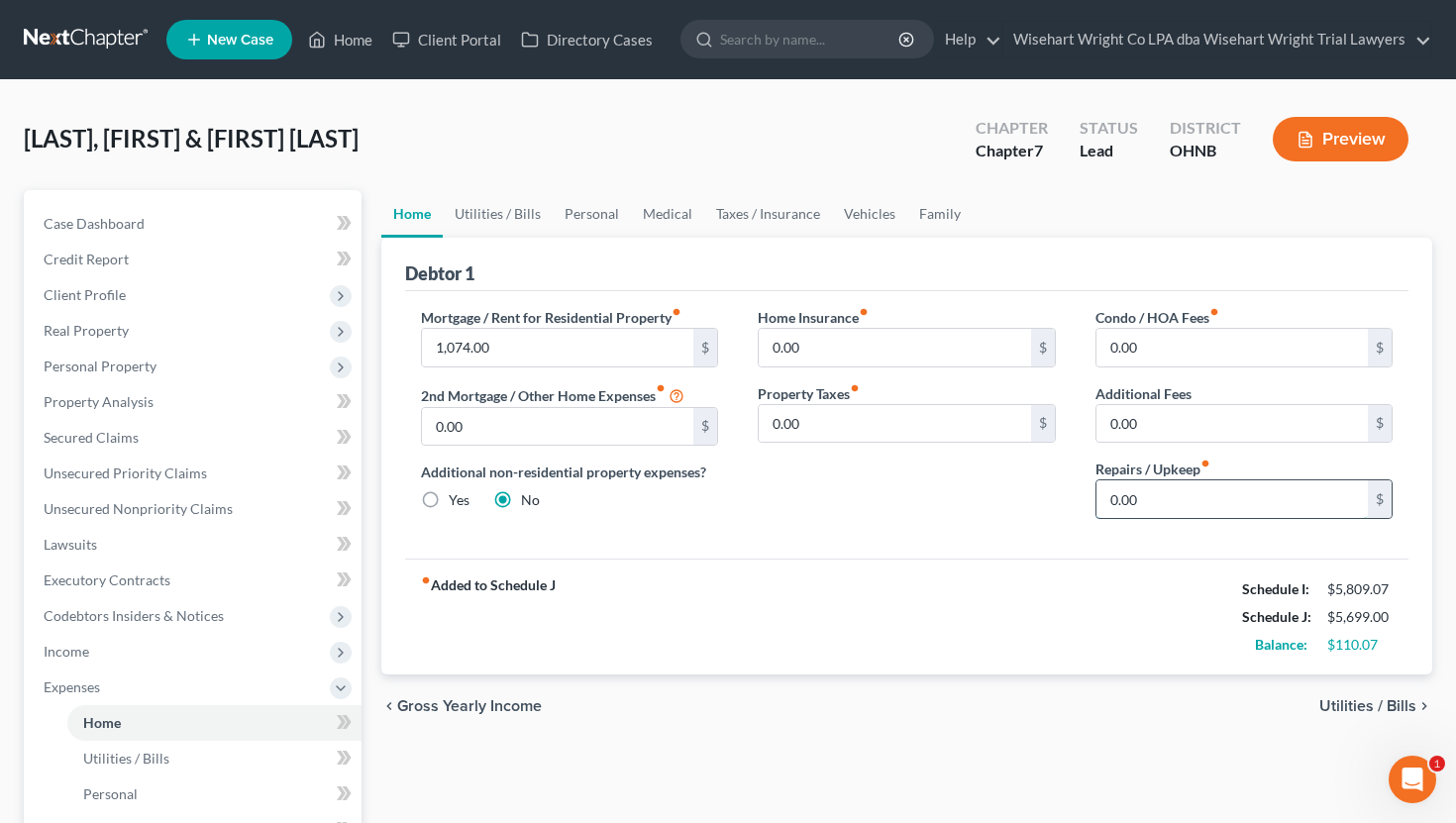 click on "0.00" at bounding box center (1232, 499) 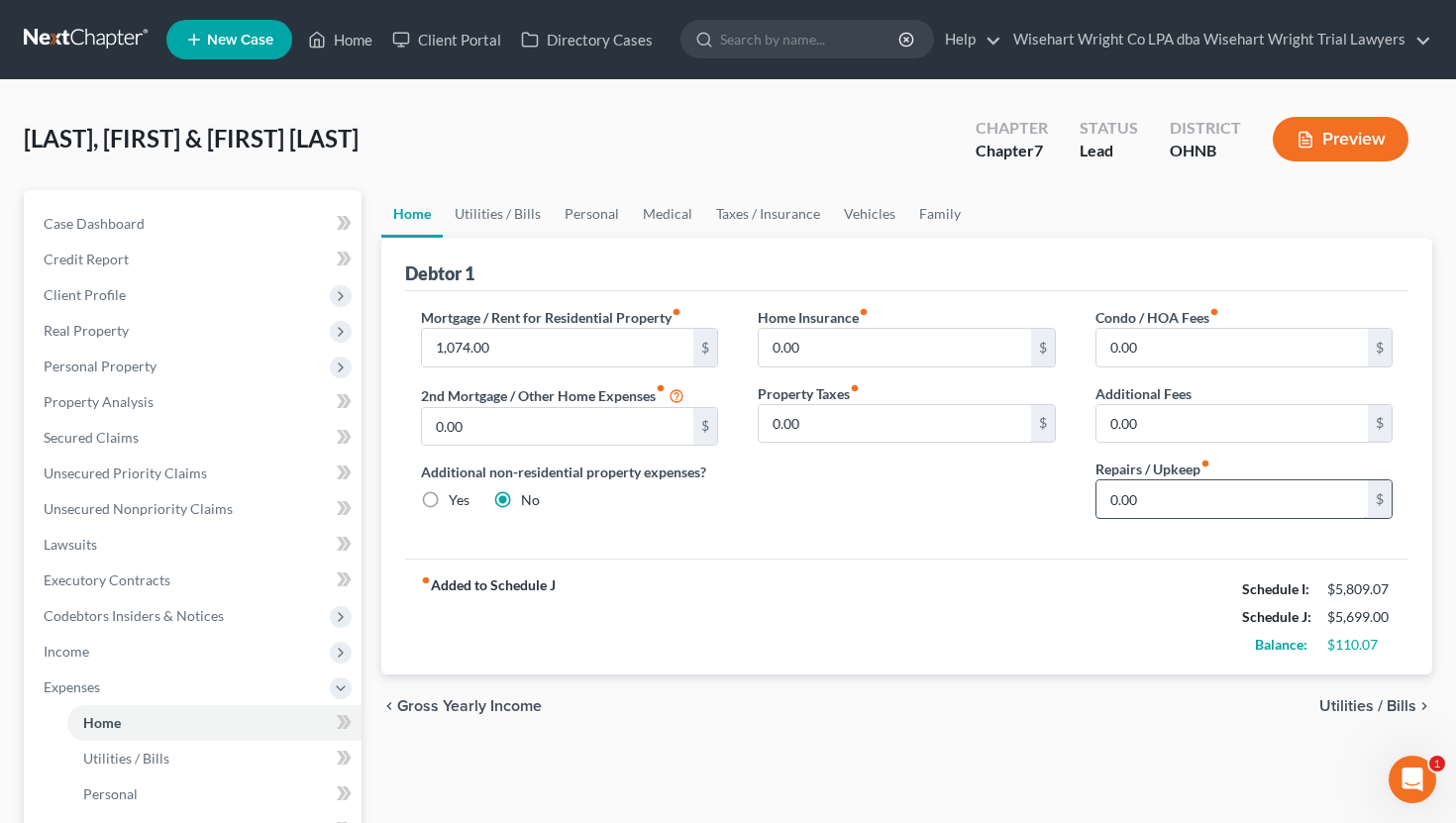 drag, startPoint x: 1168, startPoint y: 504, endPoint x: 1098, endPoint y: 505, distance: 70.00714 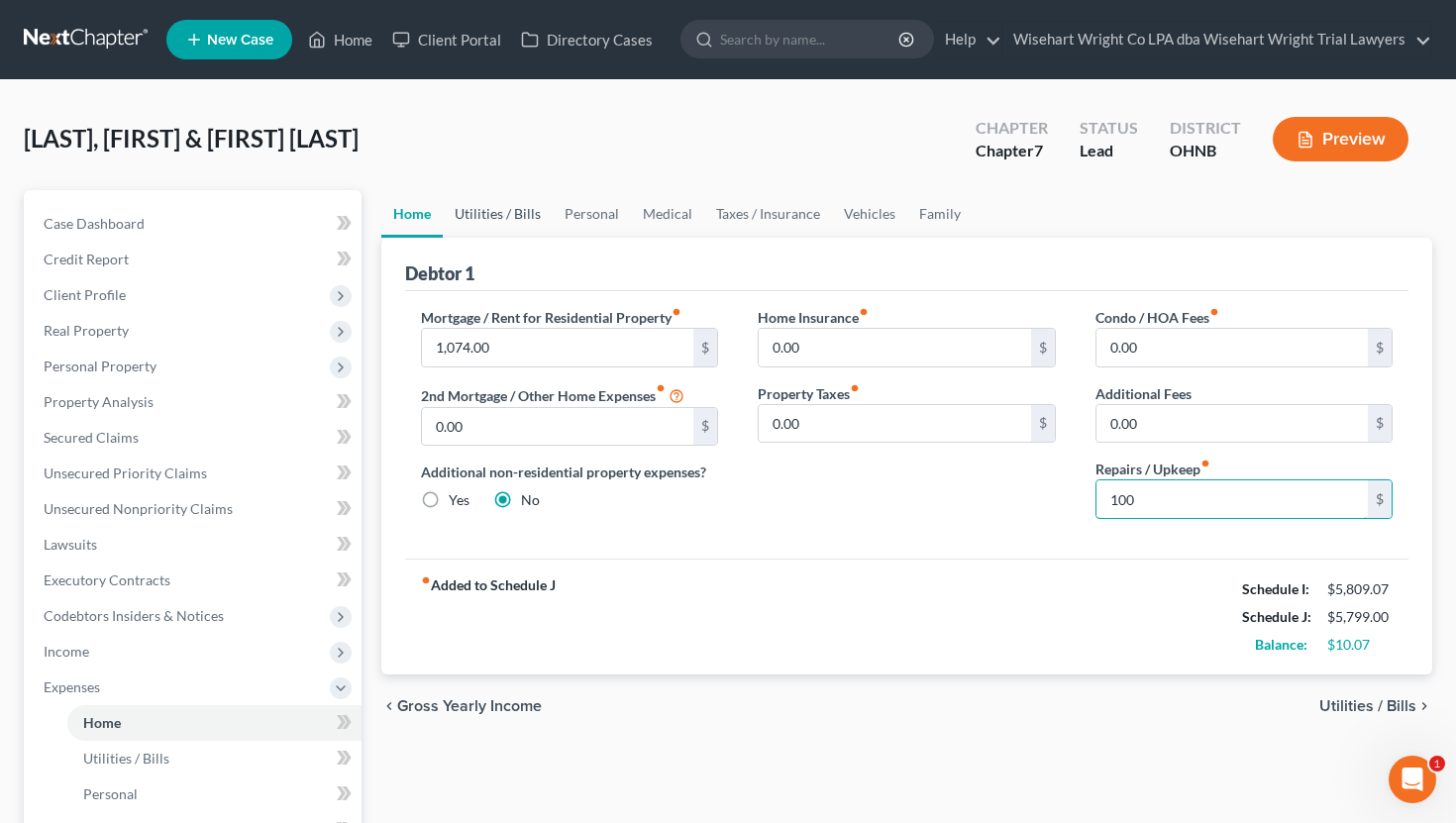 type on "100" 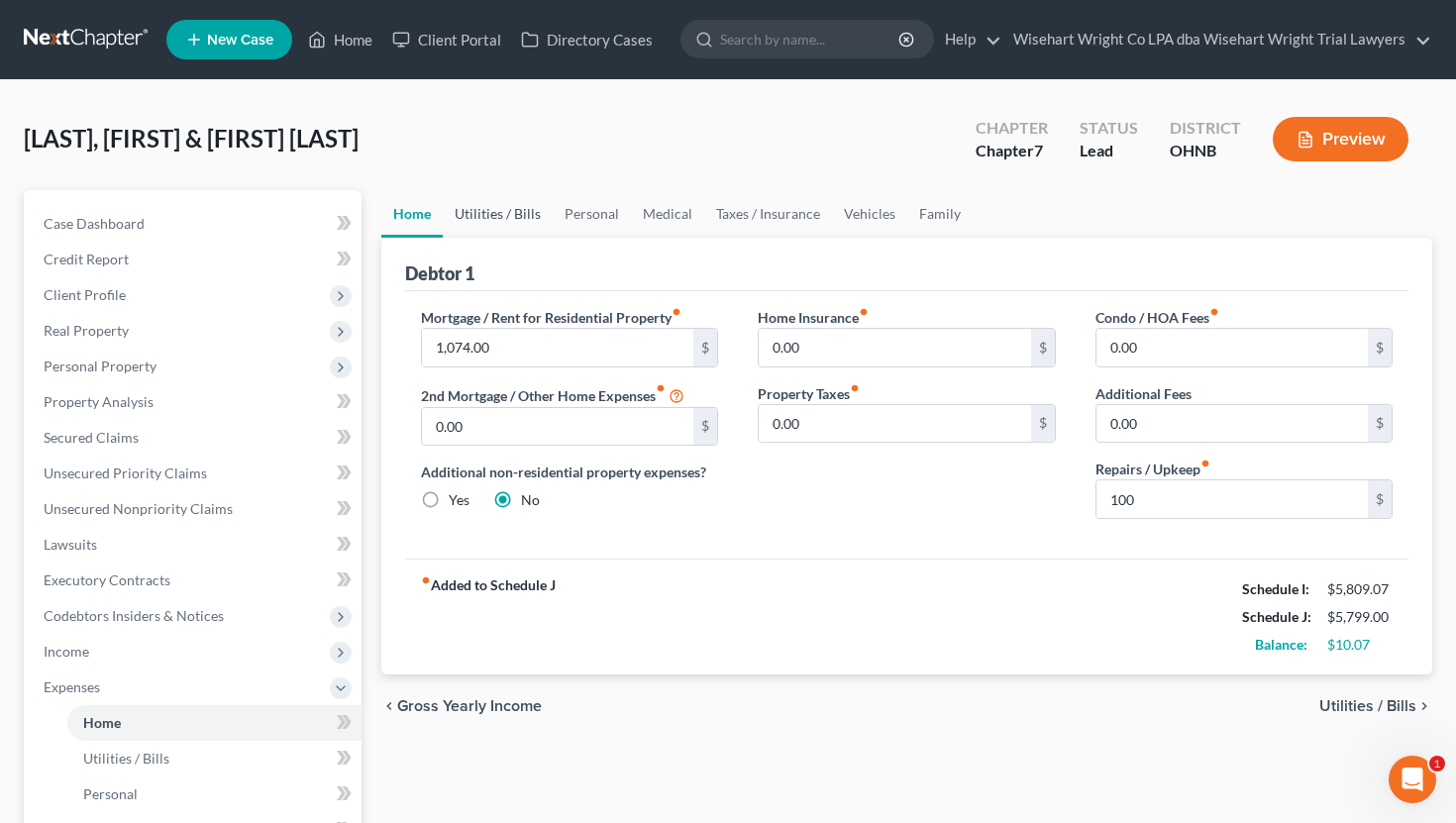 click on "Utilities / Bills" at bounding box center [497, 214] 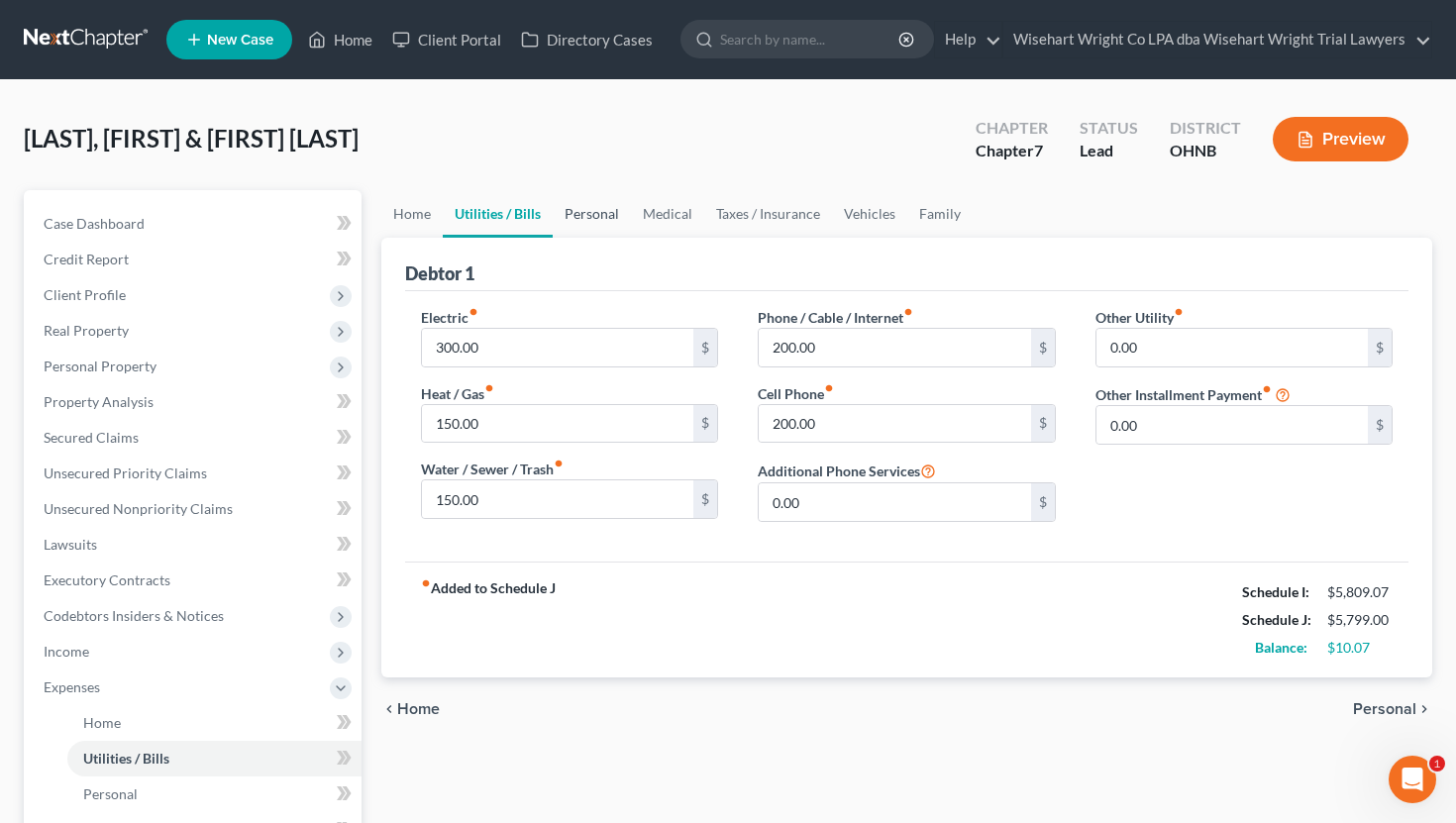 click on "Personal" at bounding box center [591, 214] 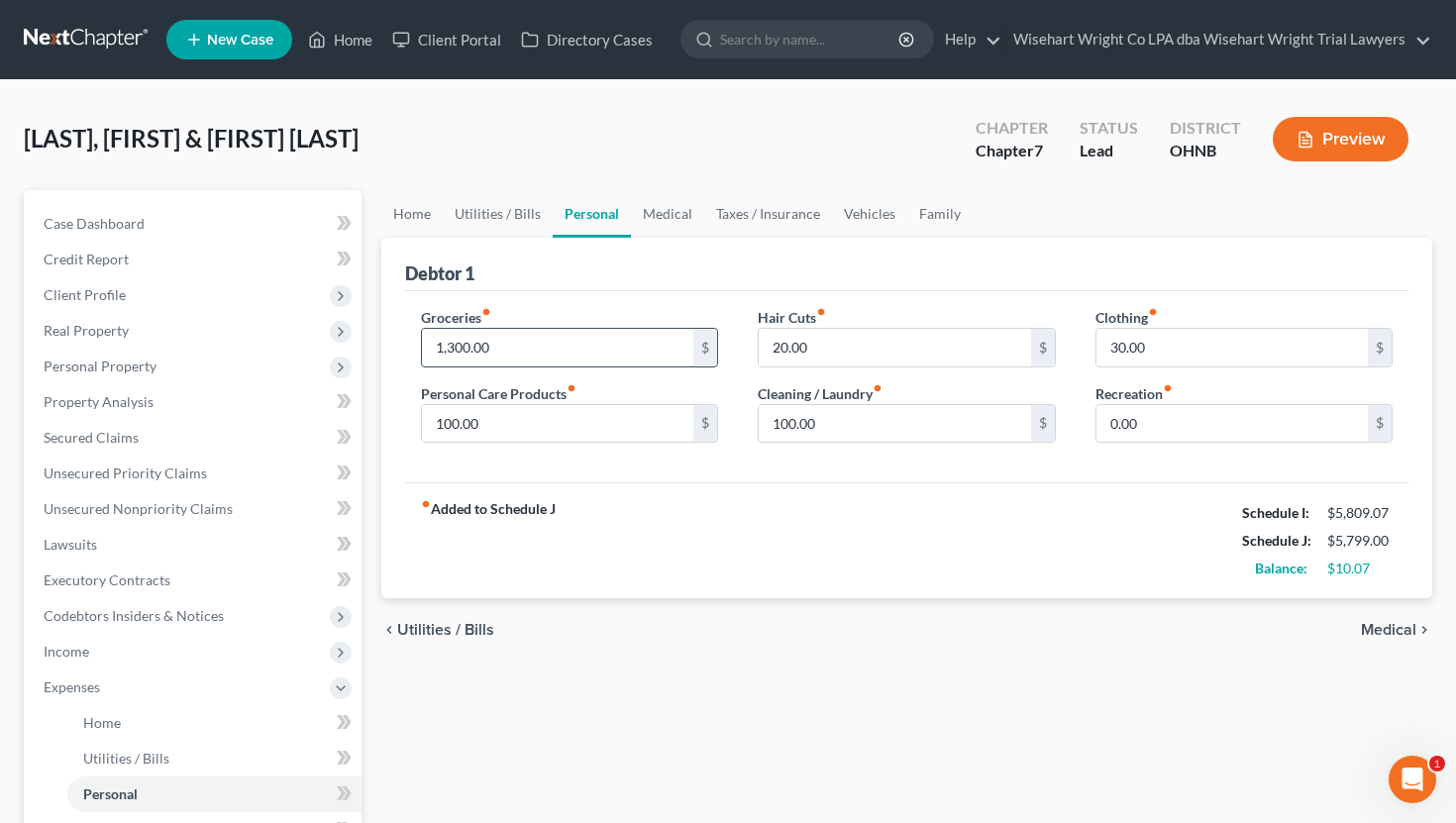 click on "1,300.00" at bounding box center [558, 348] 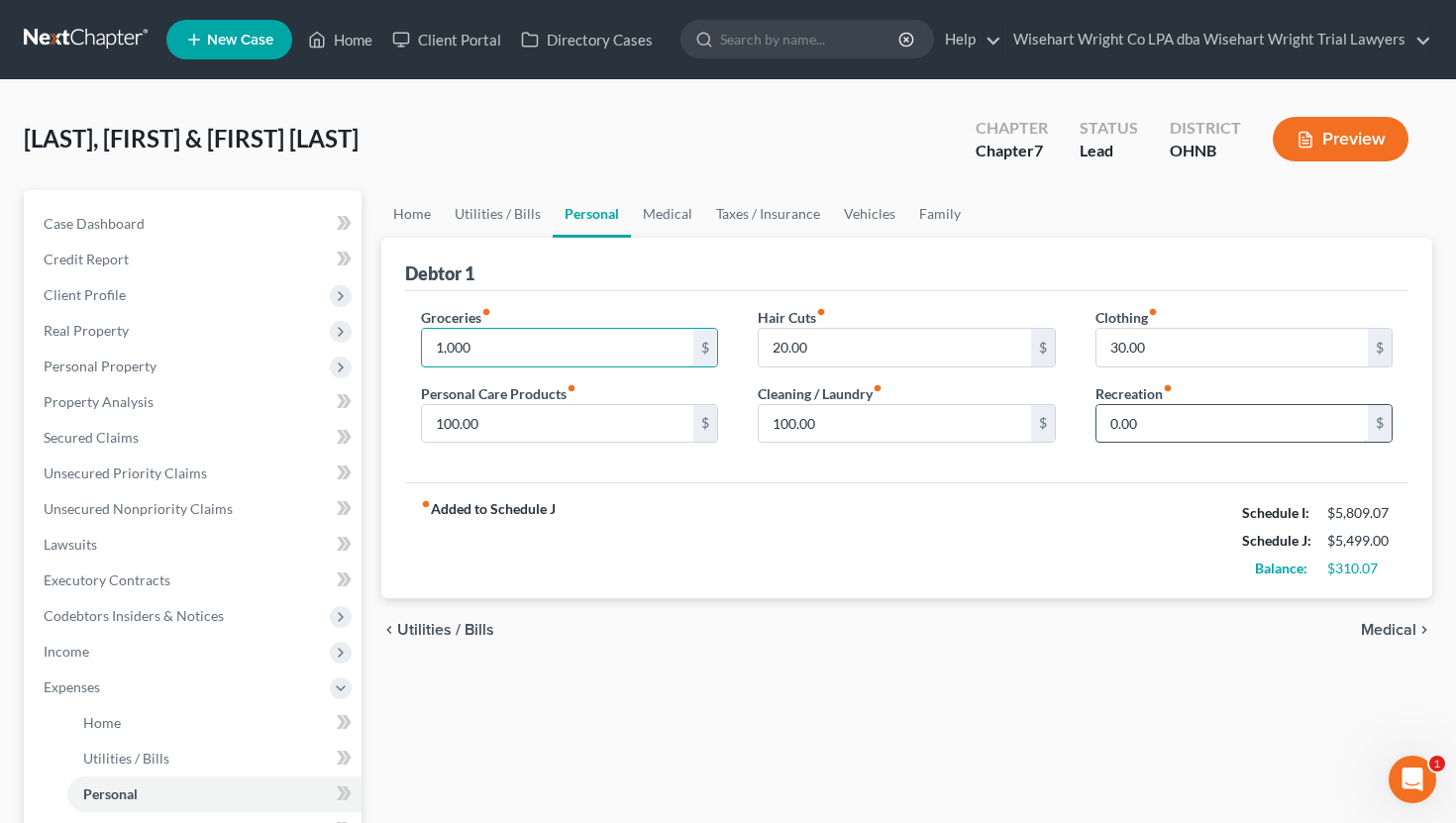 type on "1,000" 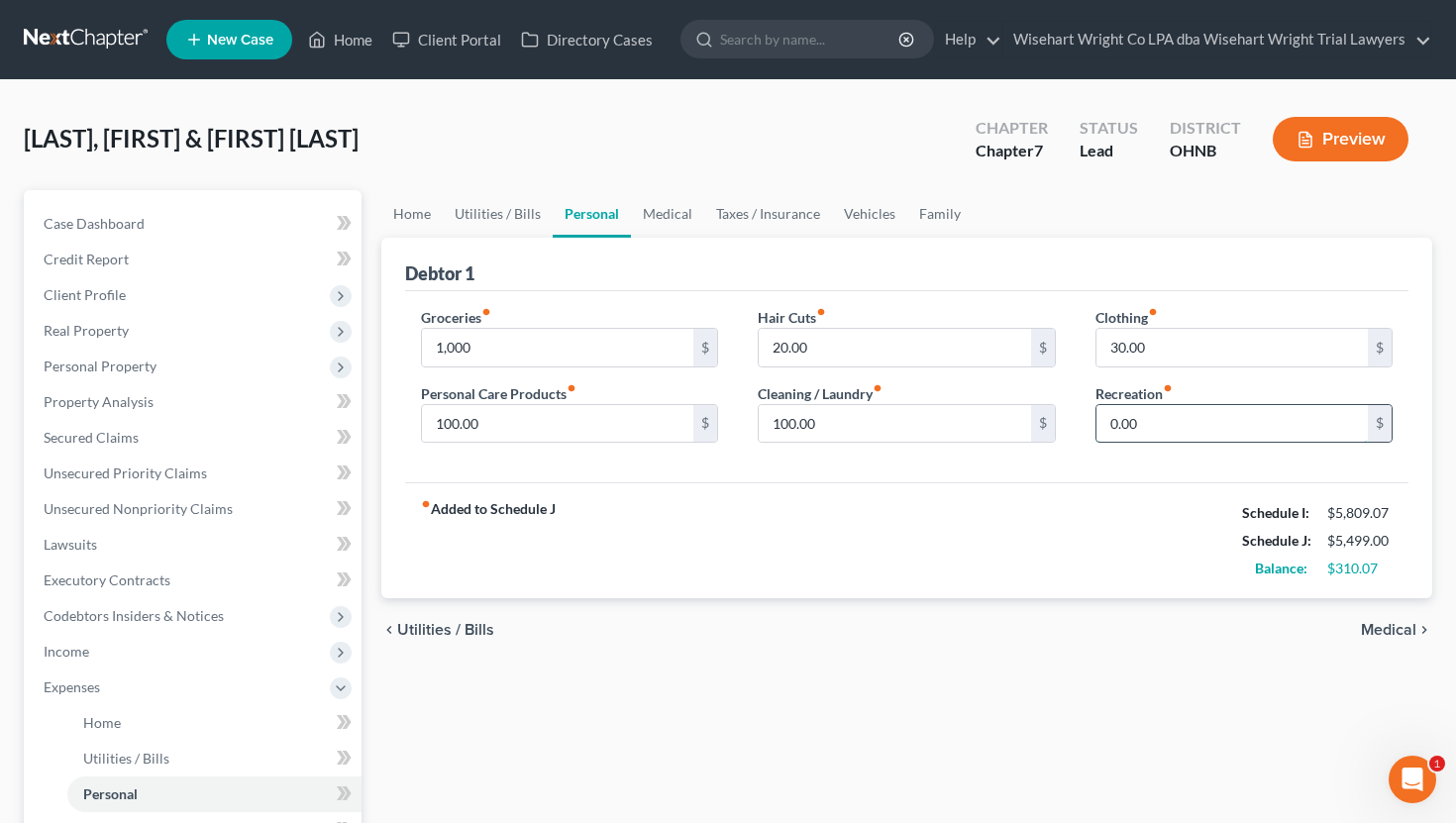 click on "0.00" at bounding box center (1232, 424) 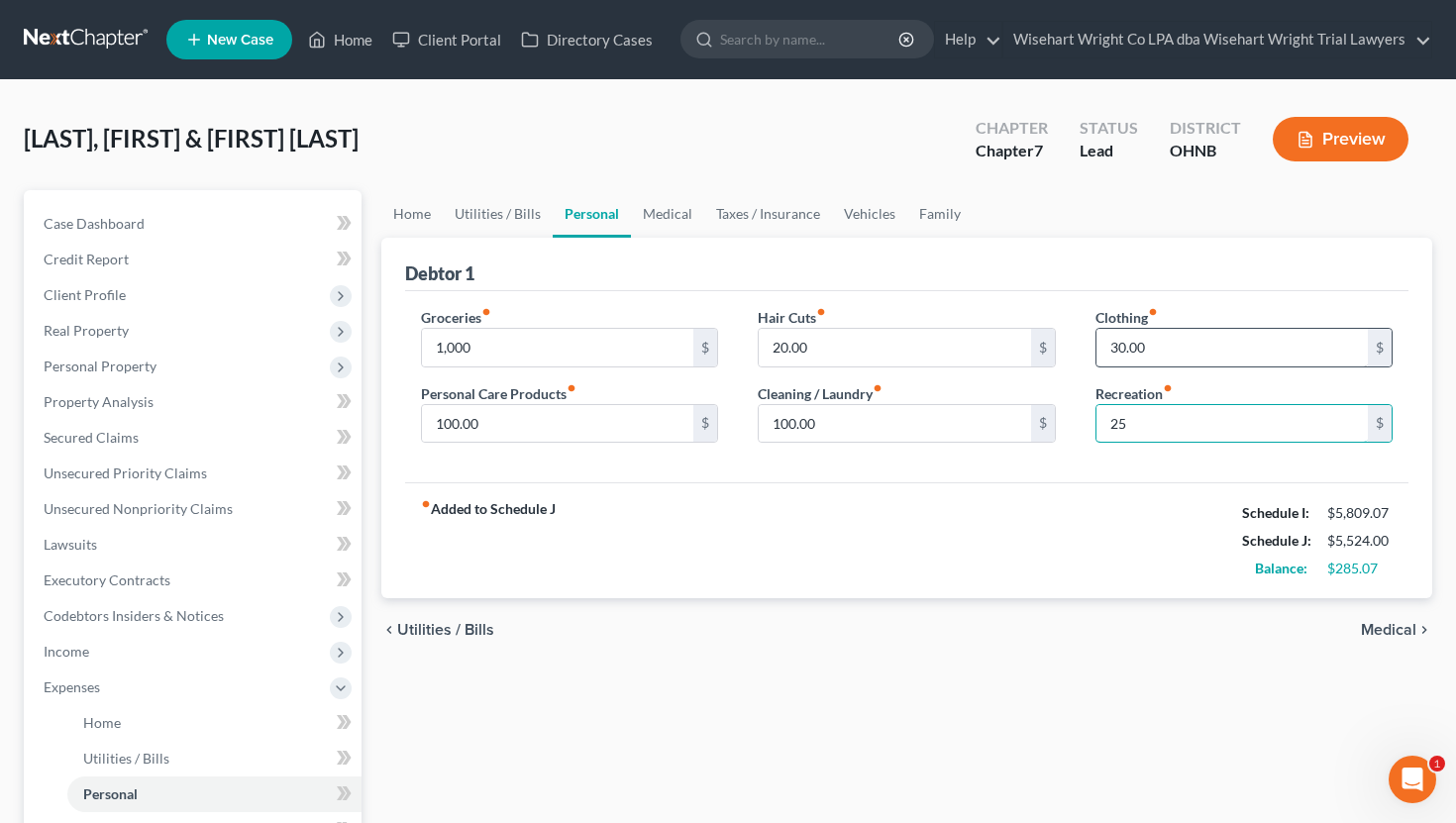 type on "25" 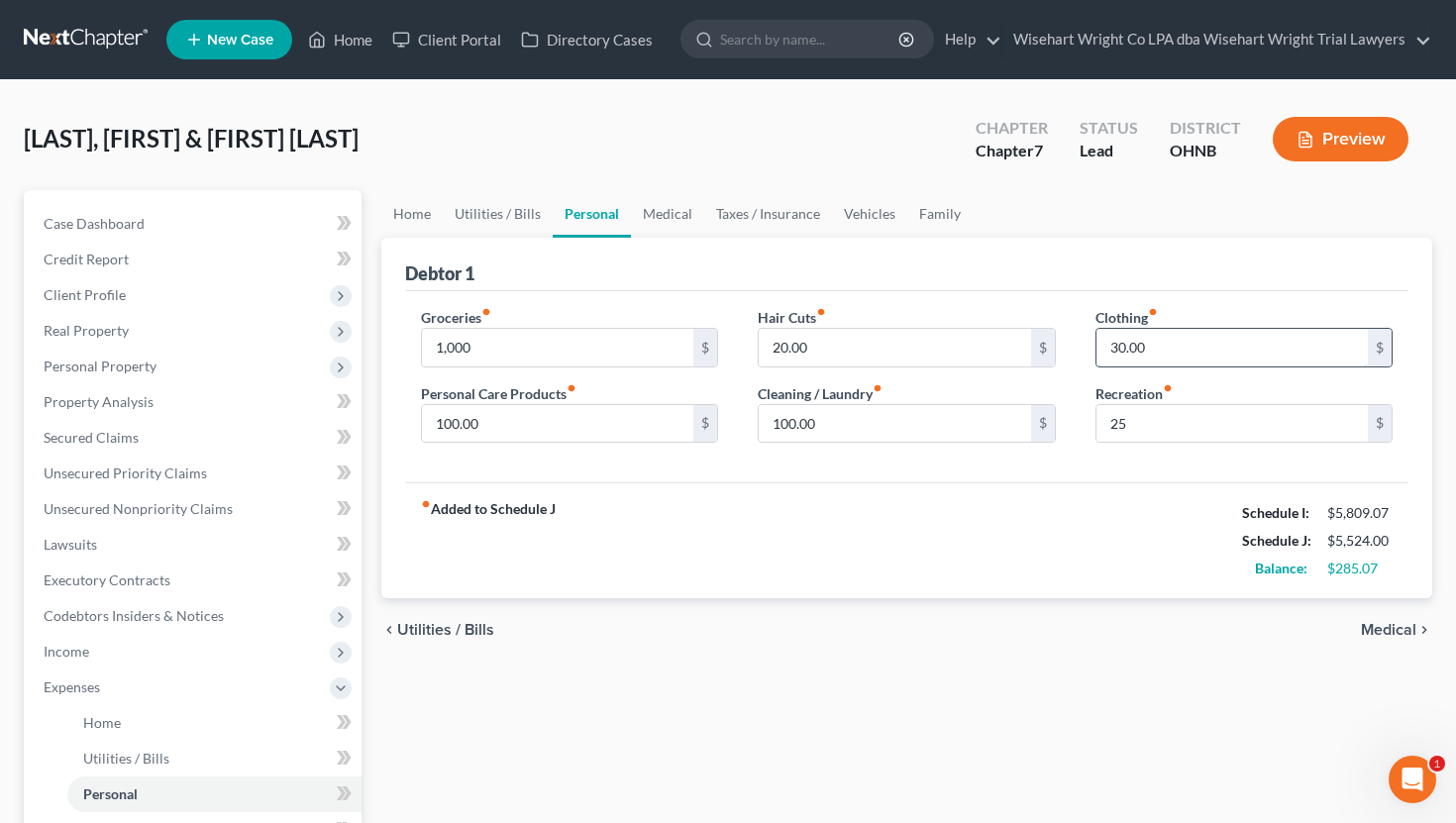 click on "30.00" at bounding box center (1232, 348) 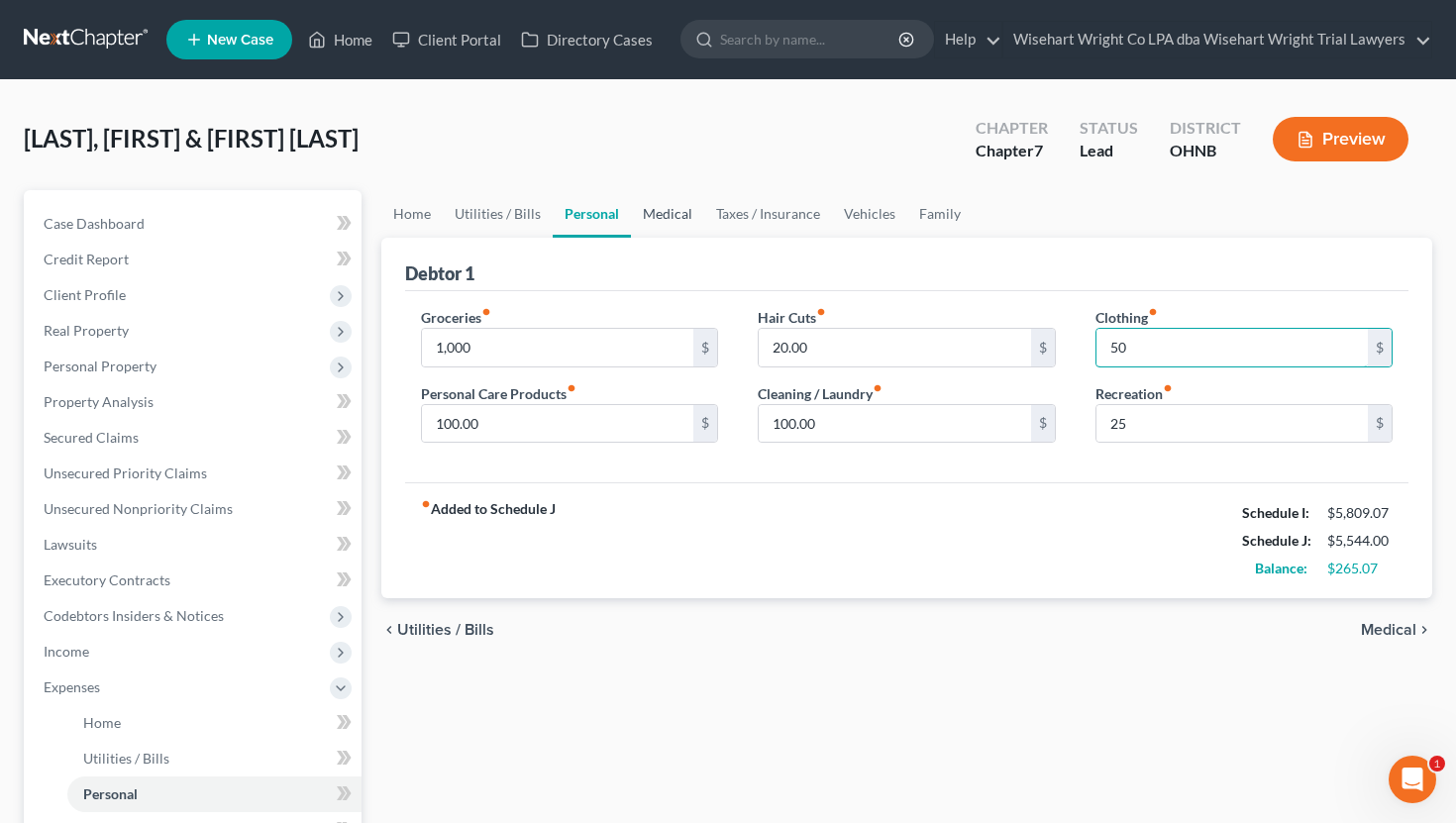 type on "50" 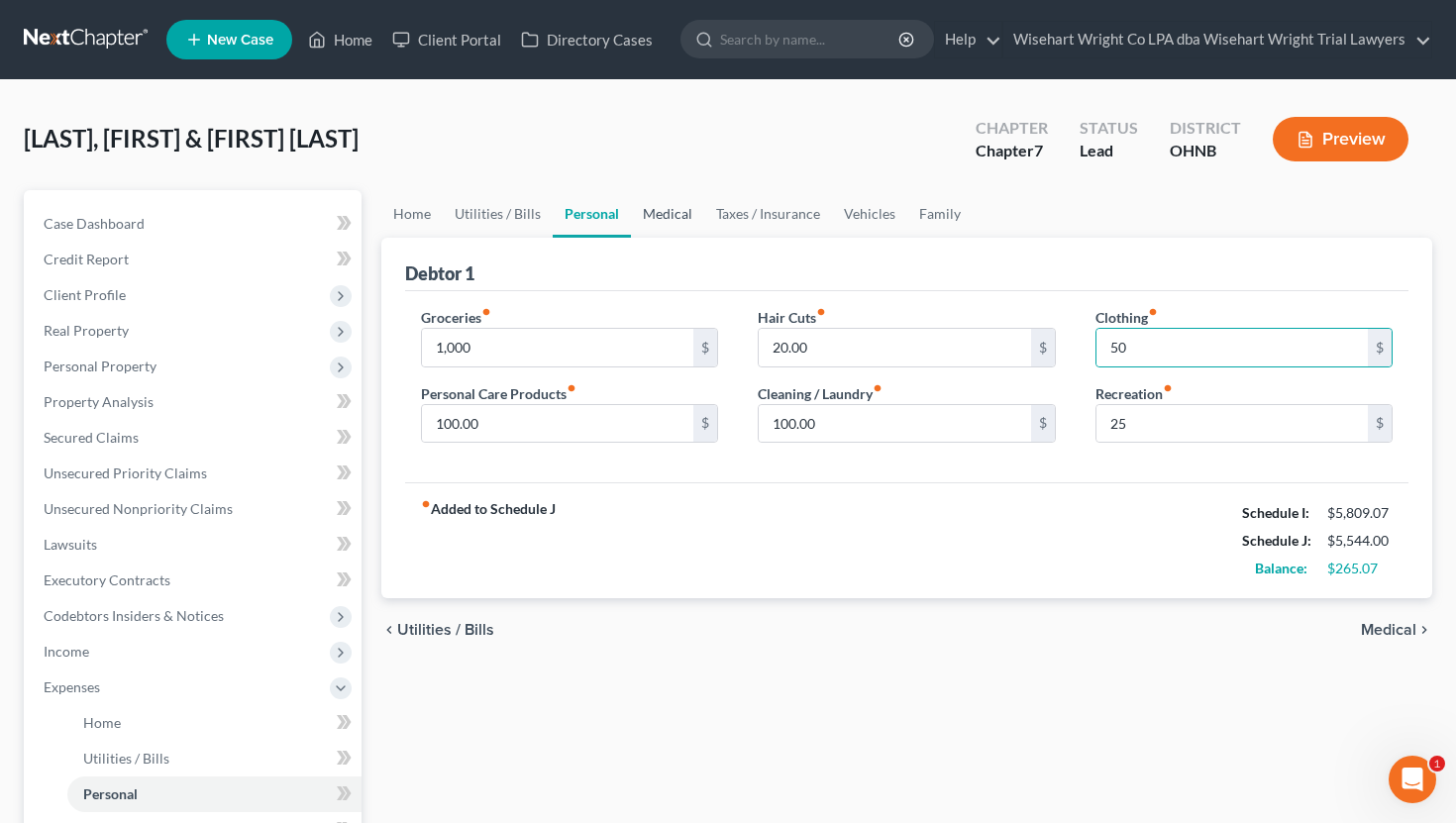 click on "Medical" at bounding box center (668, 214) 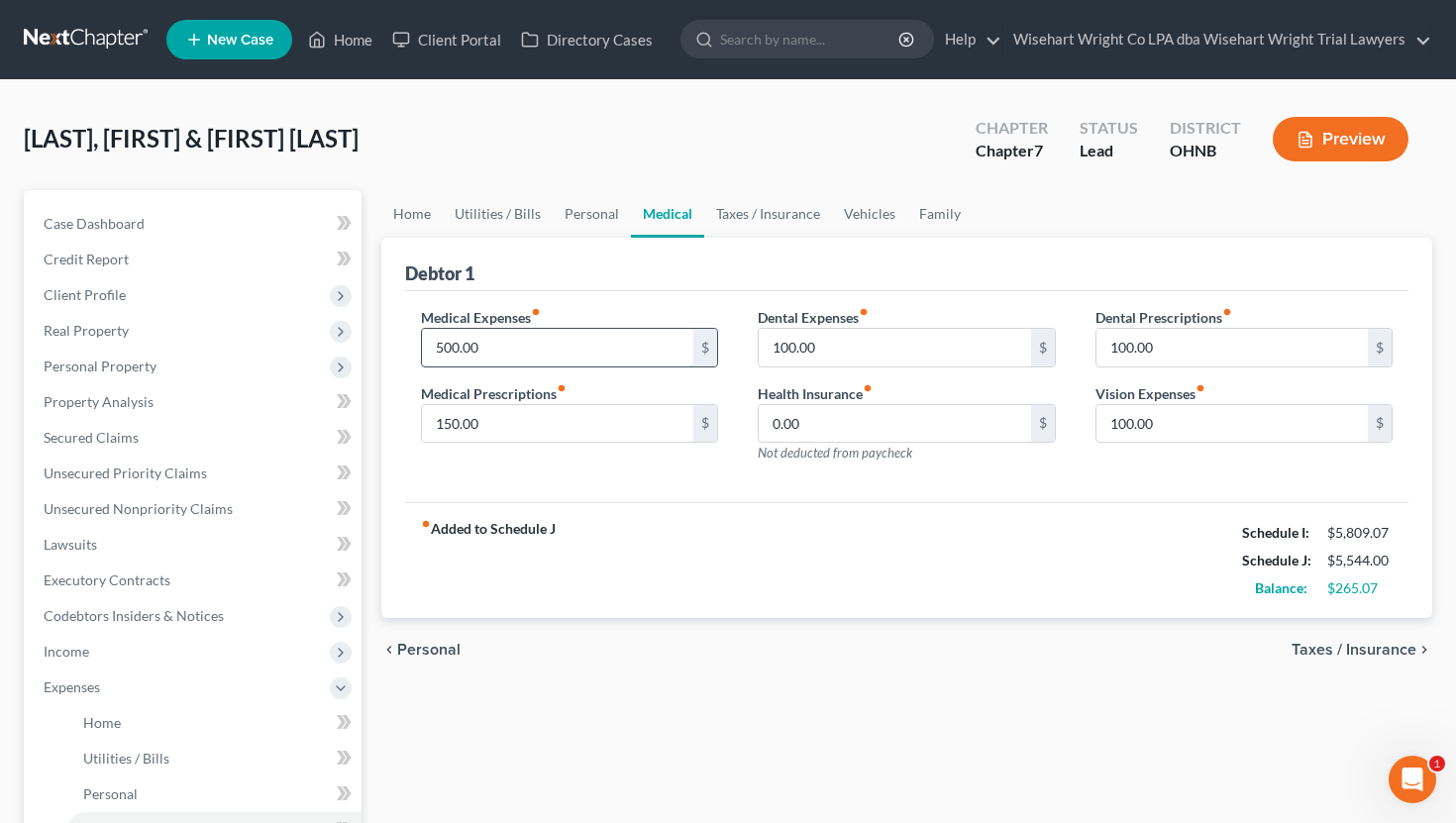click on "500.00" at bounding box center (558, 348) 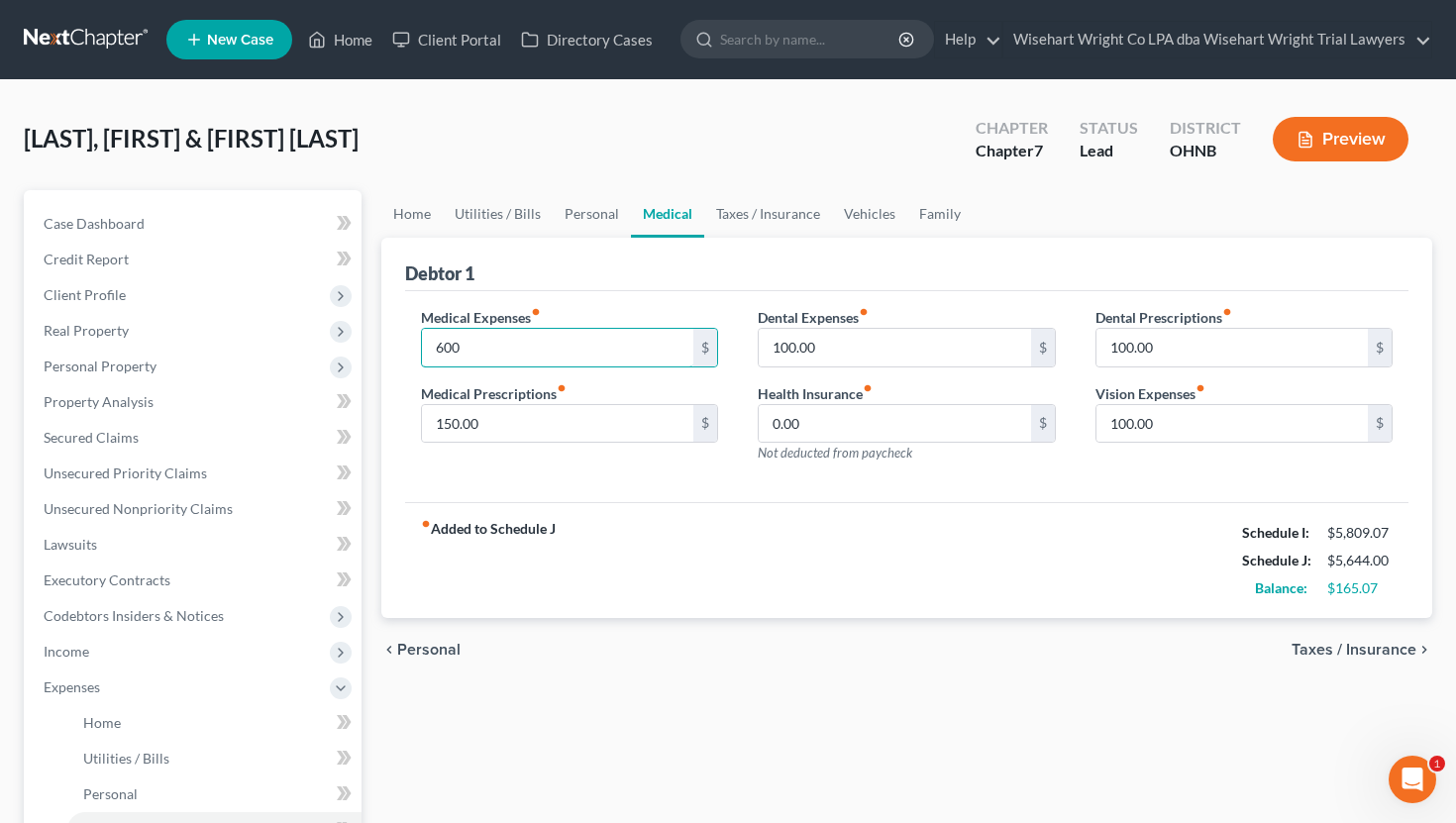 type on "600" 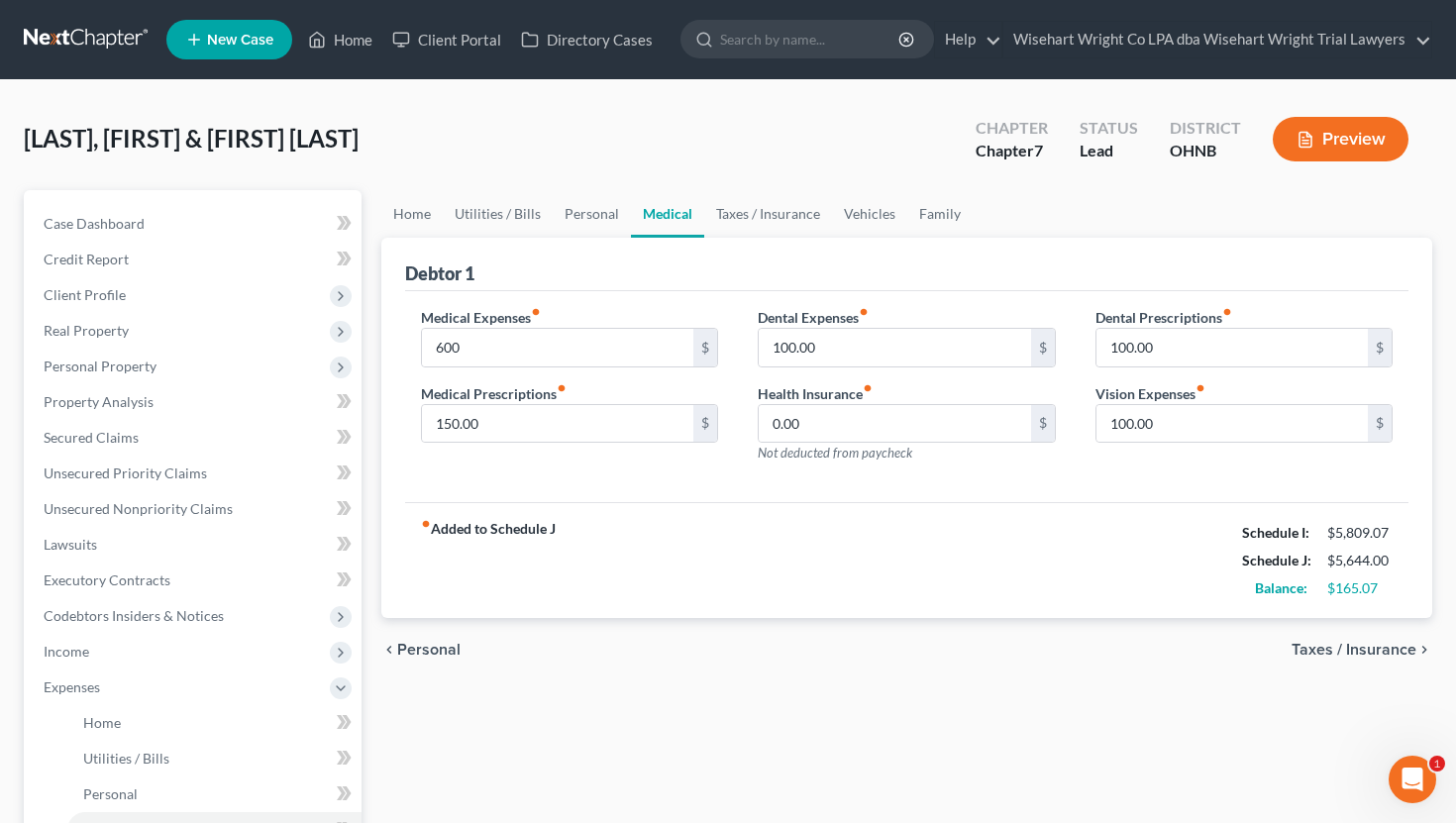 click on "Vision Expenses  fiber_manual_record" at bounding box center (1150, 393) 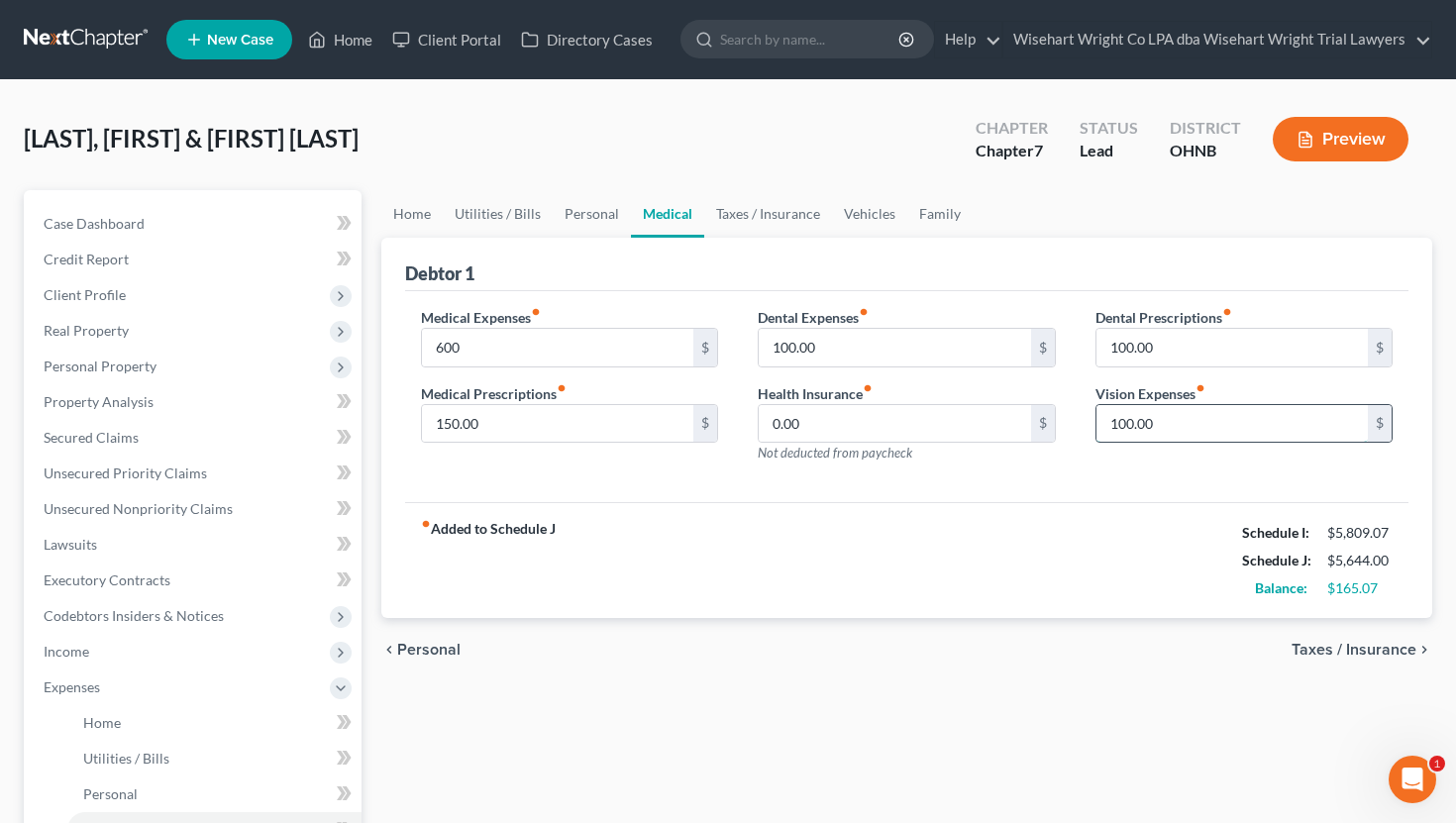 click on "100.00" at bounding box center (1232, 424) 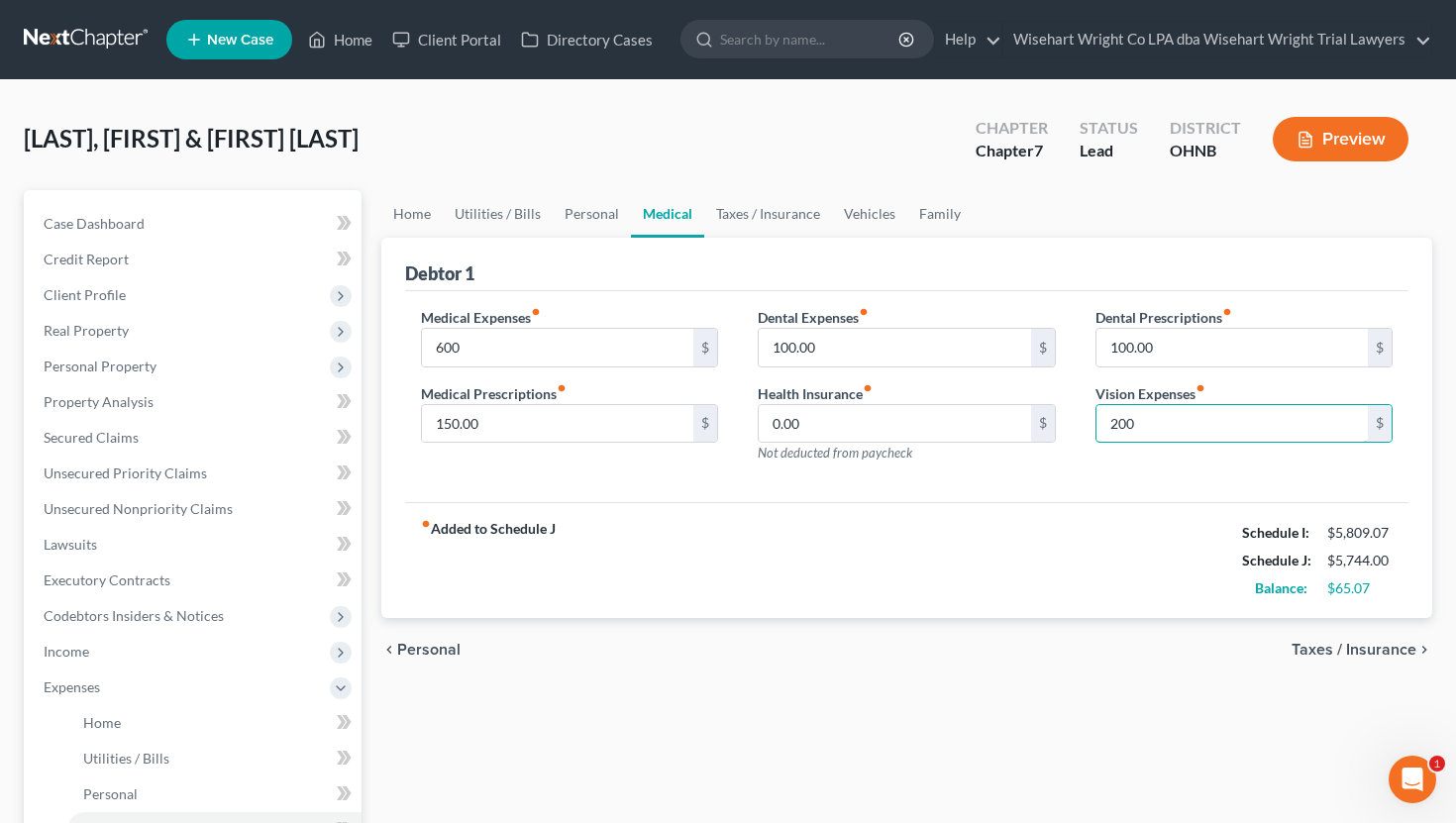 type on "200" 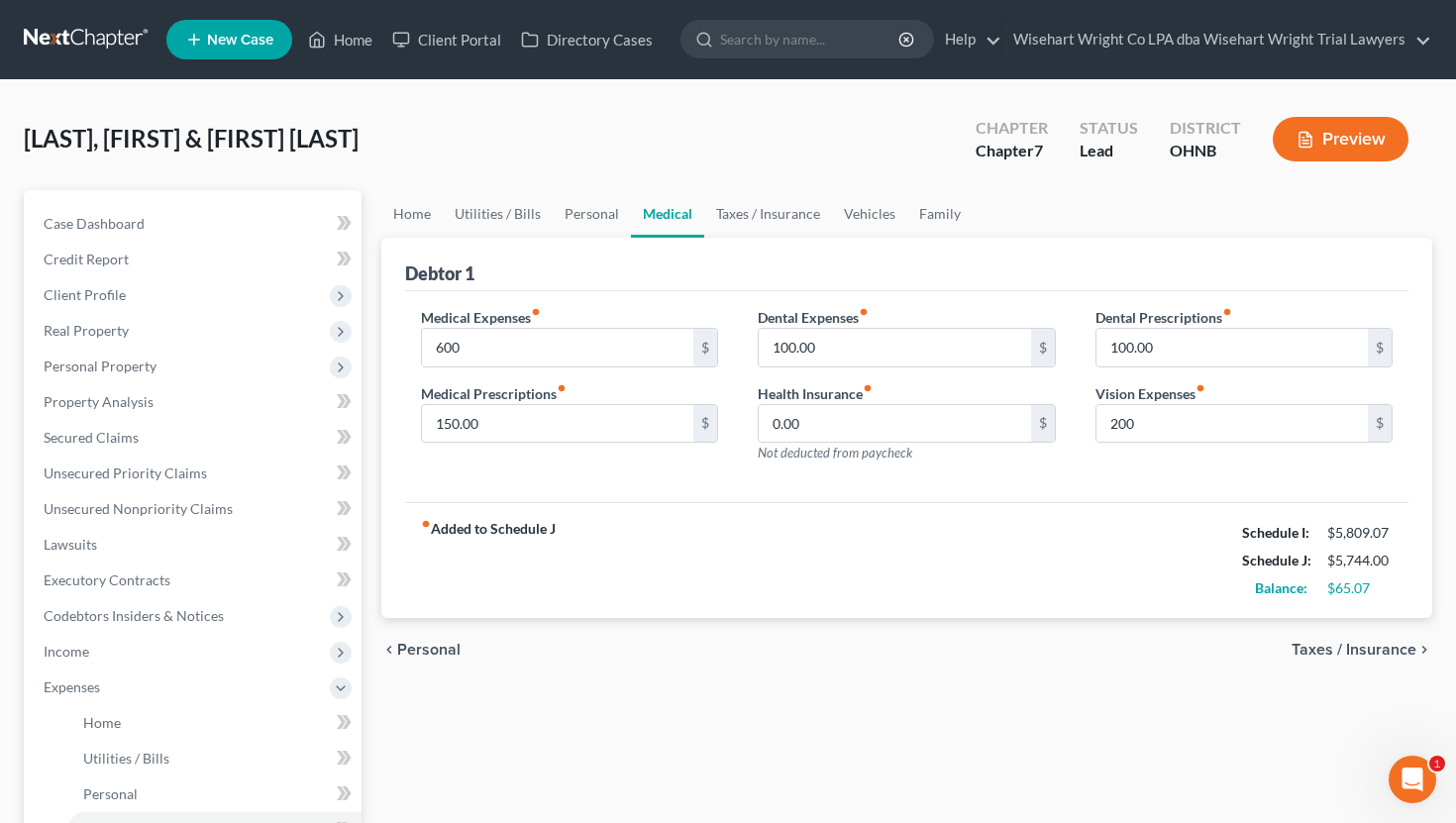 click on "fiber_manual_record  Added to Schedule J Schedule I: $5,809.07 Schedule J: $5,744.00 Balance: $65.07" at bounding box center (907, 560) 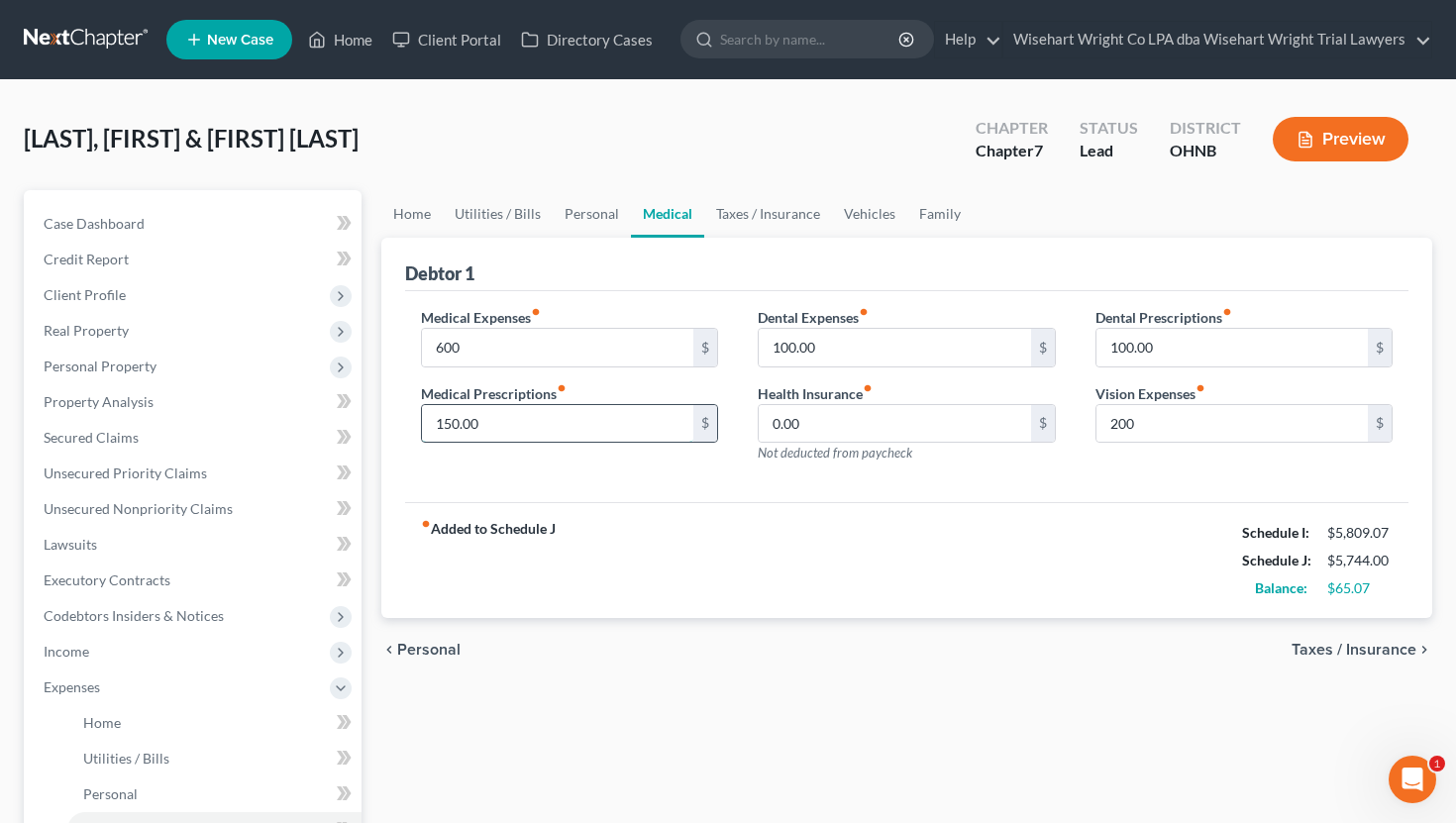 click on "150.00" at bounding box center [558, 424] 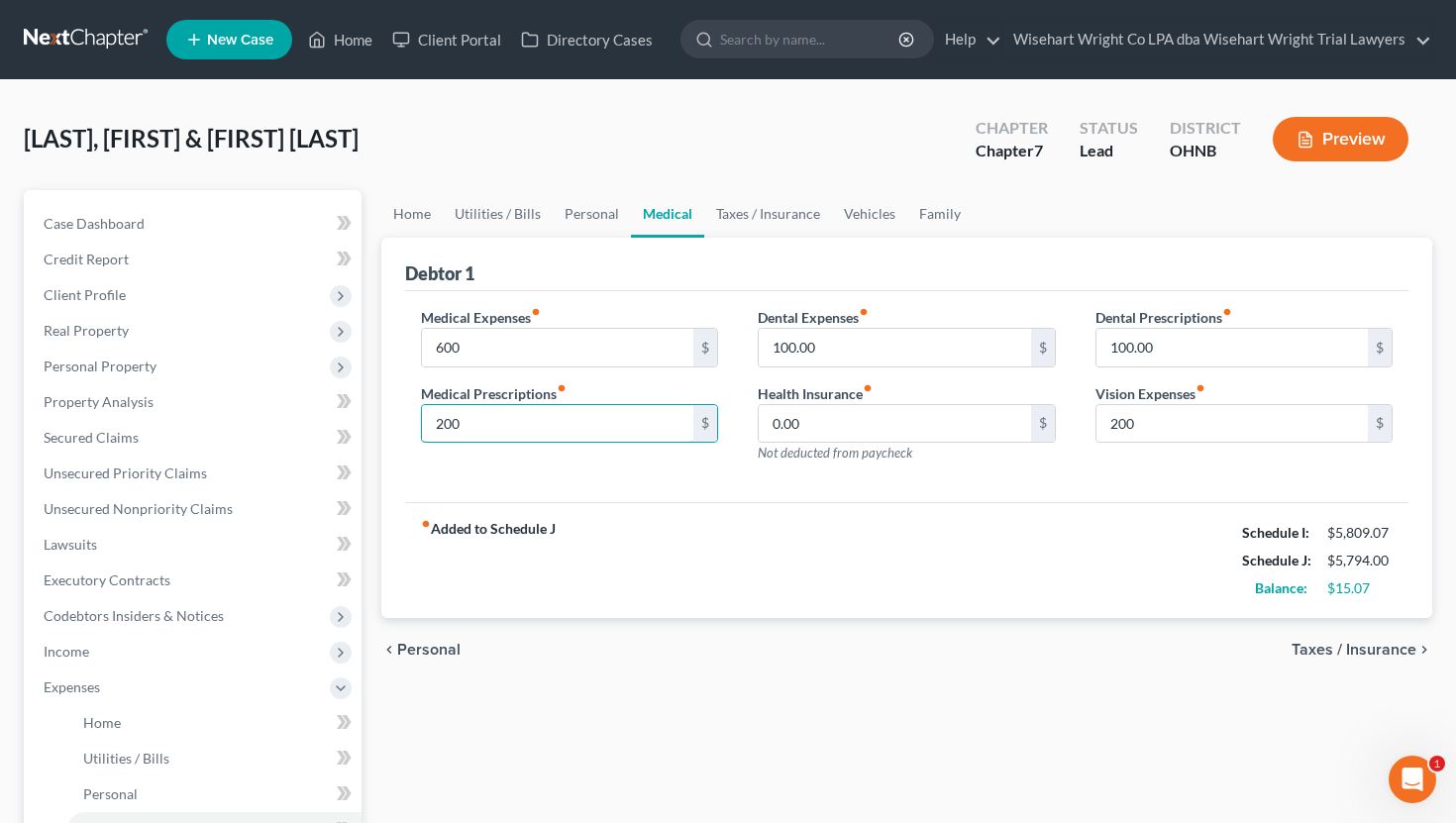 type on "200" 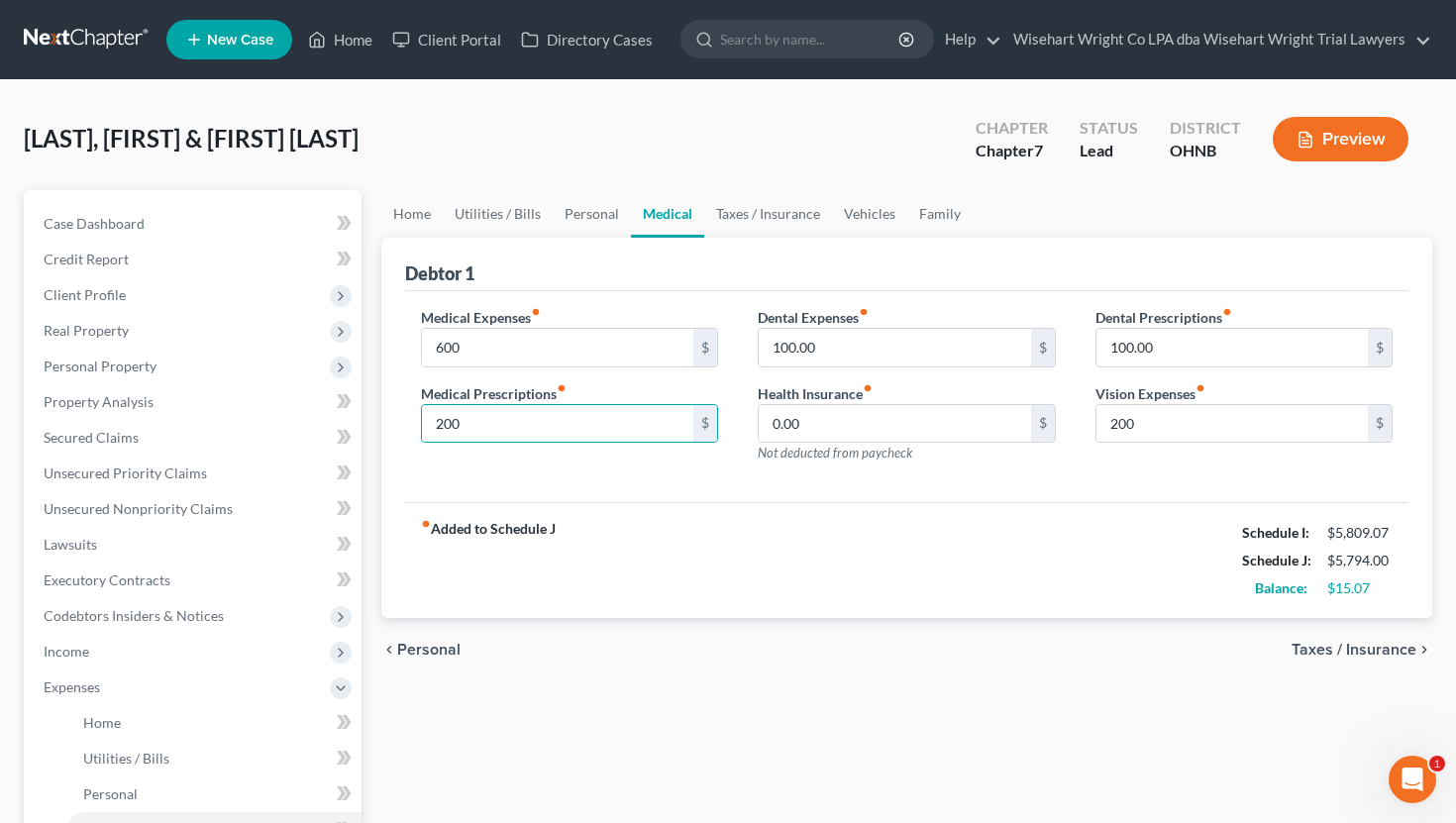 click on "fiber_manual_record  Added to Schedule J Schedule I: $5,809.07 Schedule J: $5,794.00 Balance: $15.07" at bounding box center [907, 560] 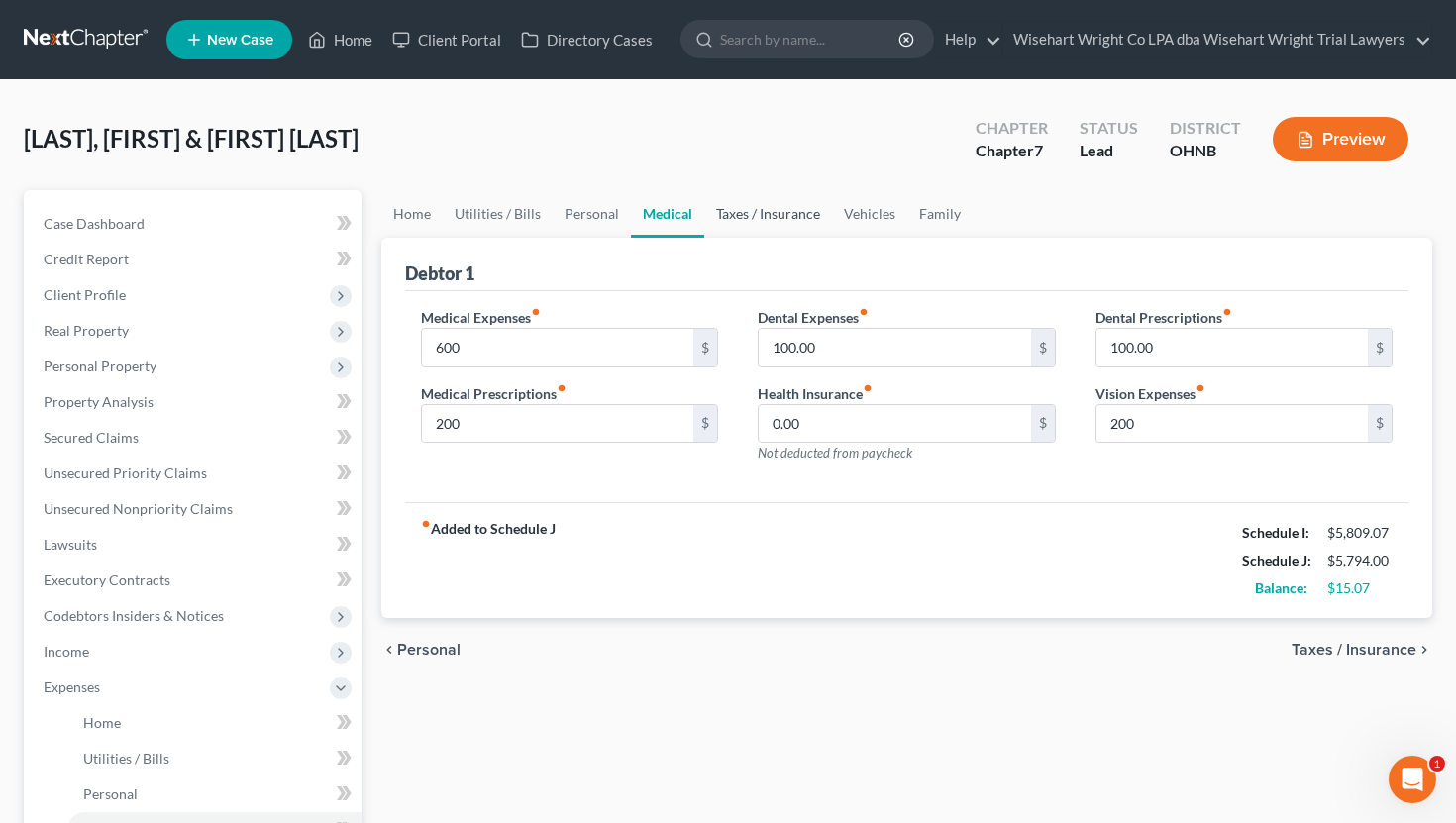 click on "Taxes / Insurance" at bounding box center [768, 214] 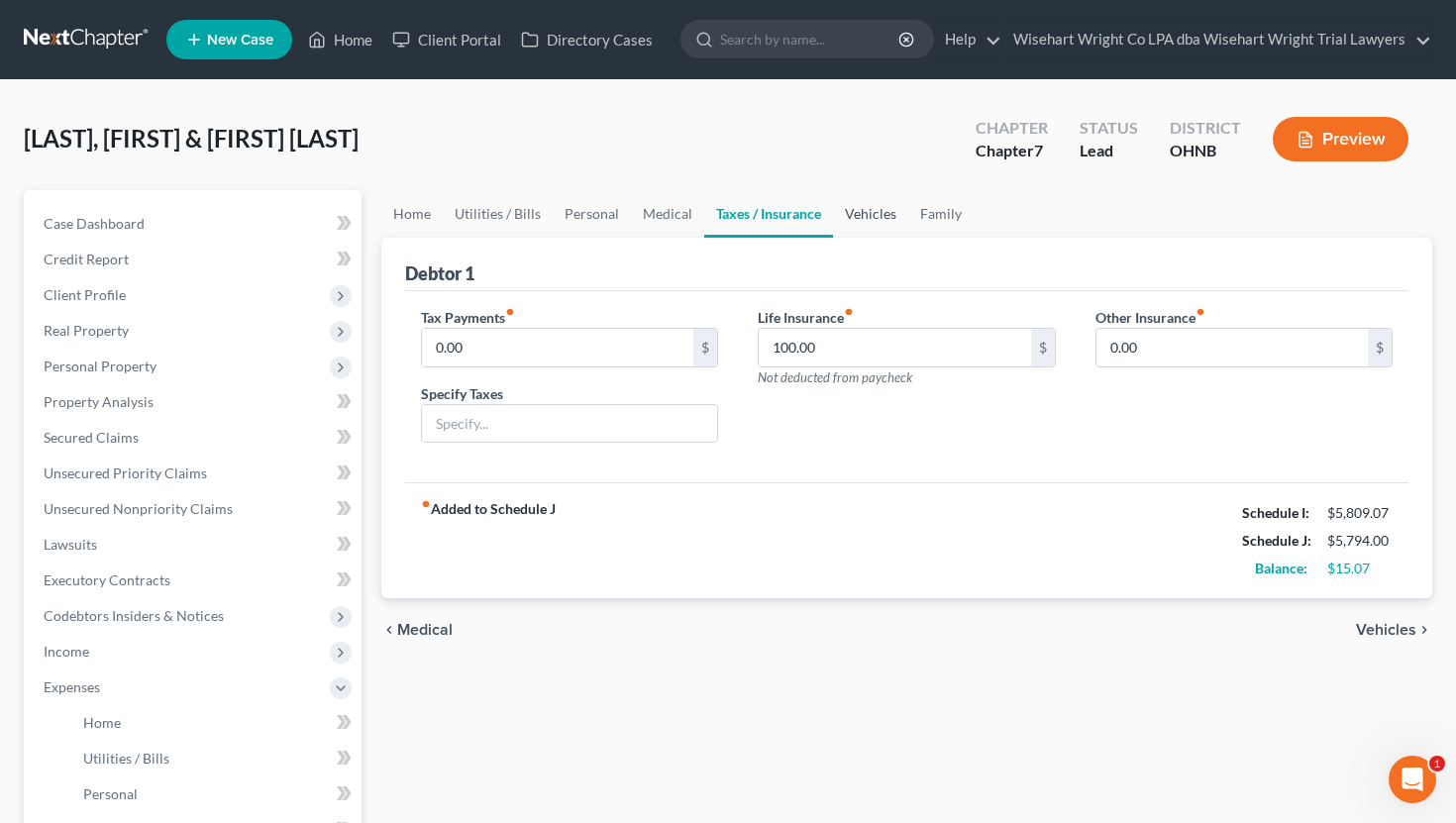 click on "Vehicles" at bounding box center [871, 214] 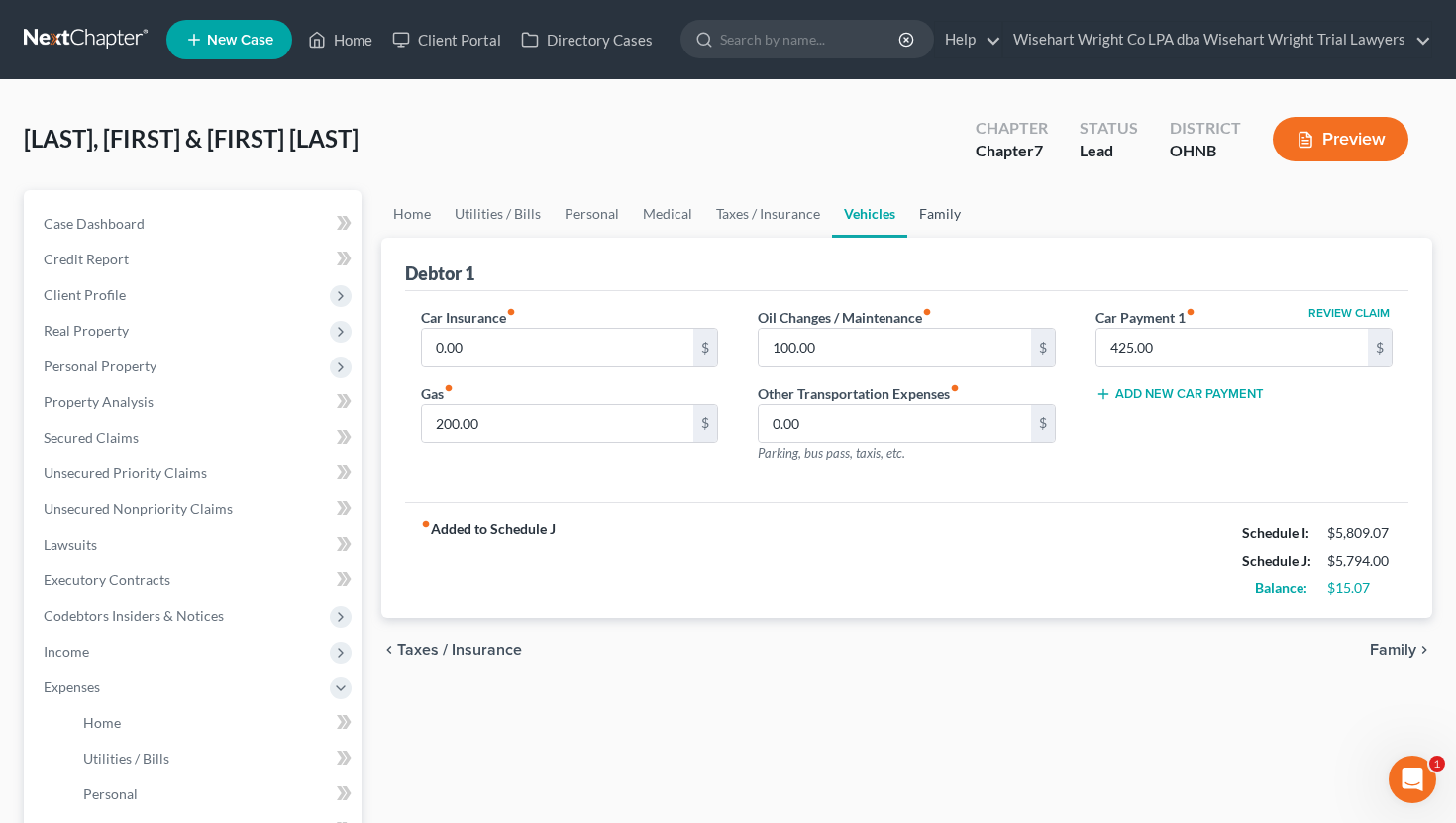 click on "Family" at bounding box center [940, 214] 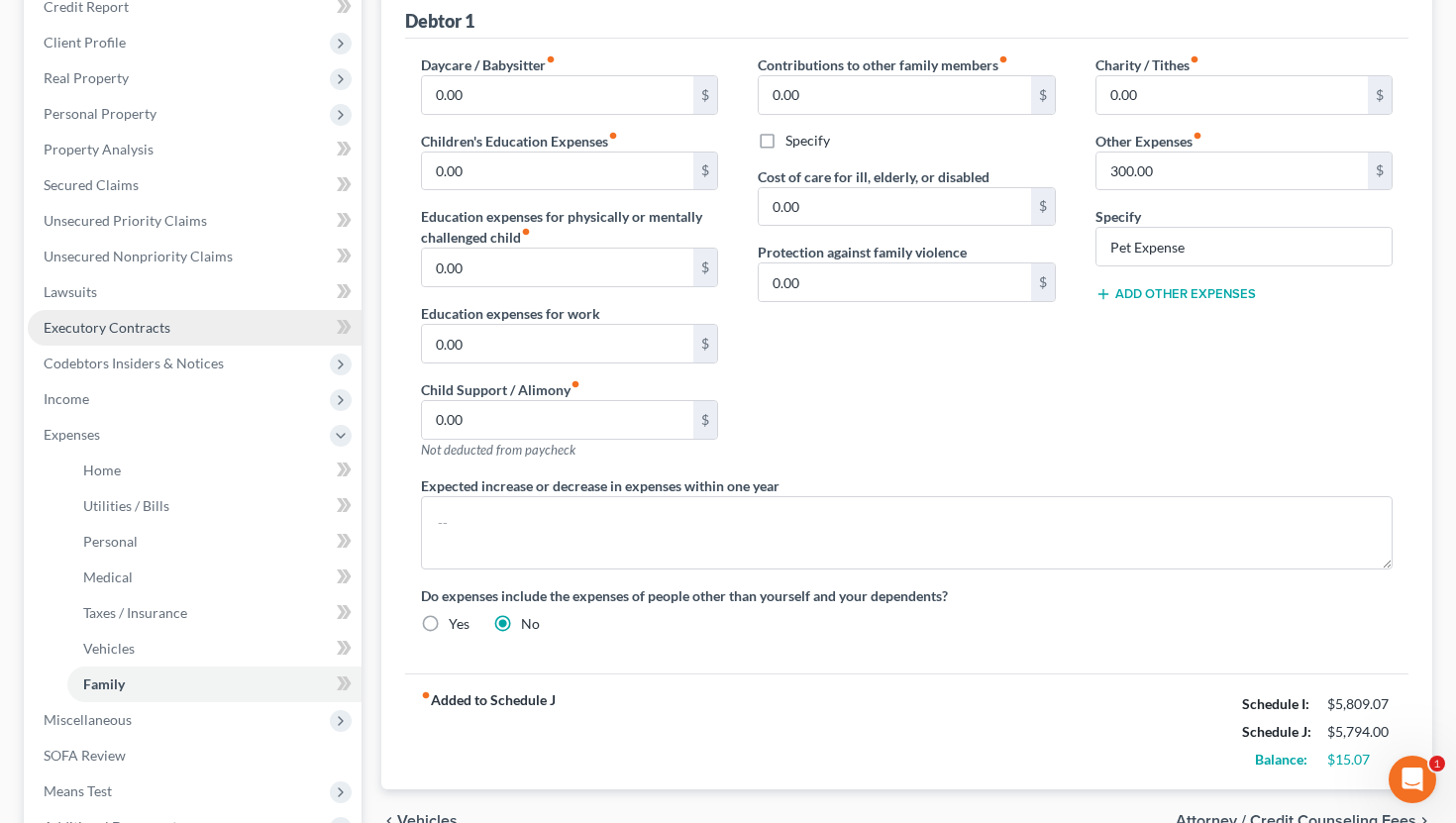 scroll, scrollTop: 258, scrollLeft: 0, axis: vertical 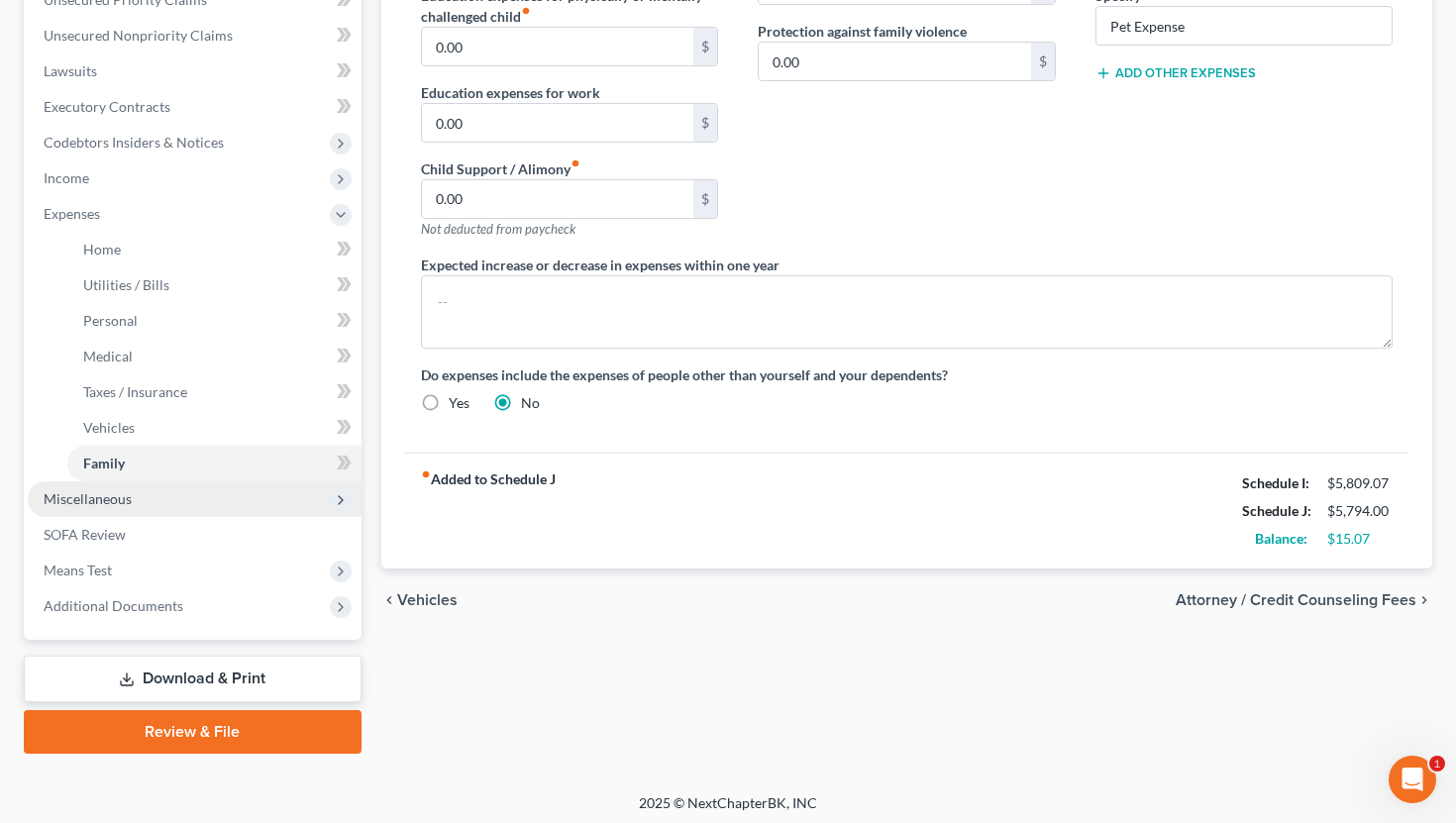 click on "Miscellaneous" at bounding box center (194, 499) 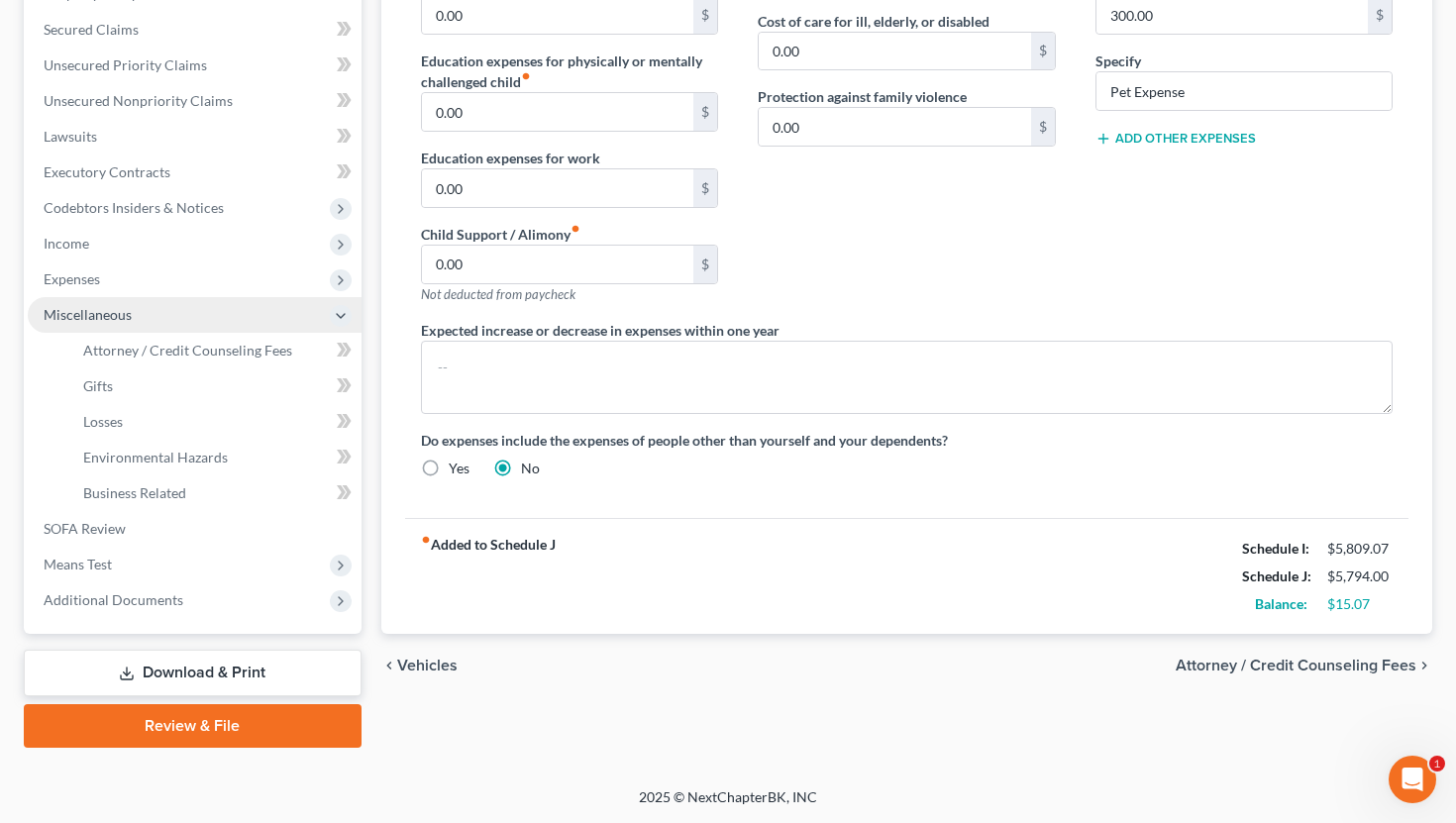 scroll, scrollTop: 406, scrollLeft: 0, axis: vertical 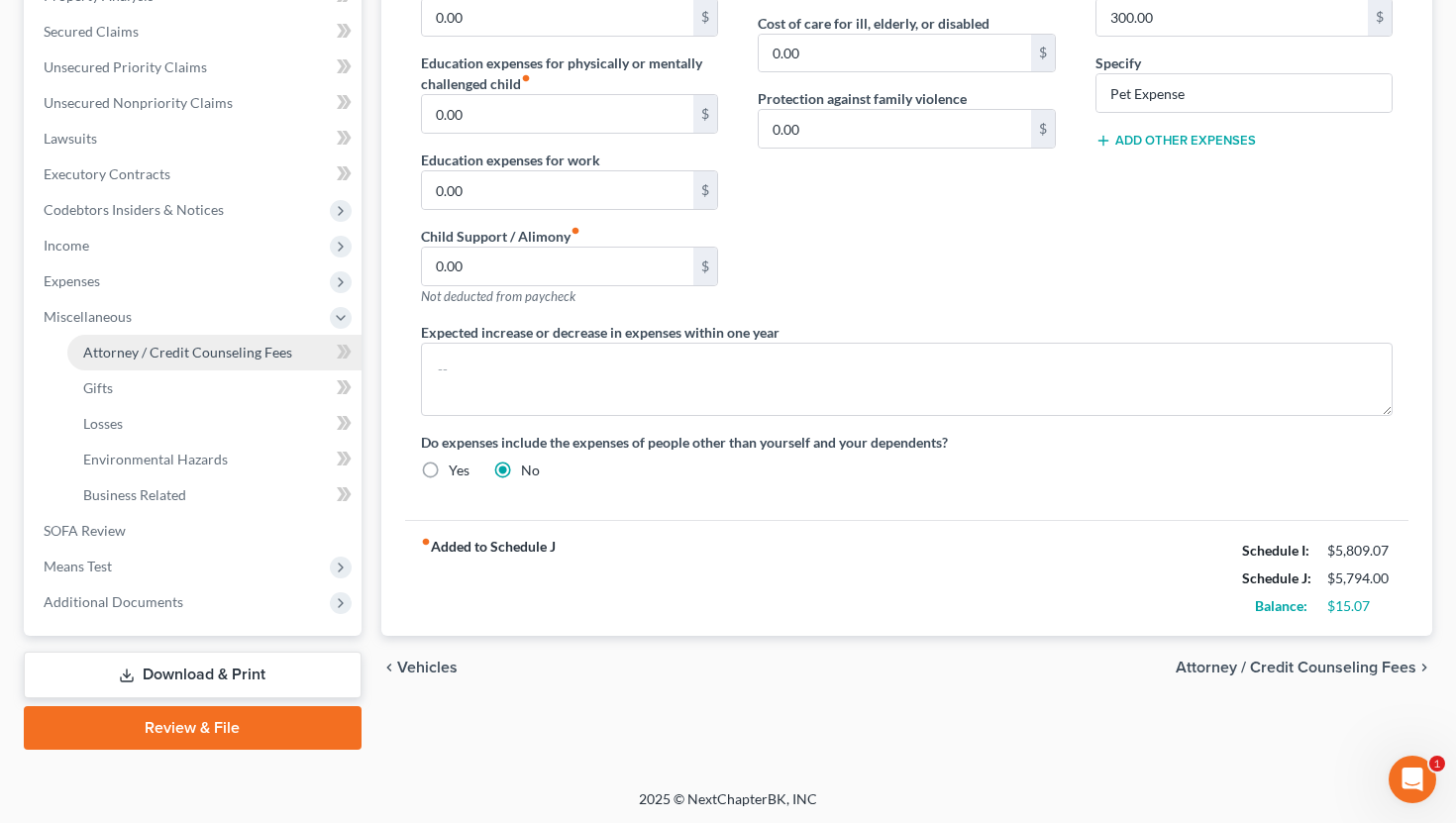 click on "Attorney / Credit Counseling Fees" at bounding box center (214, 353) 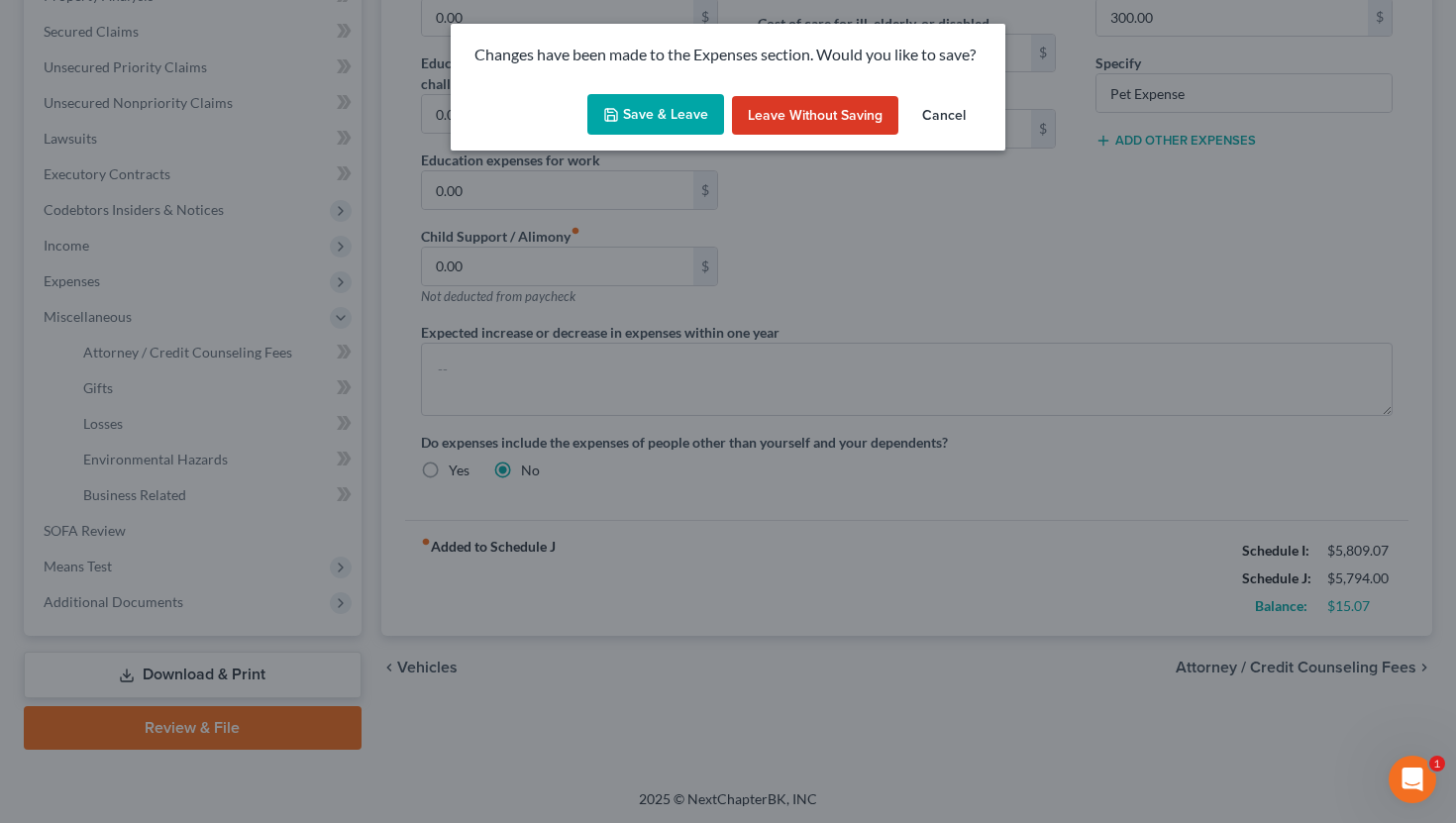 click on "Save & Leave" at bounding box center (656, 115) 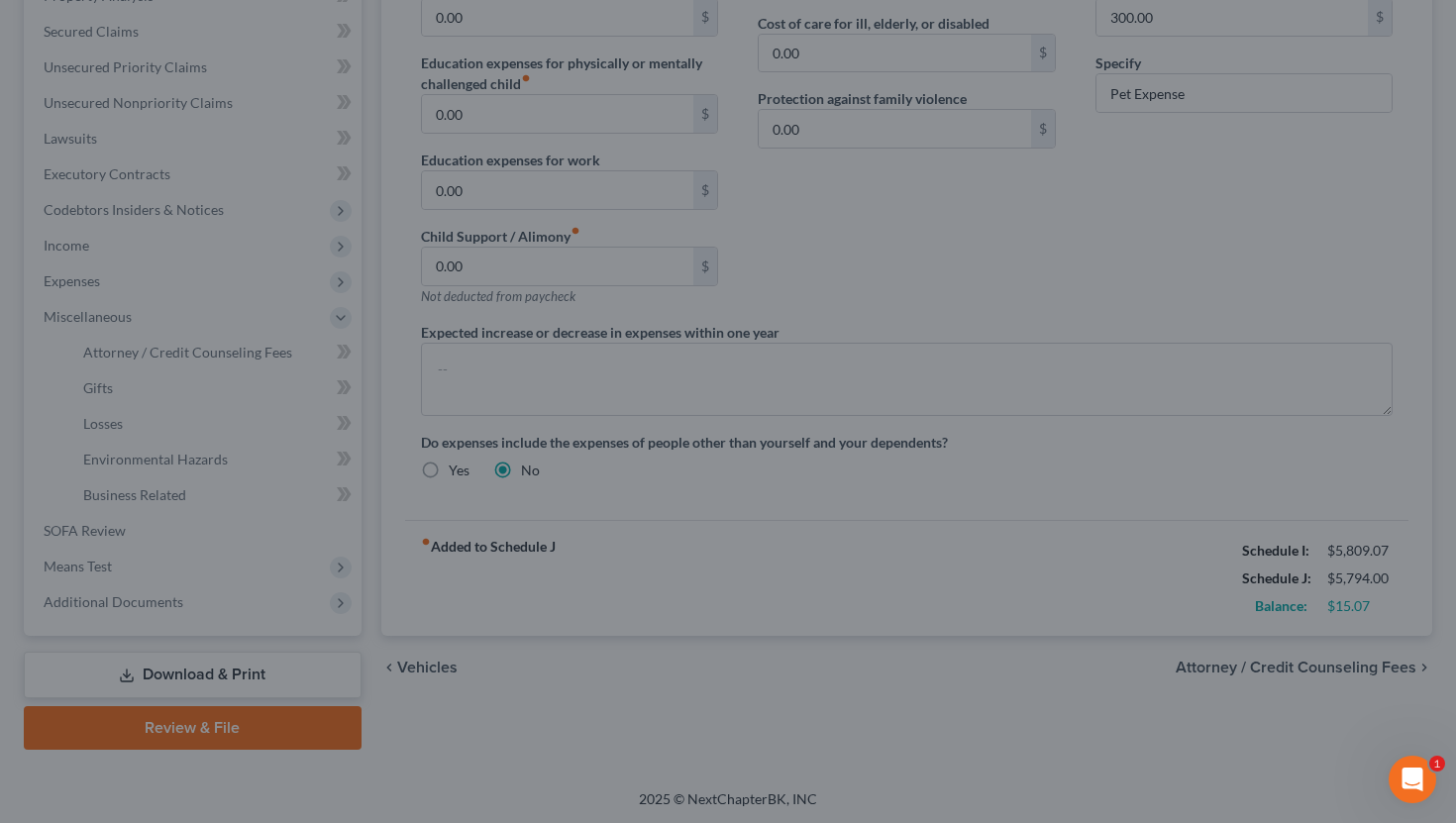 select on "0" 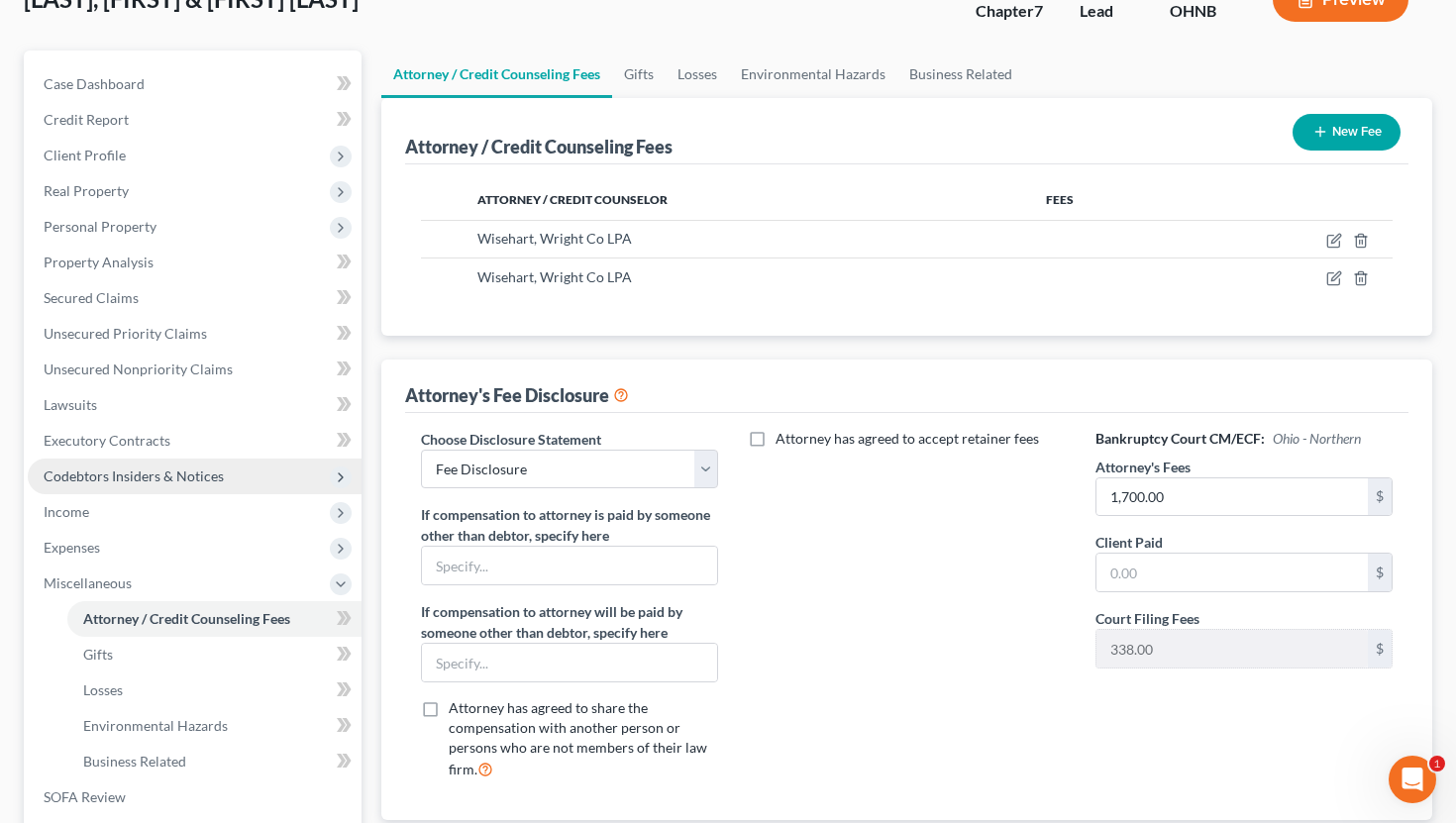 scroll, scrollTop: 141, scrollLeft: 0, axis: vertical 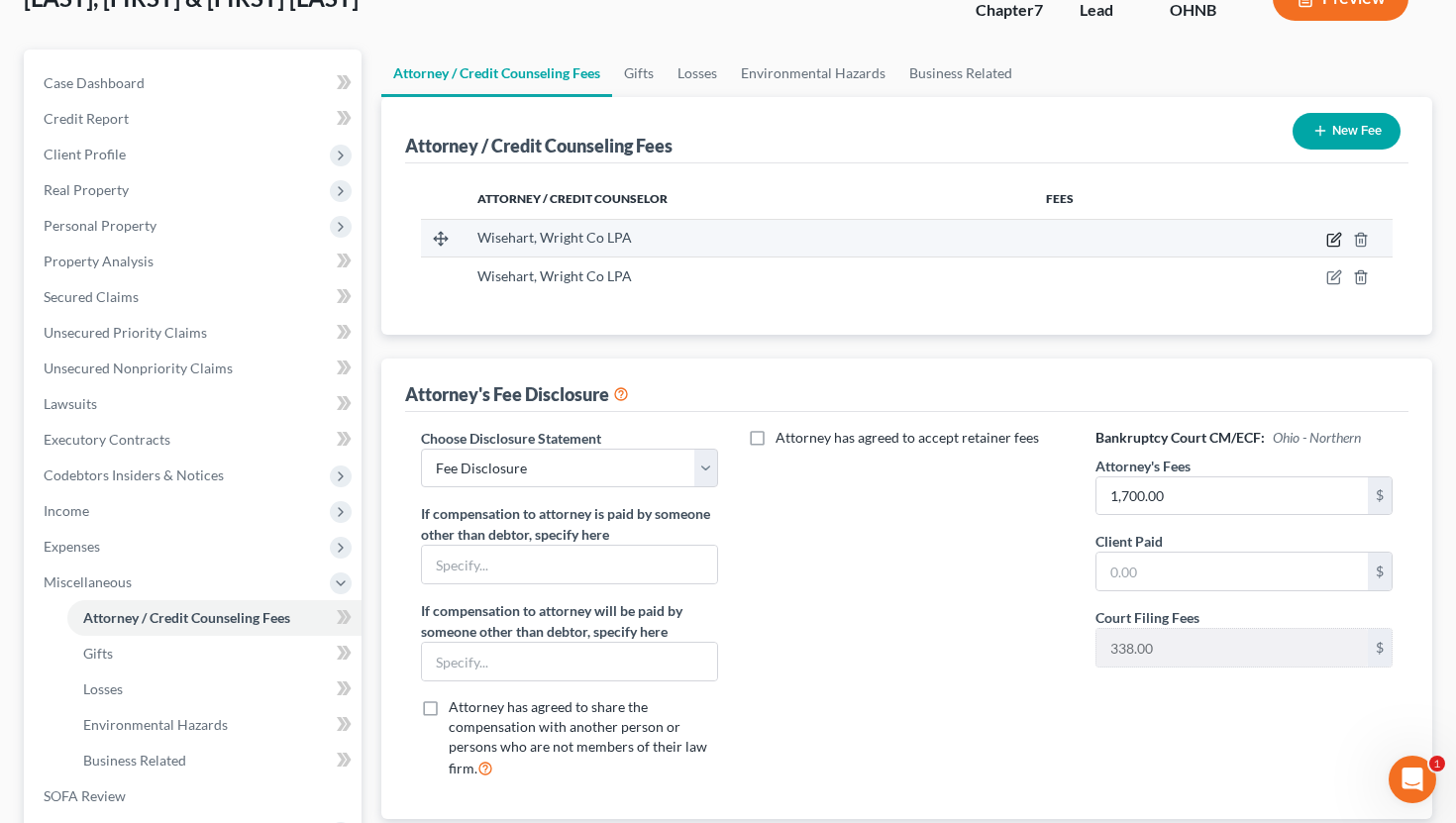 click 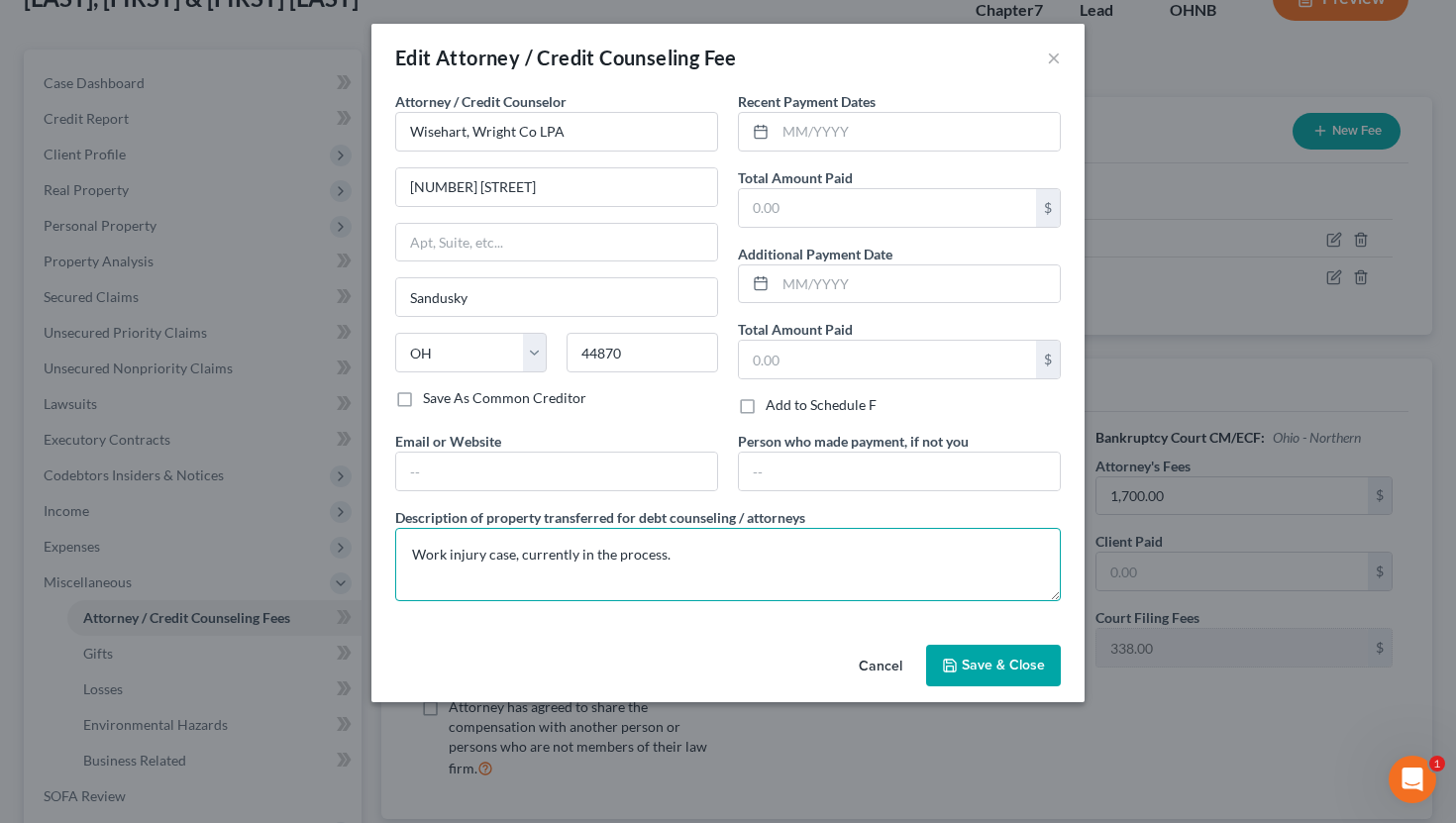 click on "Work injury case, currently in the process." at bounding box center [728, 565] 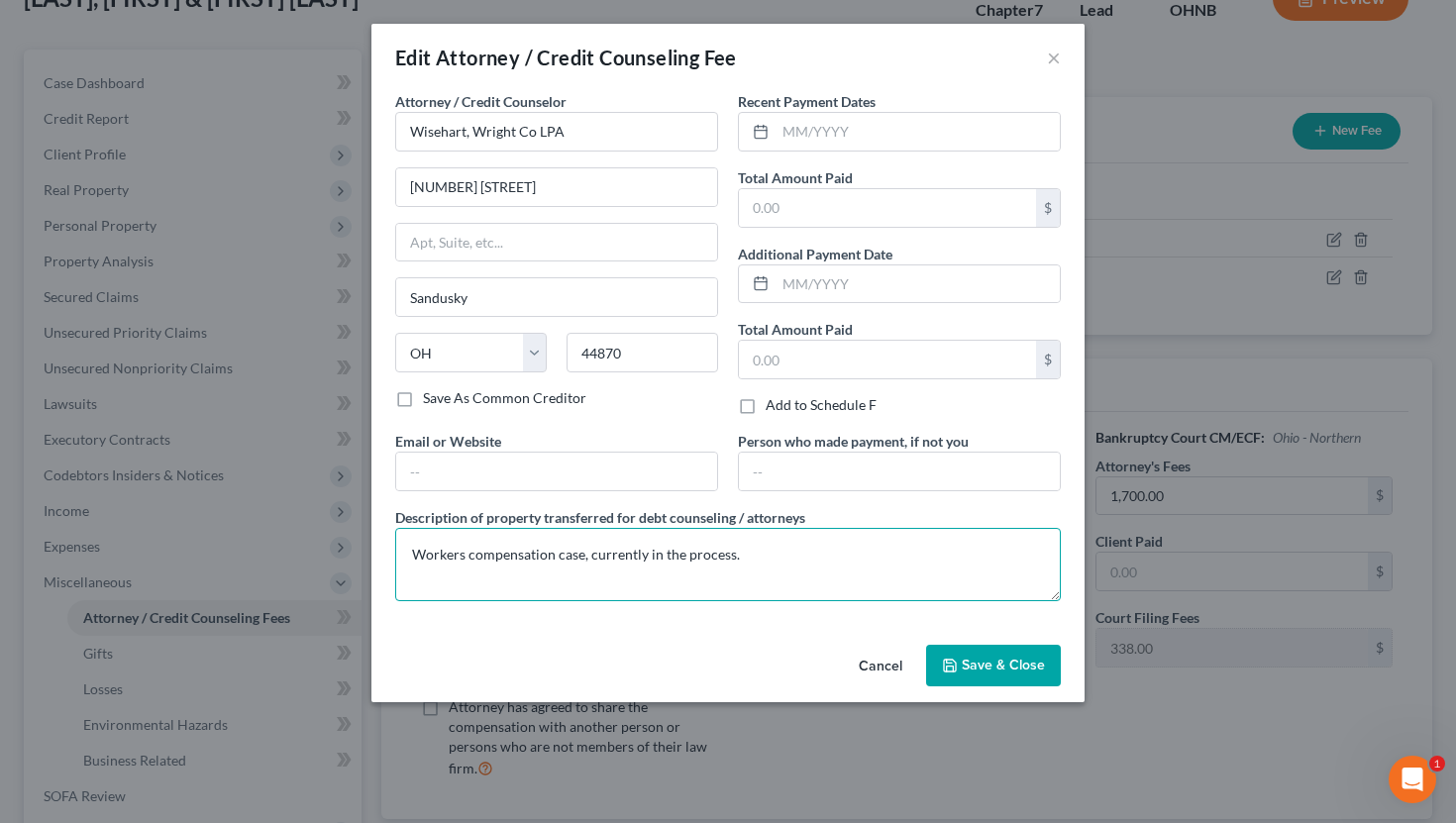 type on "Workers compensation  case, currently in the process." 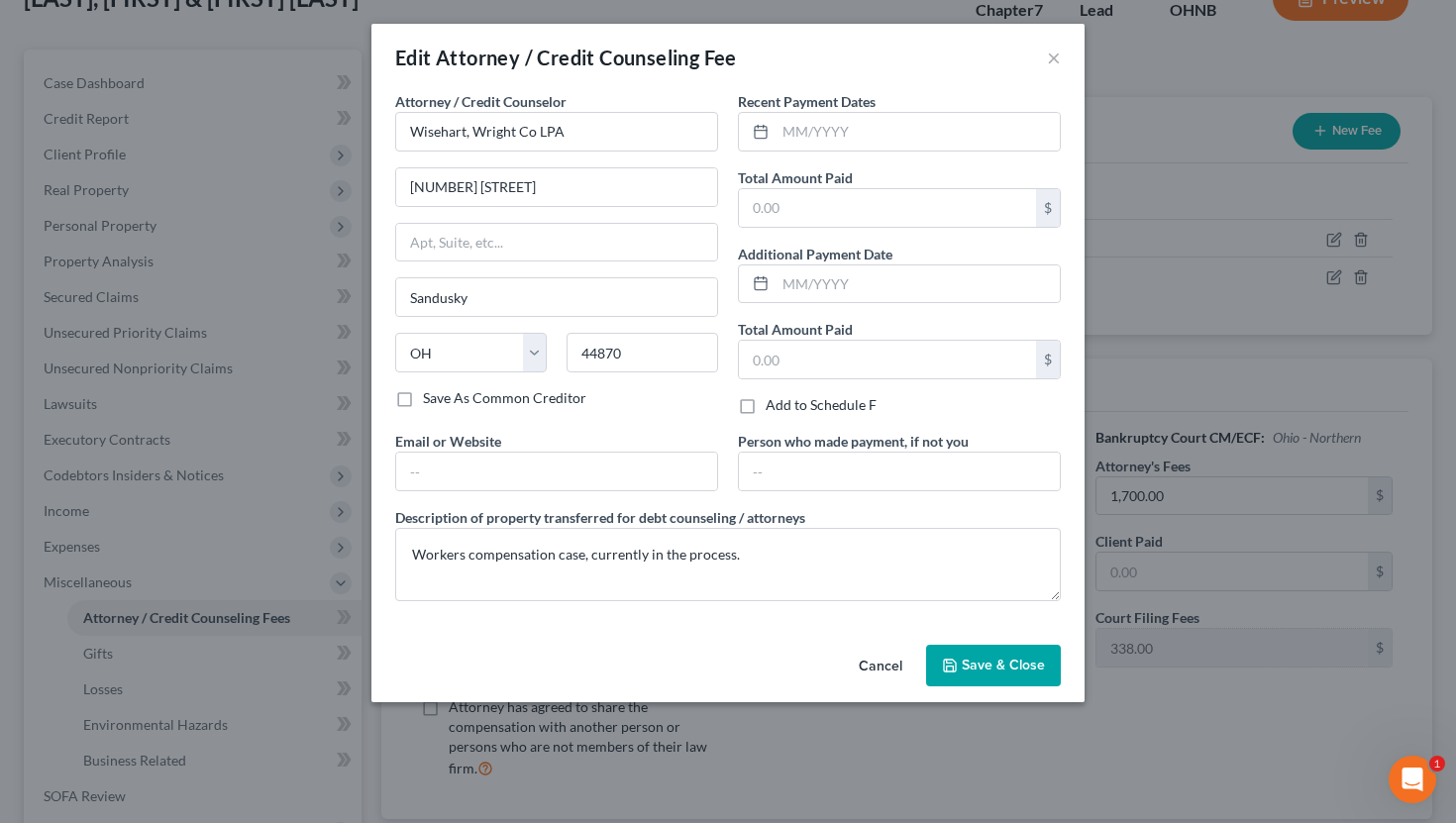 click 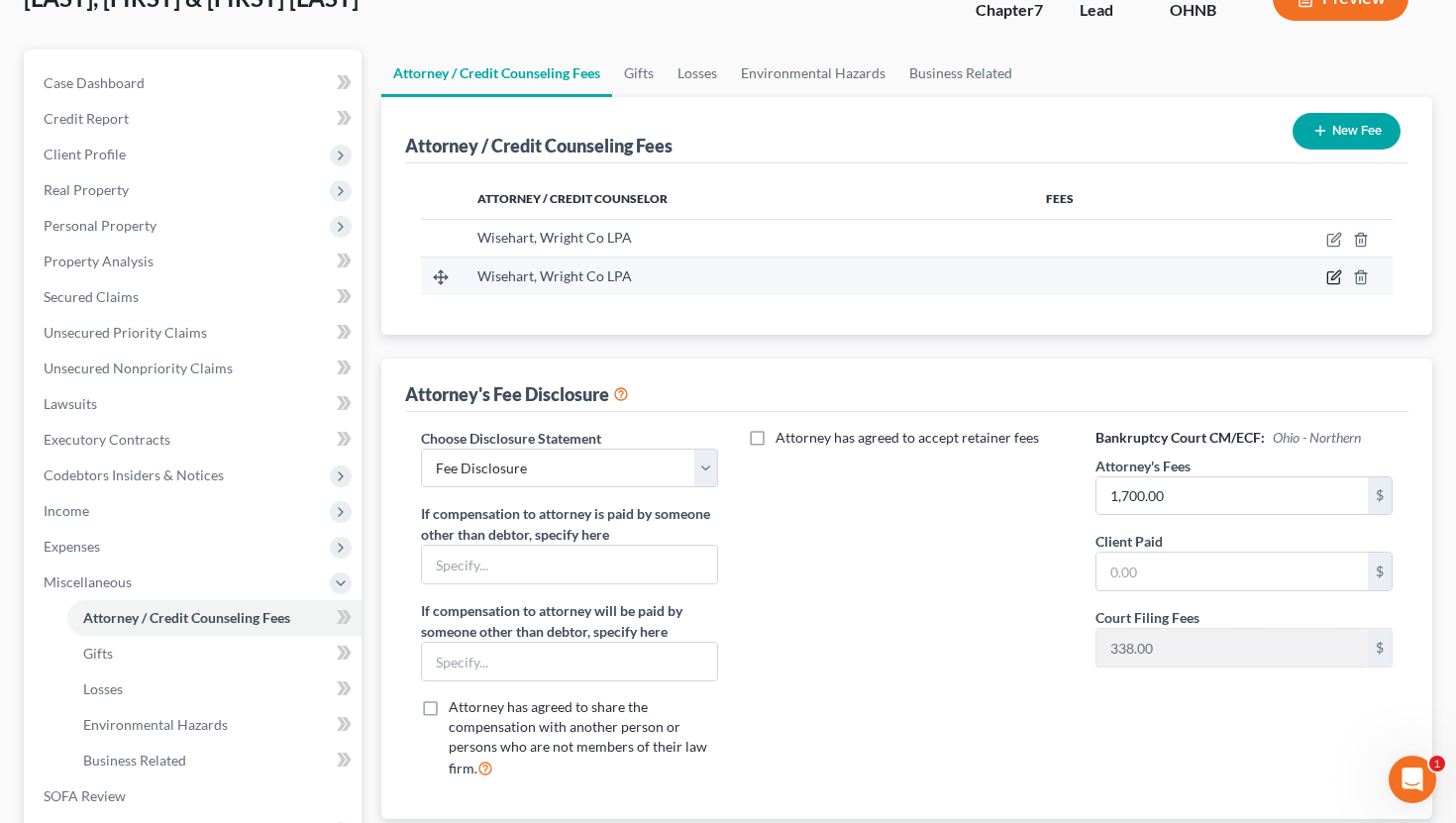click 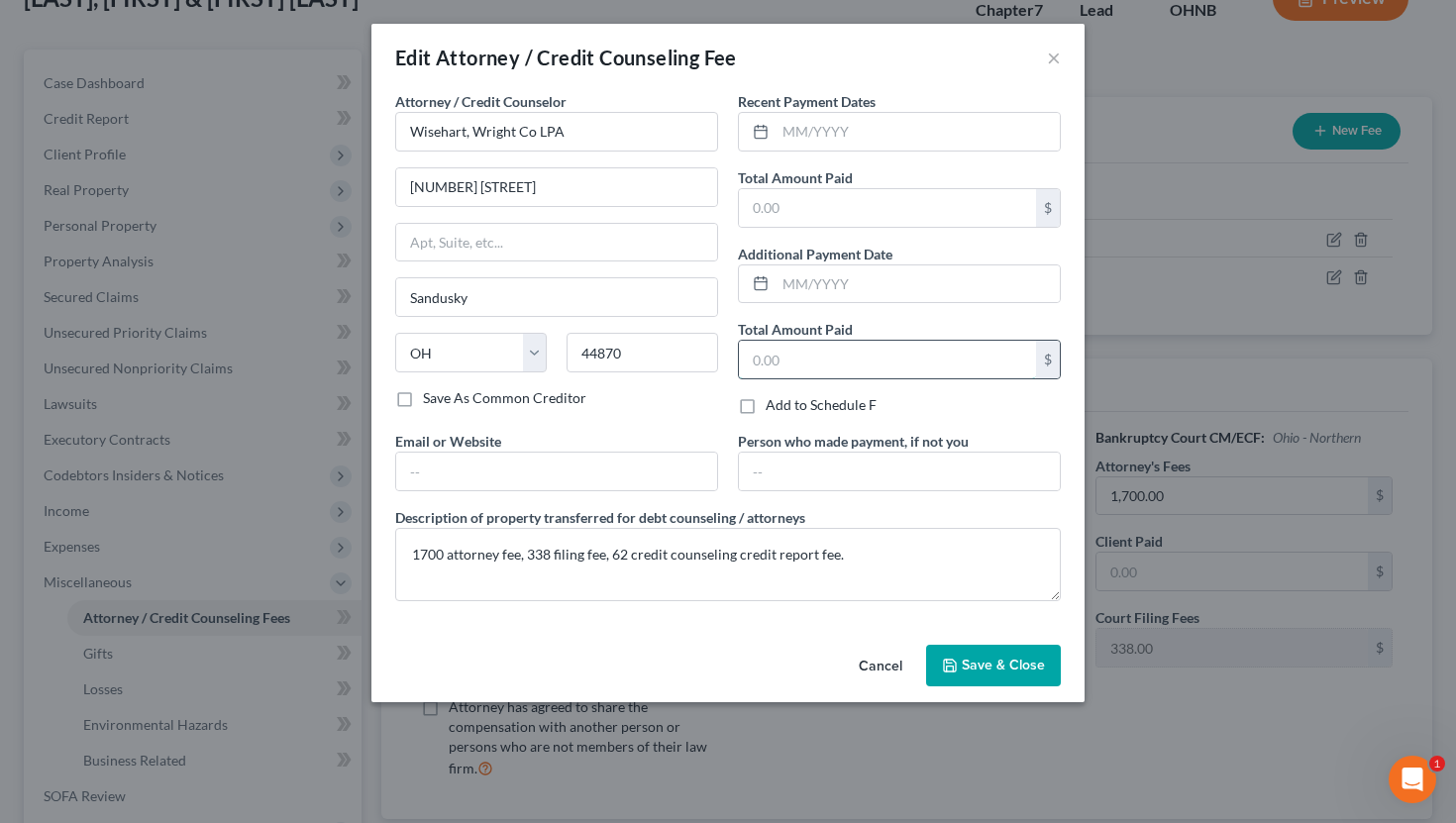 click at bounding box center [887, 360] 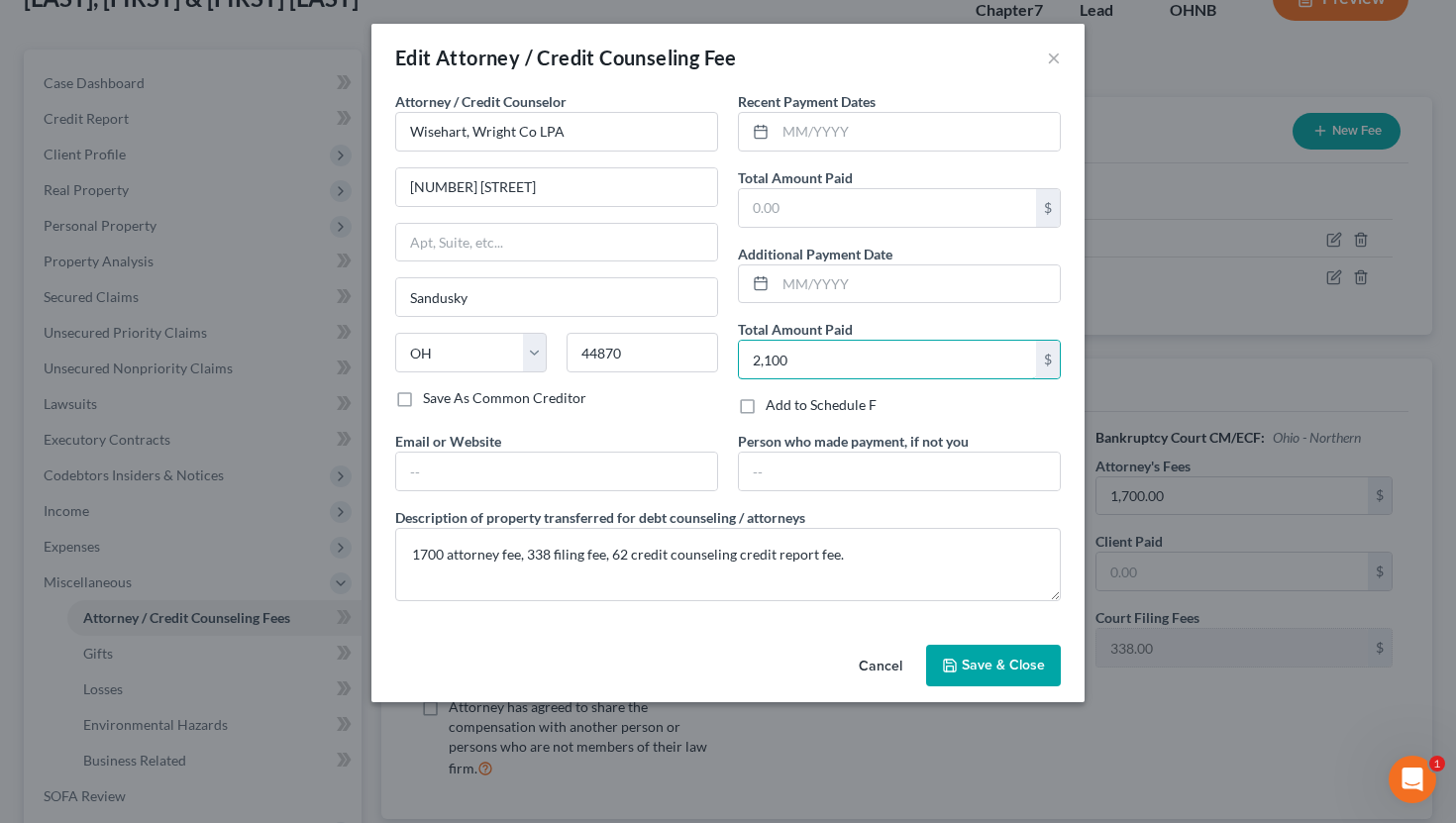 type on "2,100" 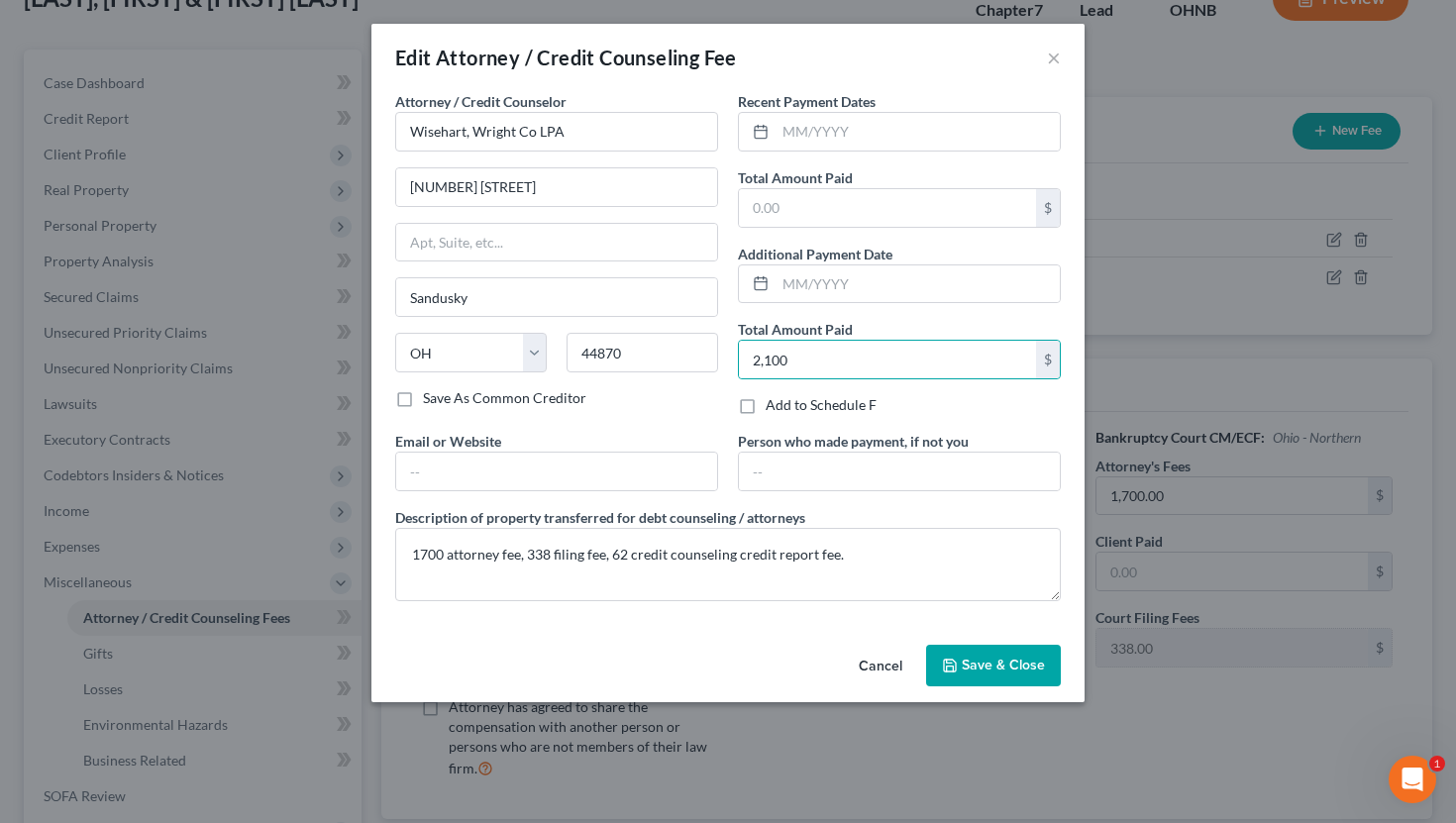 click on "Save & Close" at bounding box center [1003, 665] 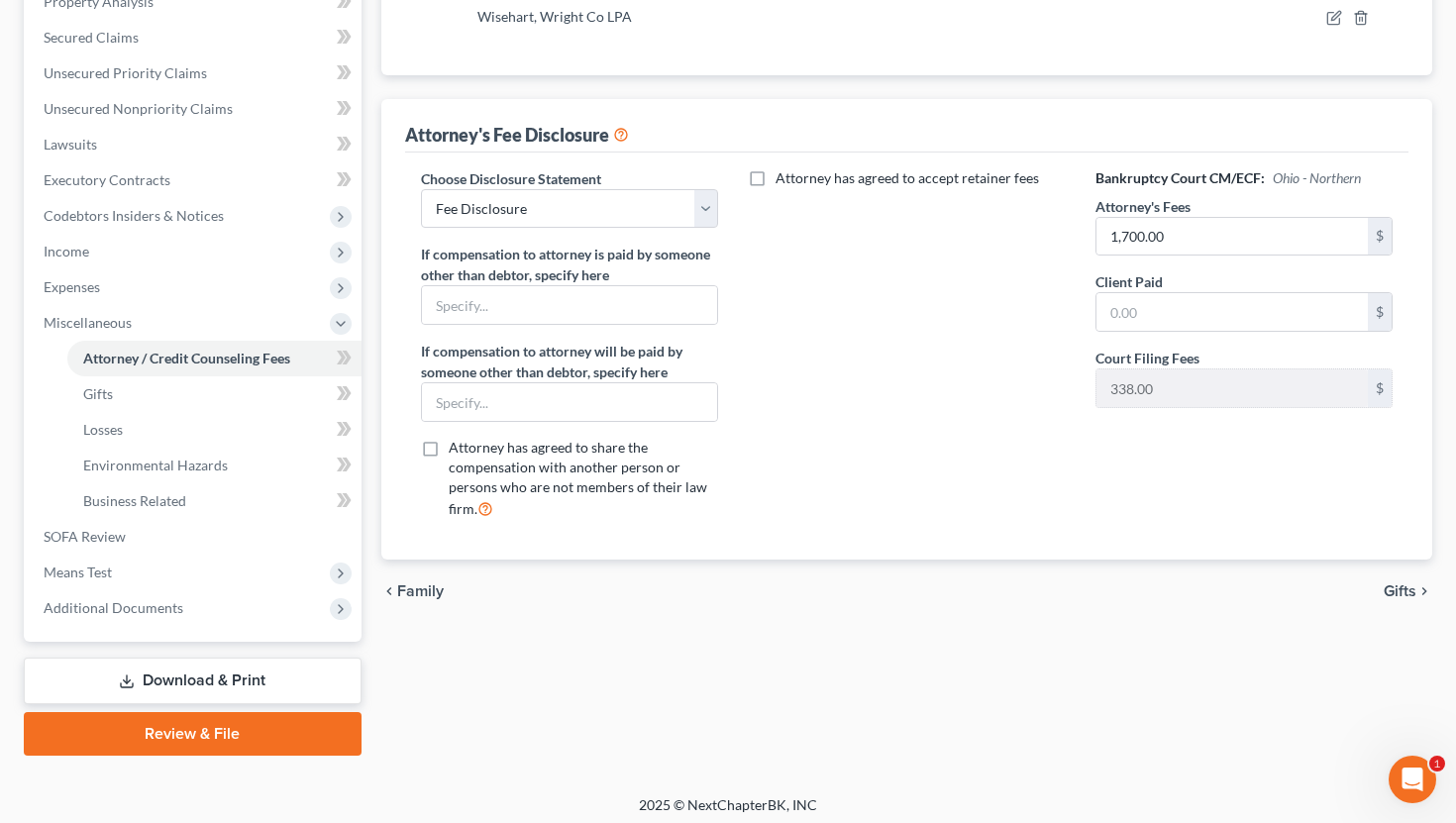 scroll, scrollTop: 406, scrollLeft: 0, axis: vertical 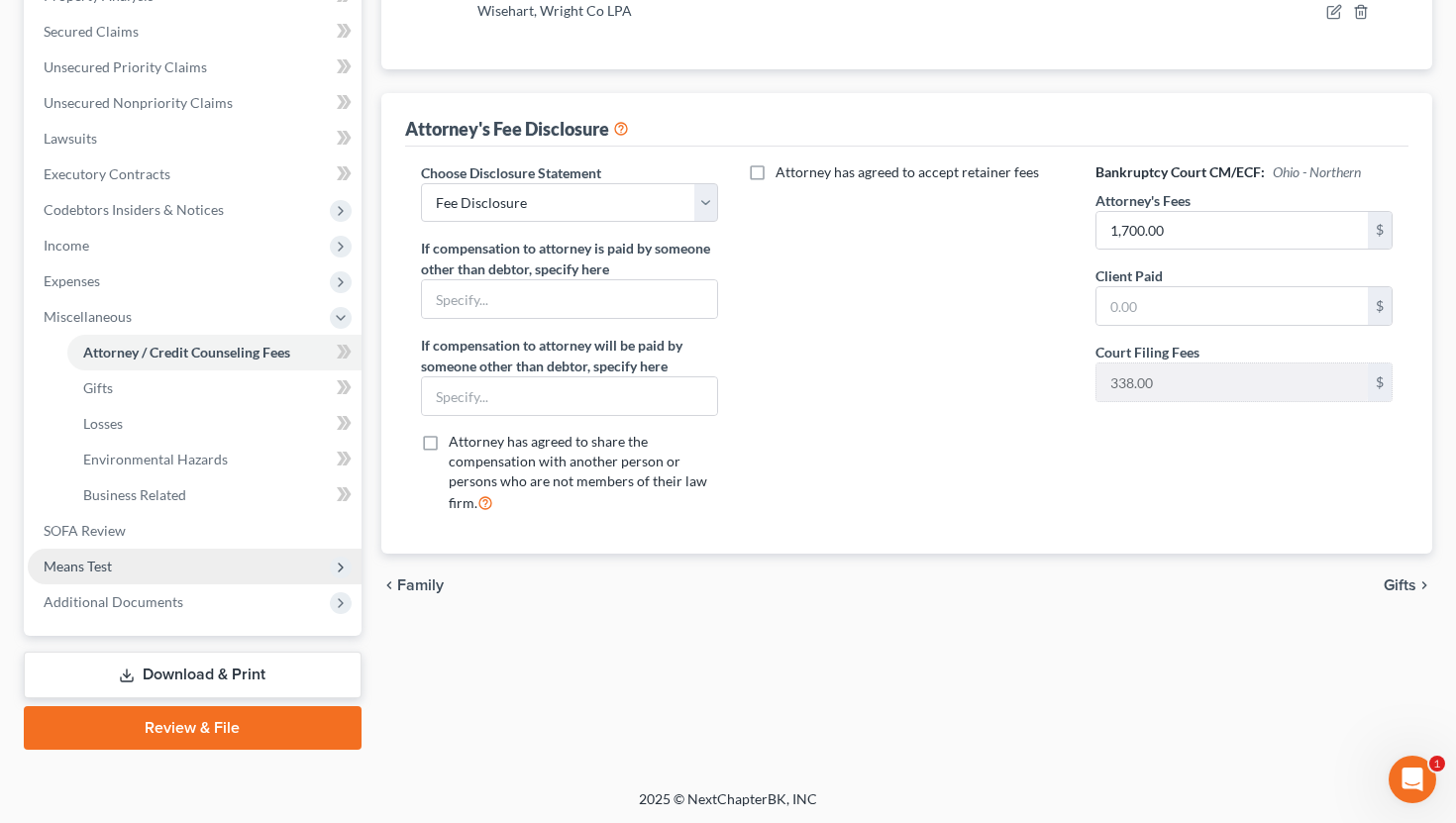 click on "Means Test" at bounding box center (194, 566) 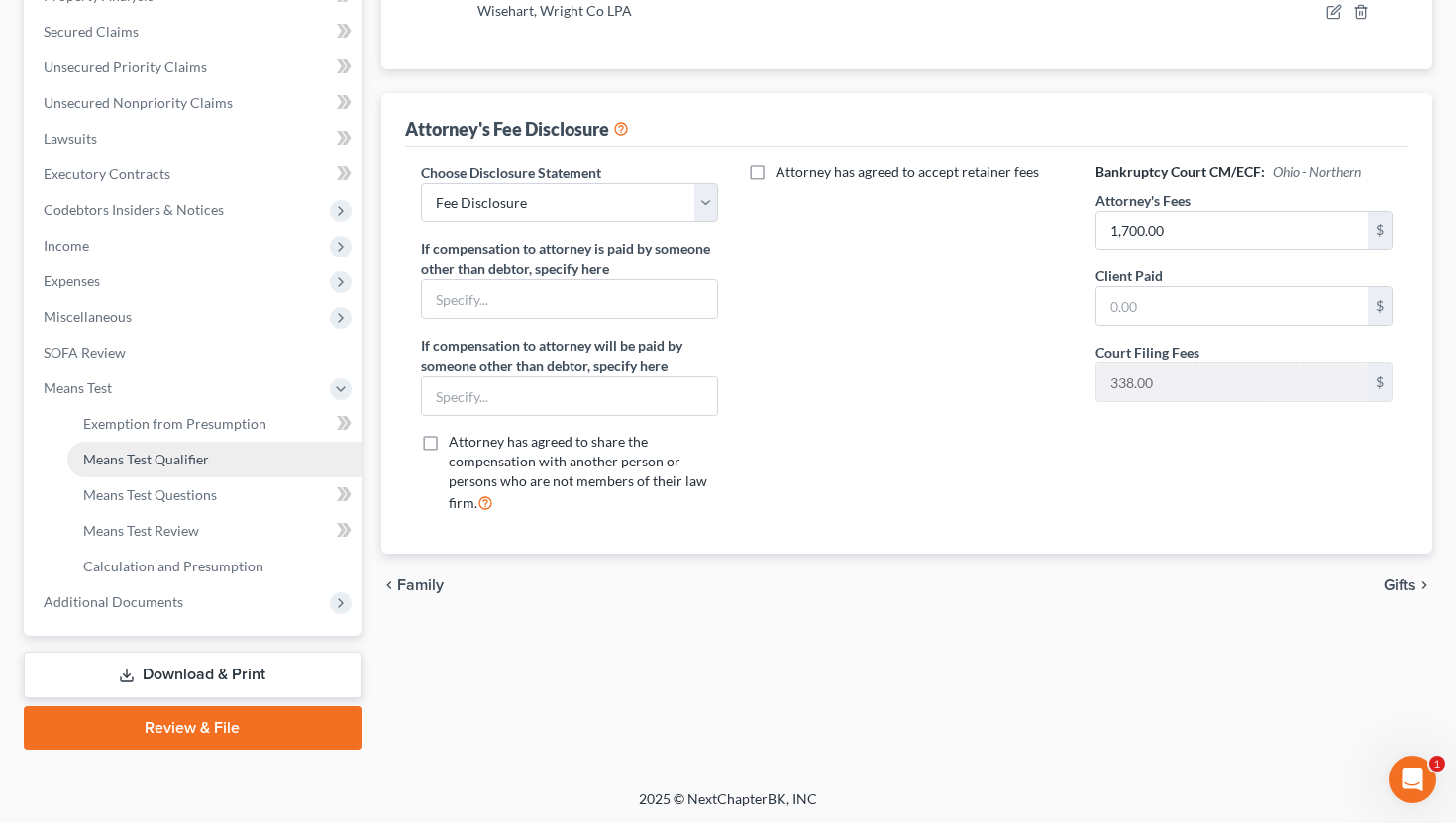 click on "Means Test Qualifier" at bounding box center [214, 460] 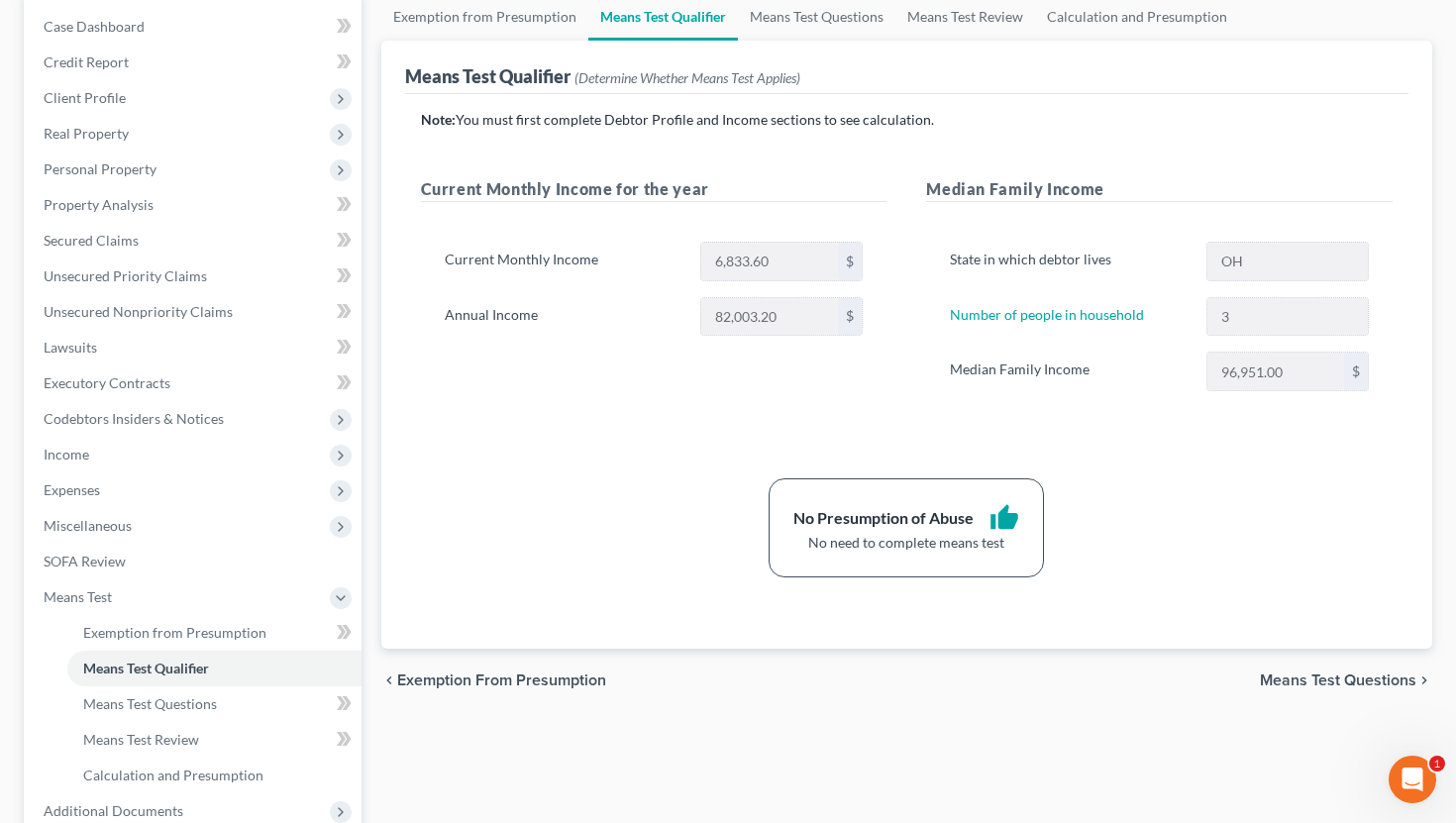 scroll, scrollTop: 406, scrollLeft: 0, axis: vertical 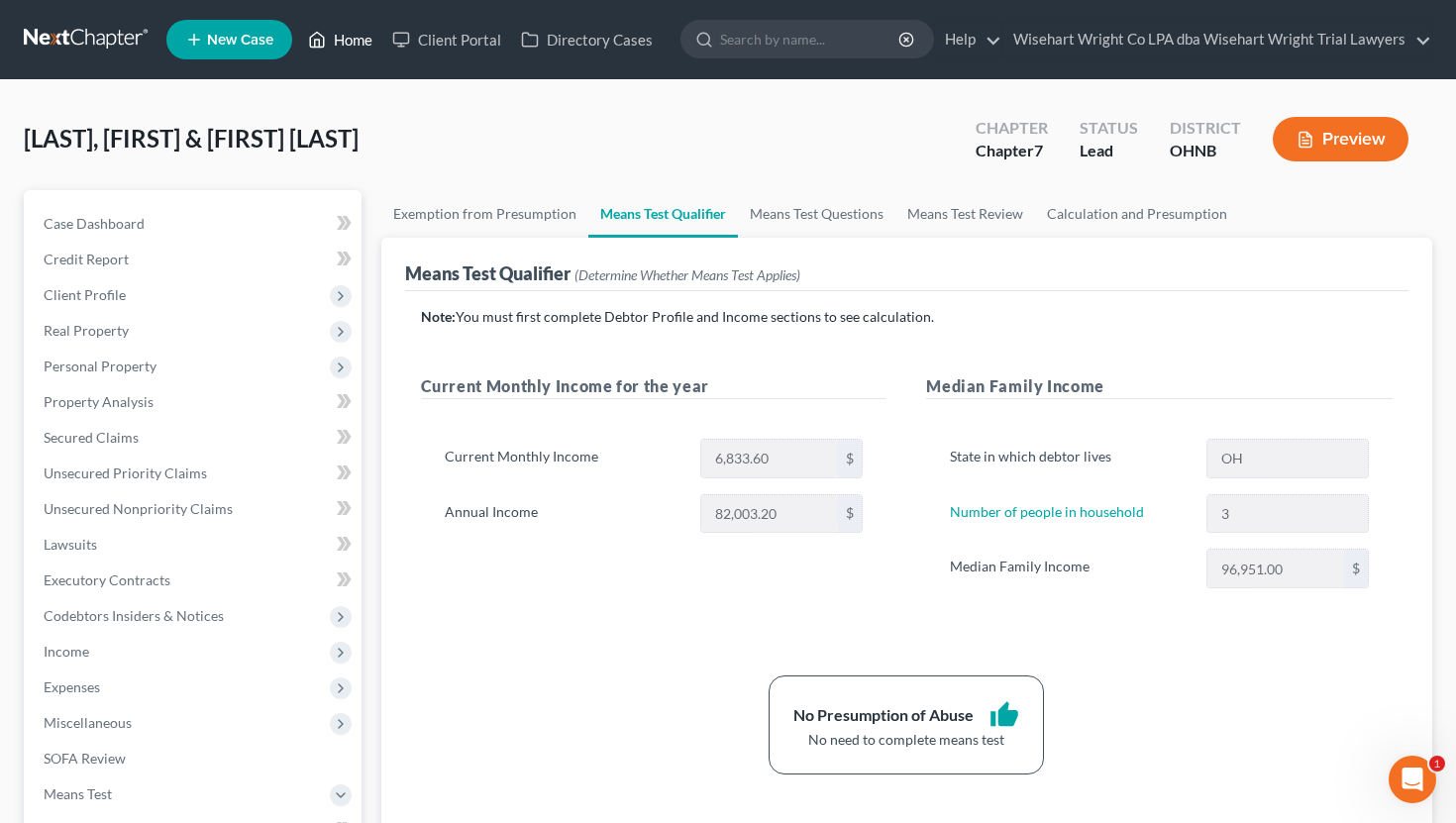 click on "Home" at bounding box center (340, 40) 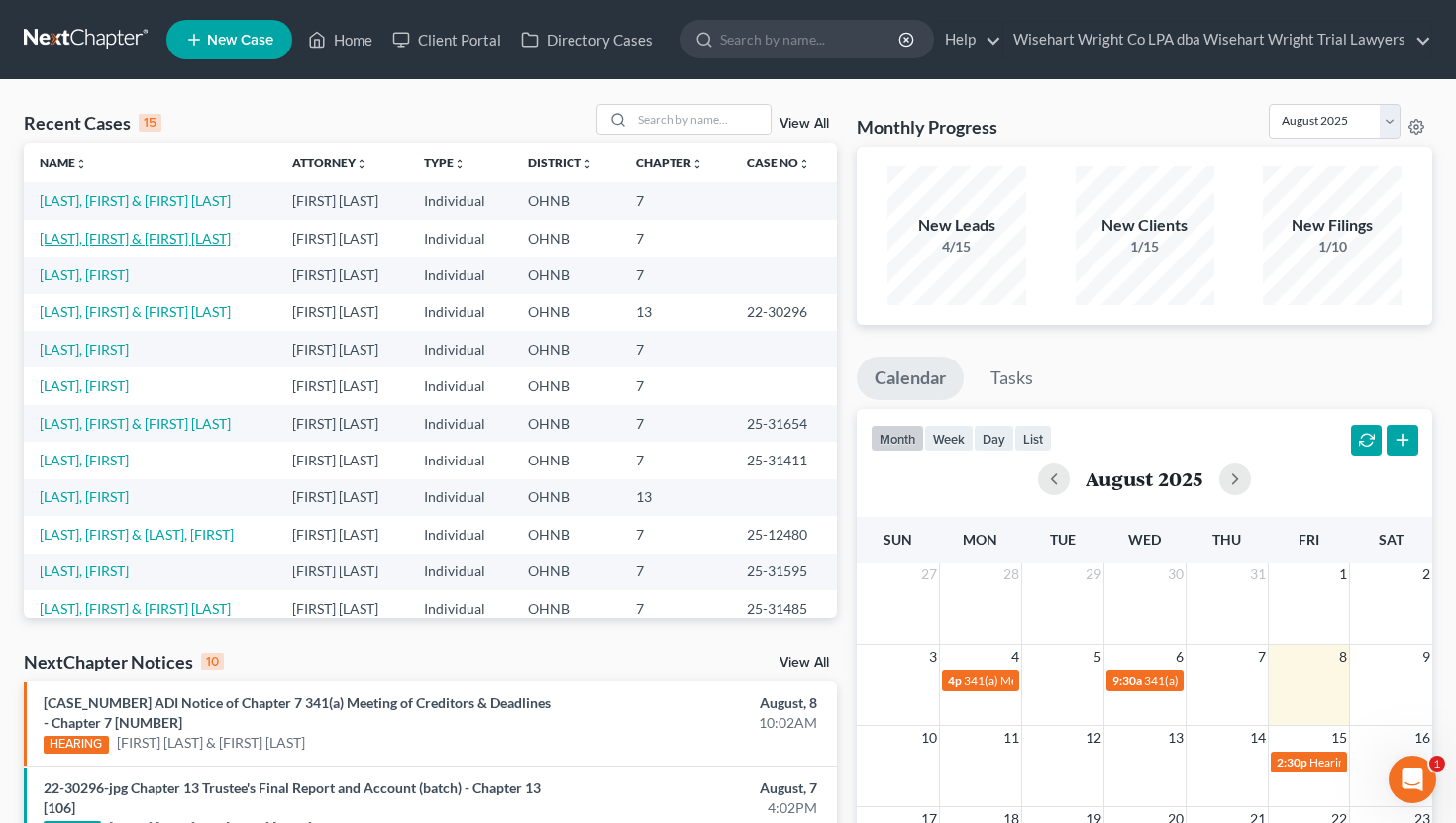 click on "Henry, Scott & Nancy" at bounding box center [135, 238] 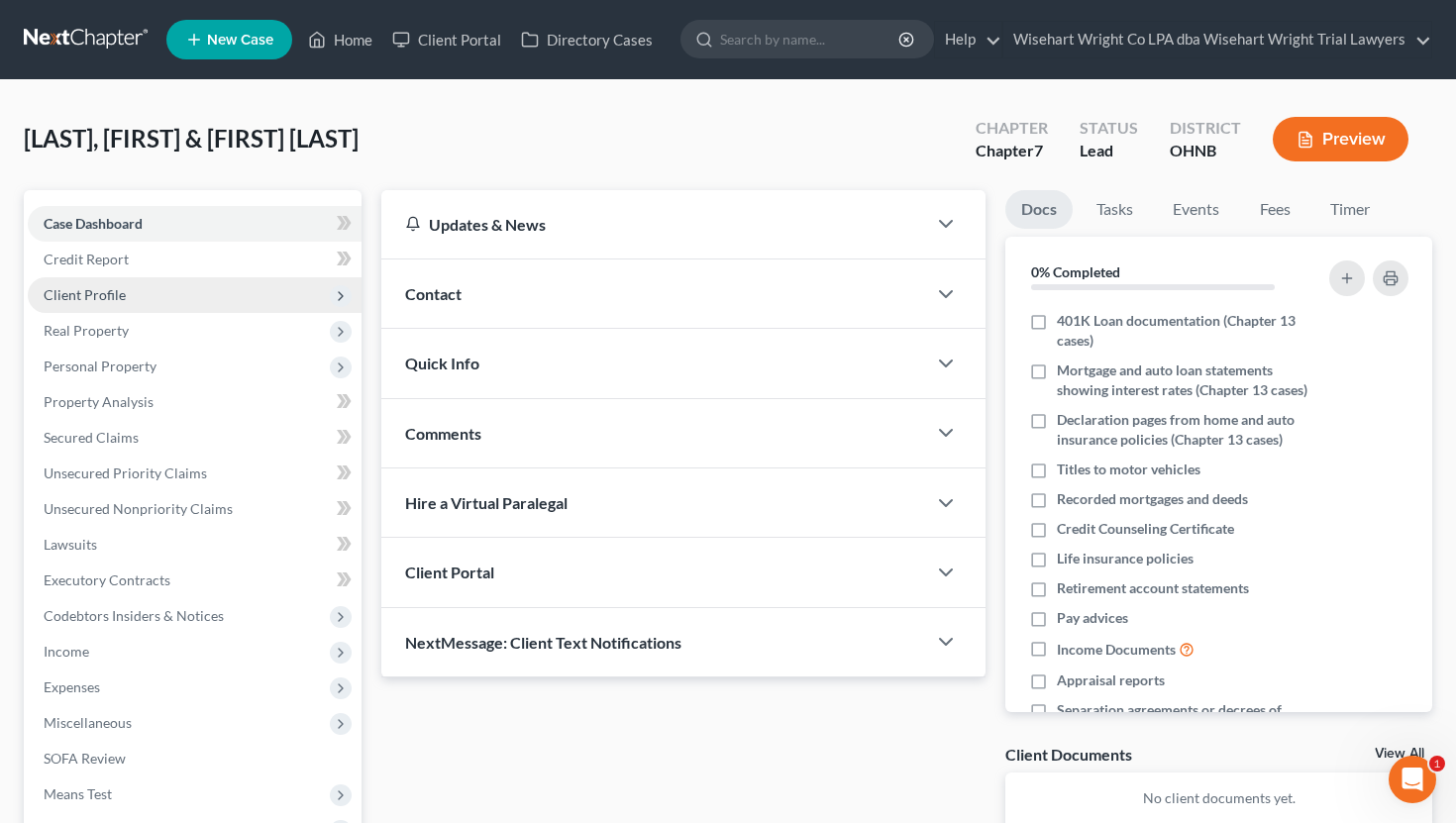 click on "Client Profile" at bounding box center (194, 295) 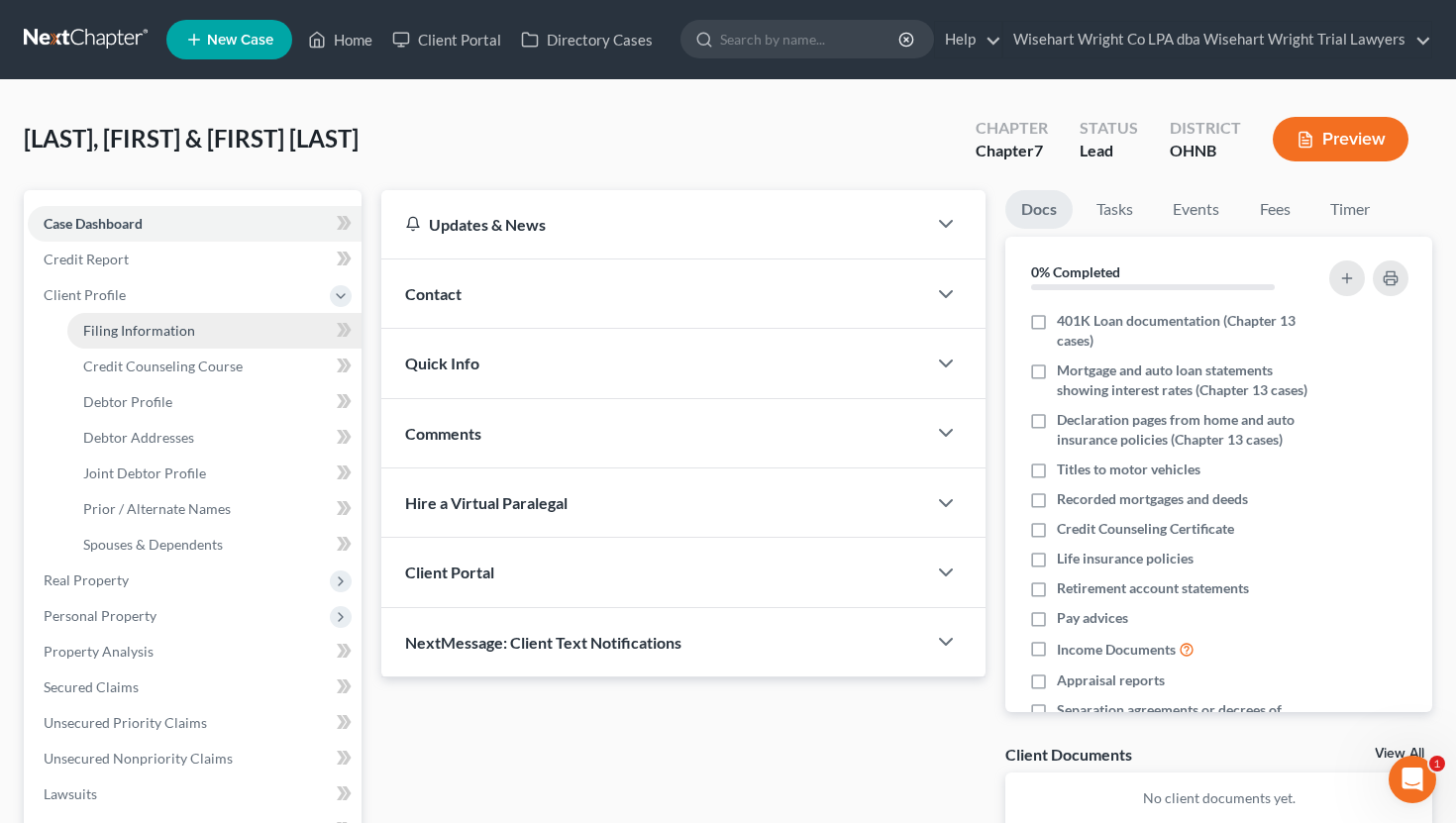 click on "Filing Information" at bounding box center (139, 330) 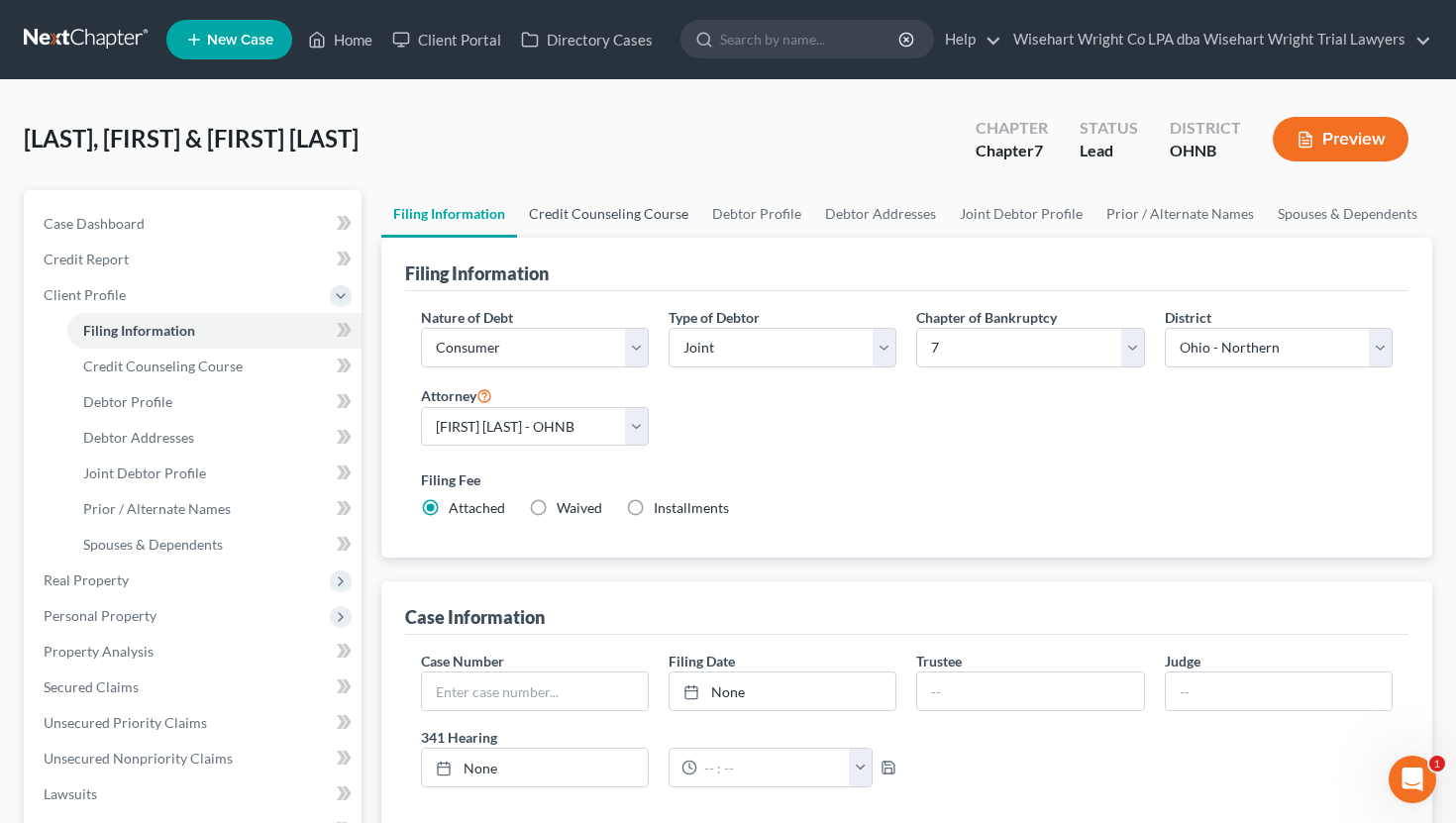 click on "Credit Counseling Course" at bounding box center [608, 214] 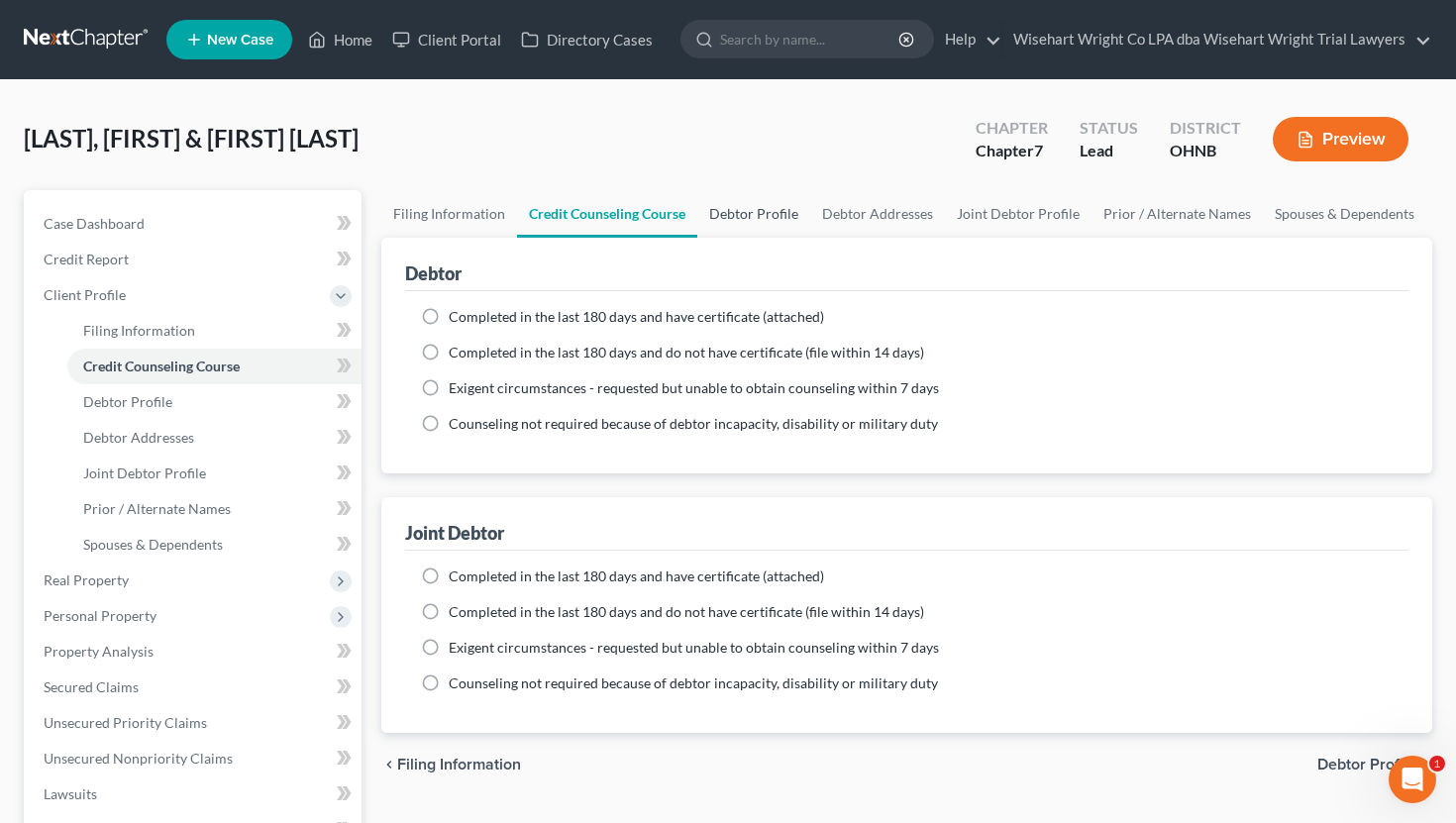 click on "Debtor Profile" at bounding box center (754, 214) 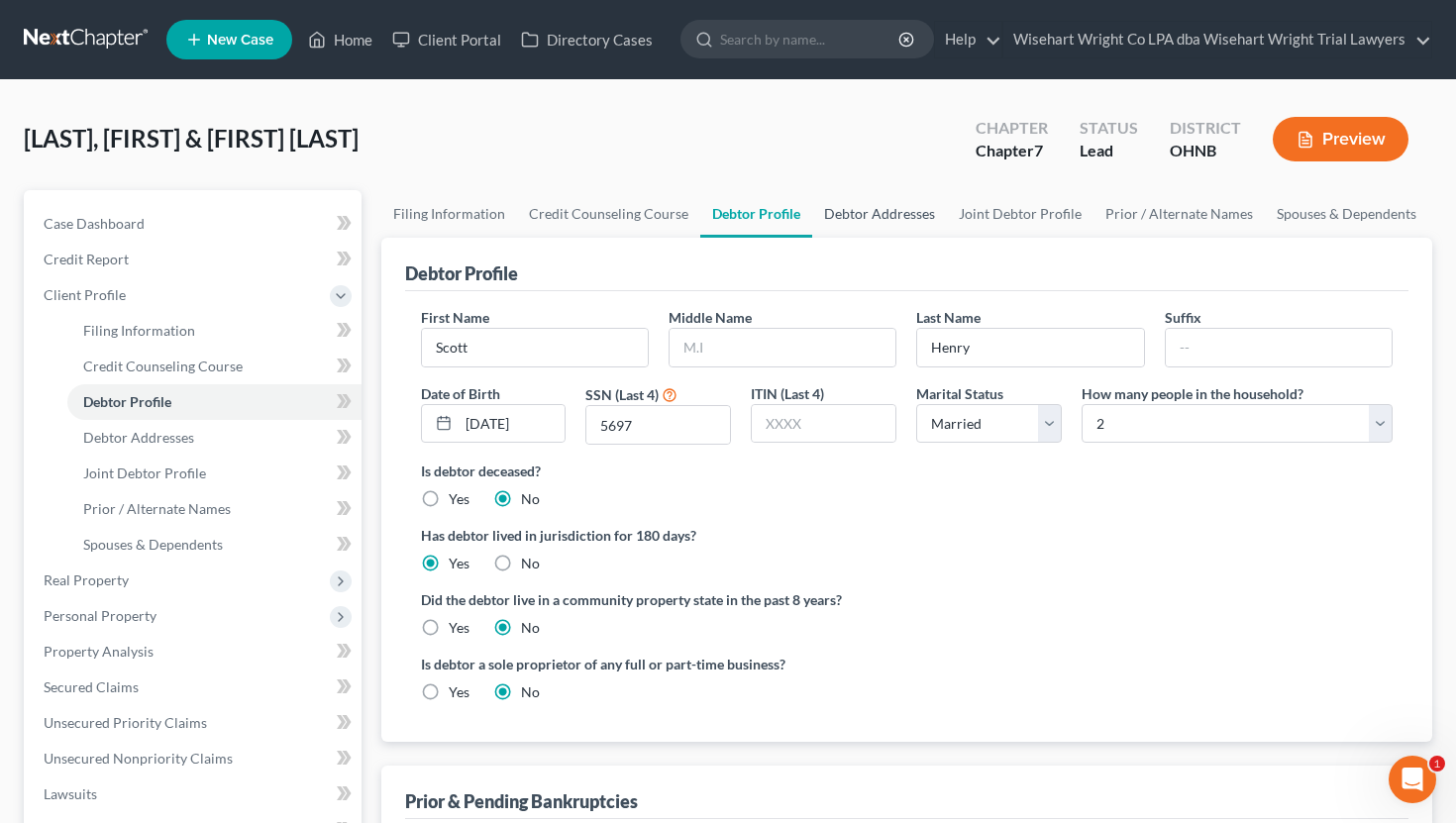 click on "Debtor Addresses" at bounding box center (880, 214) 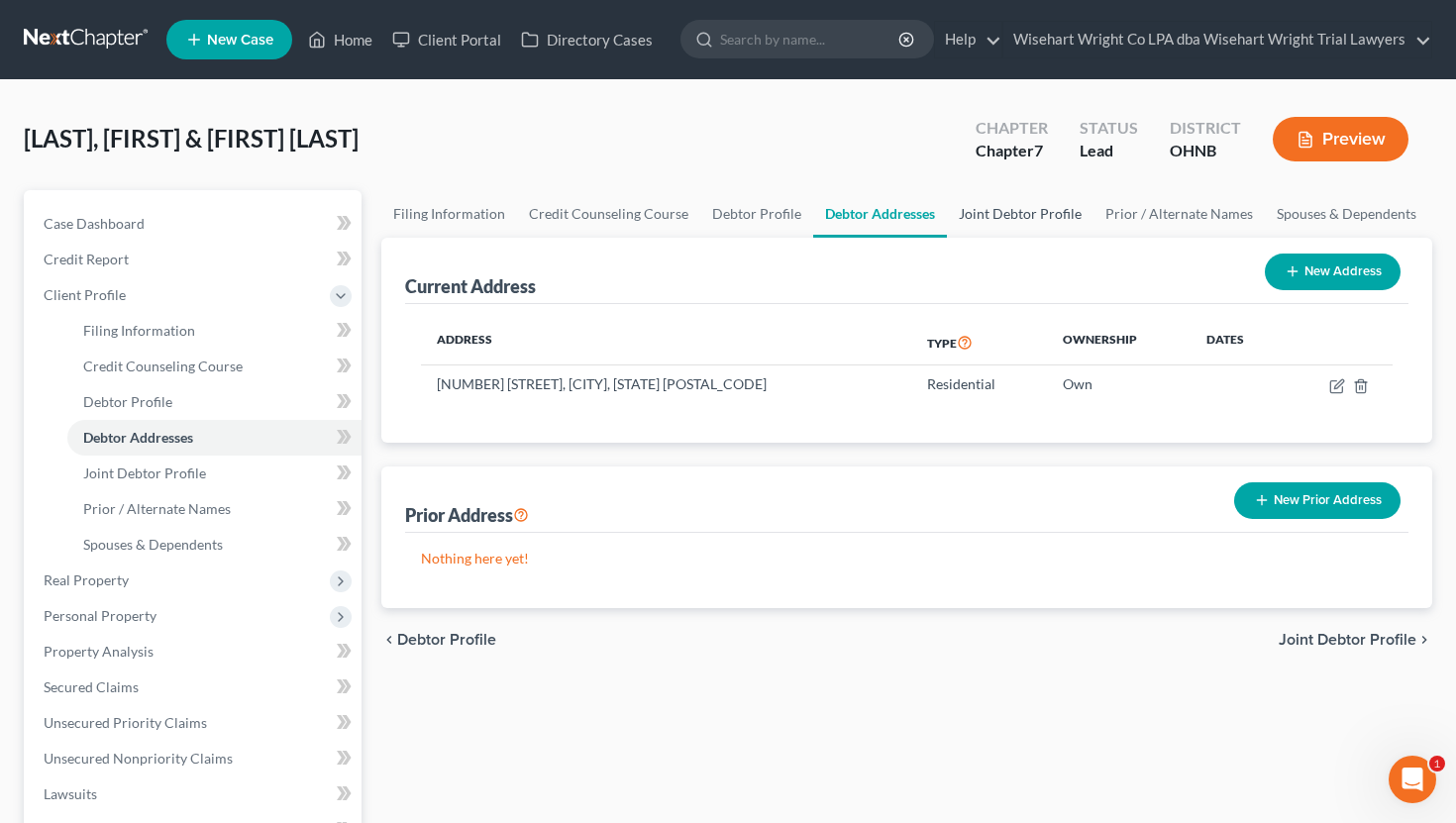 click on "Joint Debtor Profile" at bounding box center (1020, 214) 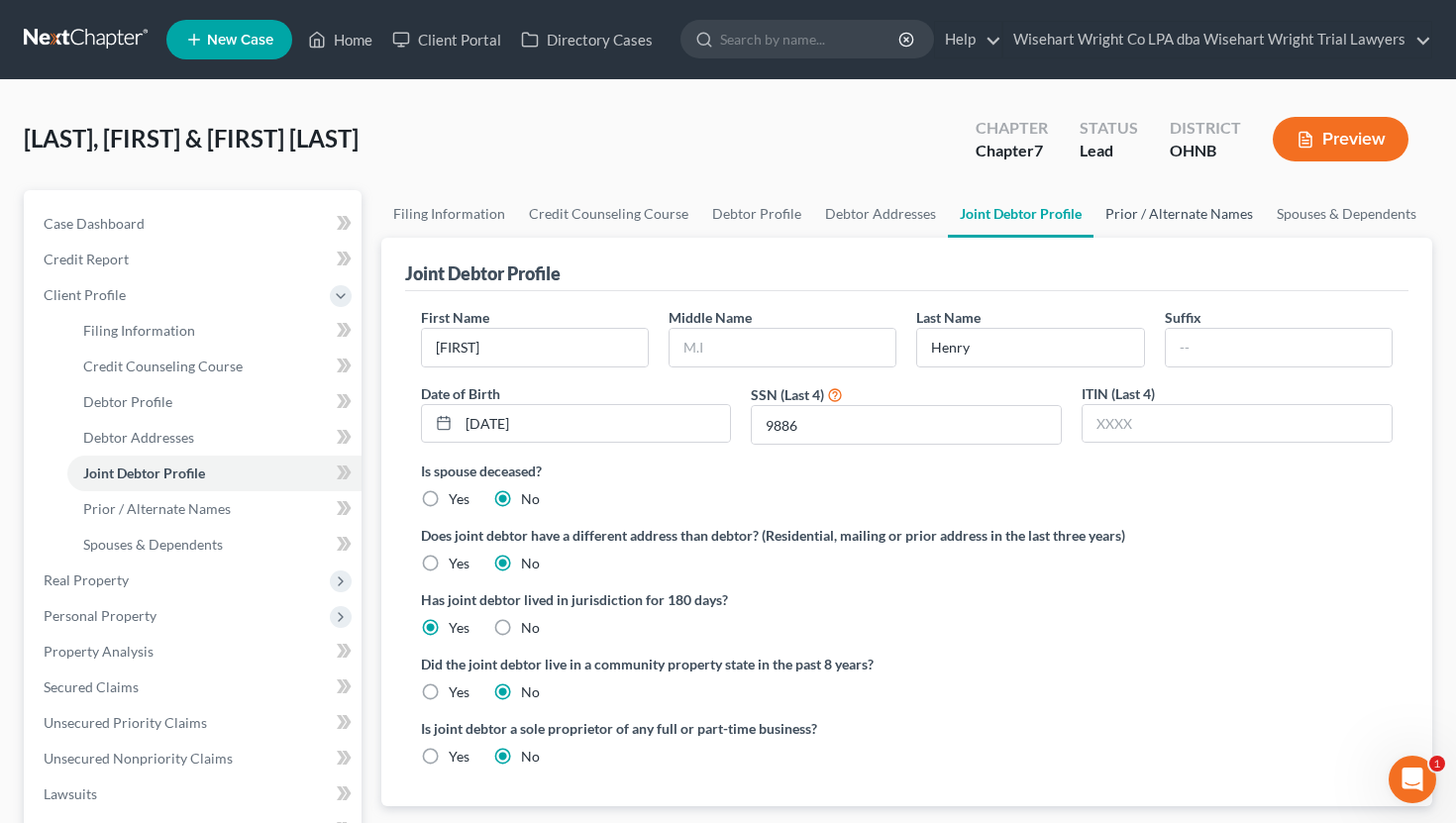 click on "Prior / Alternate Names" at bounding box center [1179, 214] 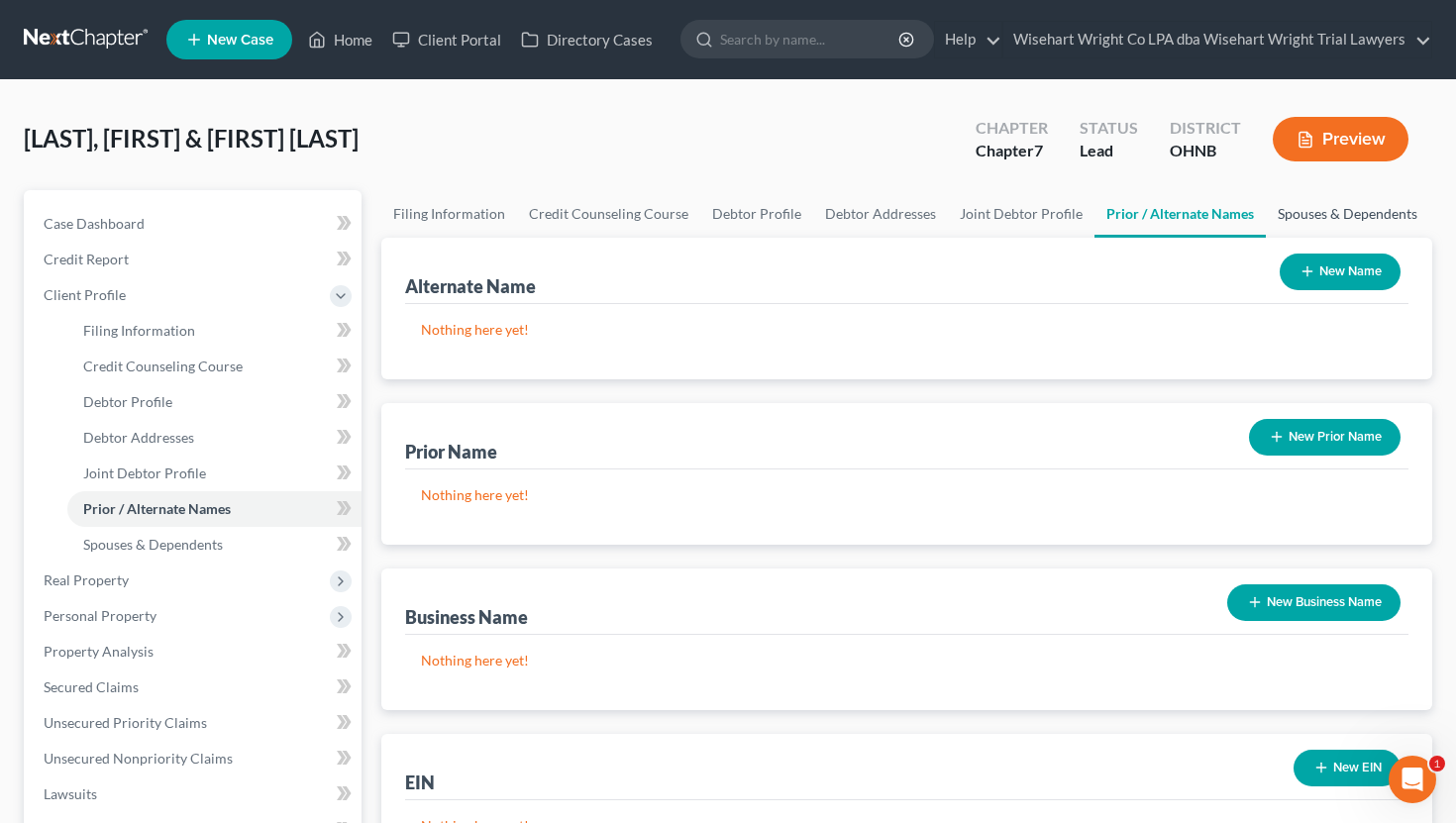 click on "Spouses & Dependents" at bounding box center (1347, 214) 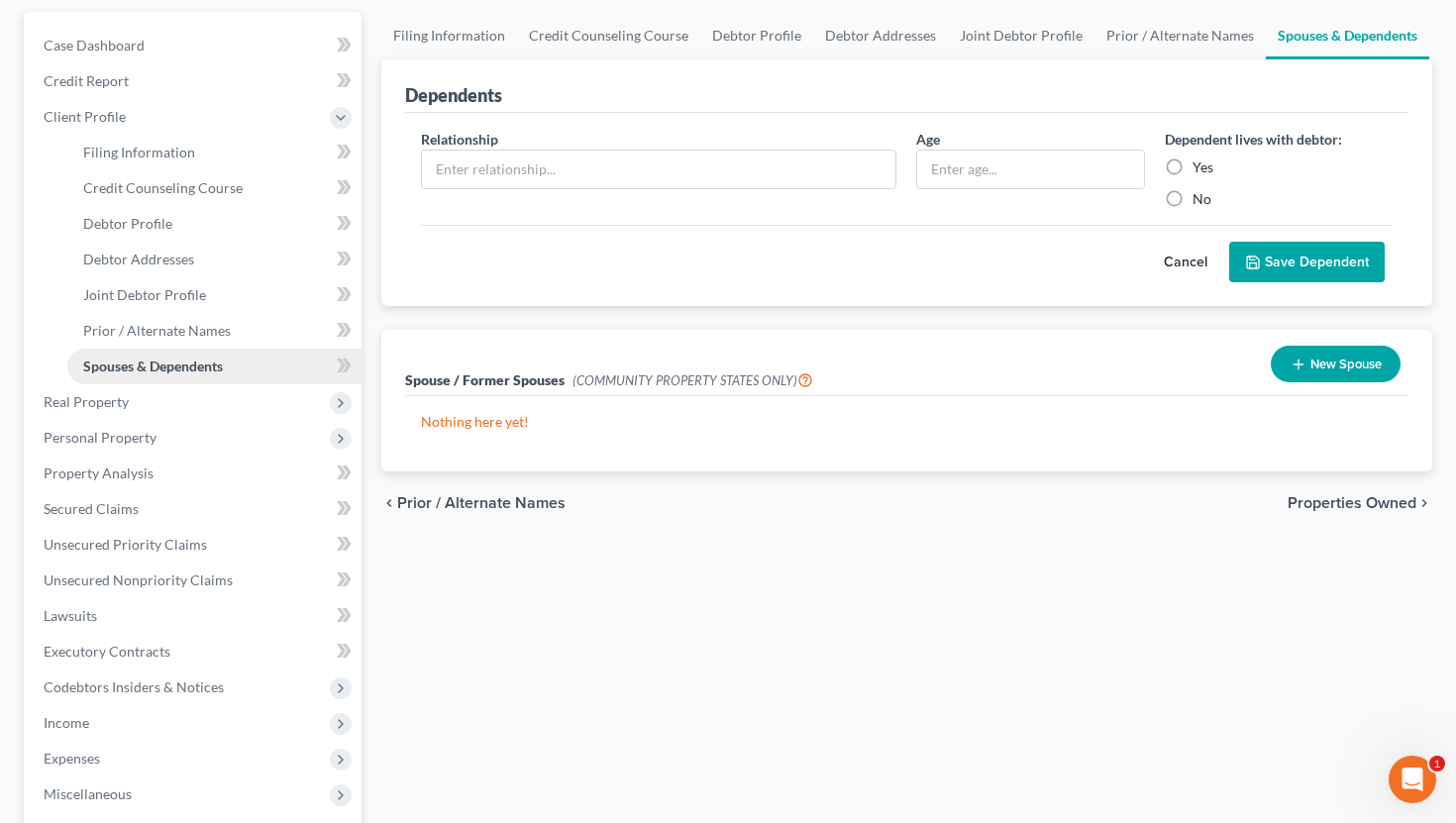 scroll, scrollTop: 194, scrollLeft: 0, axis: vertical 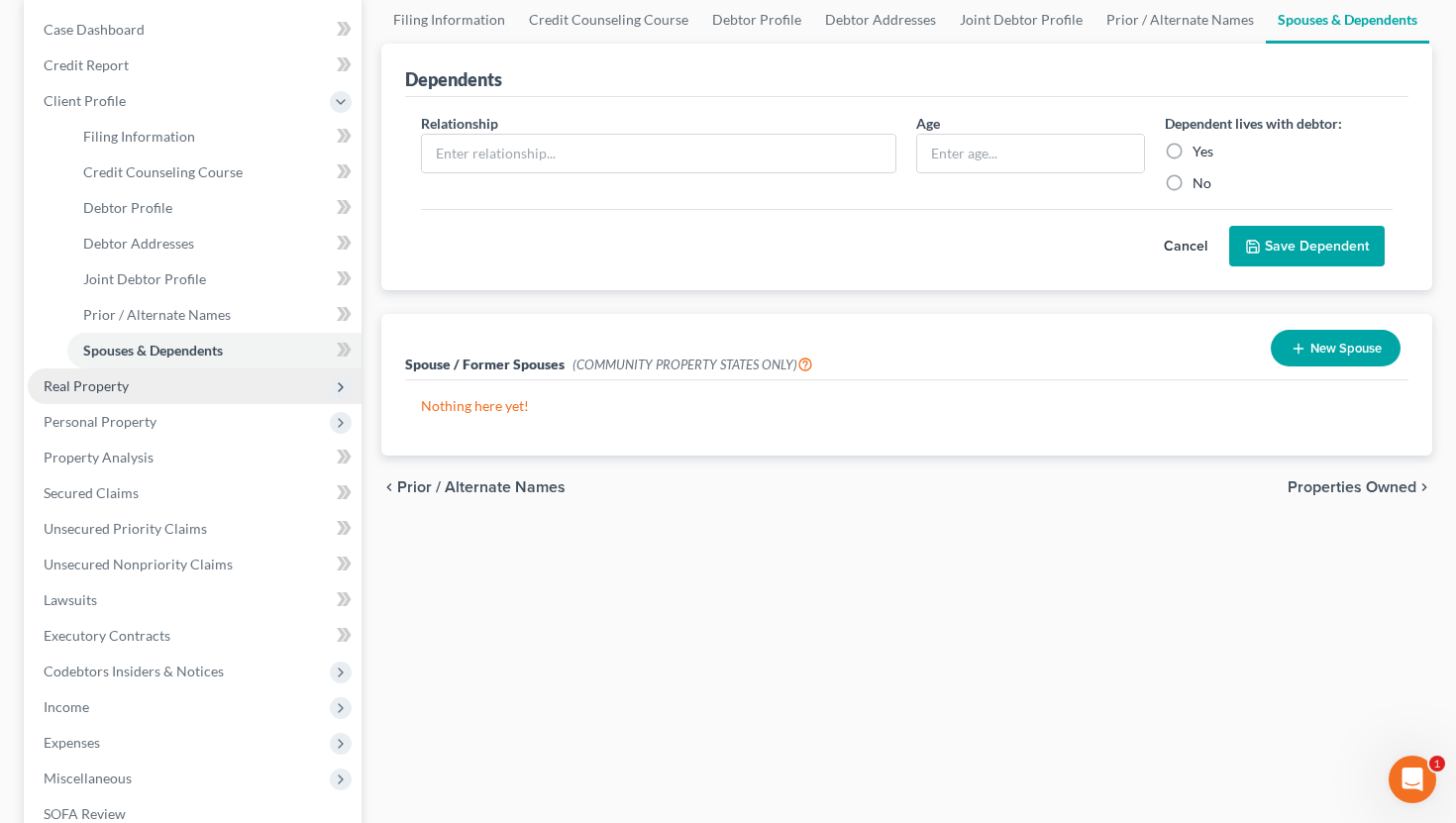 click on "Real Property" at bounding box center [194, 386] 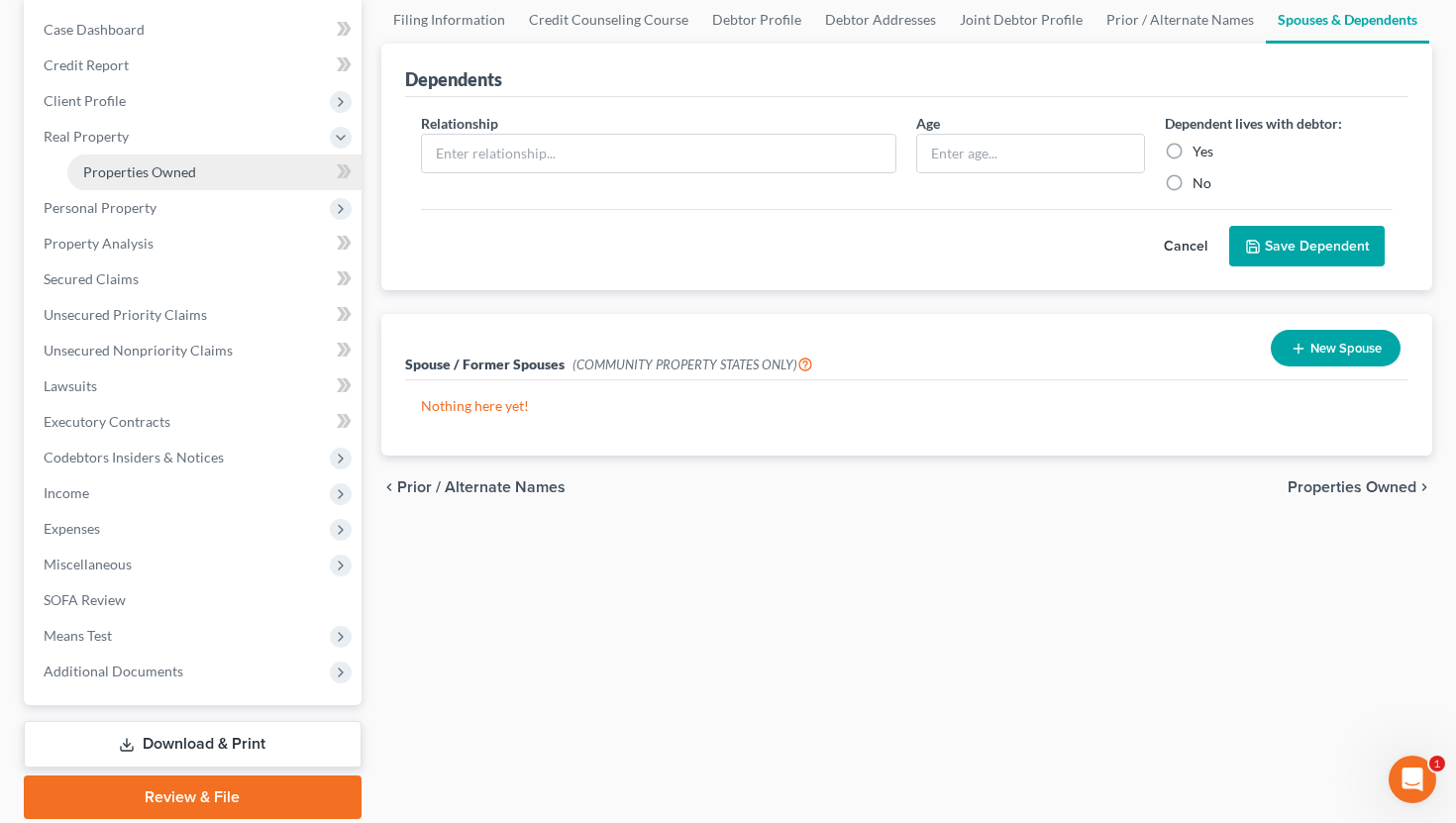 click on "Properties Owned" at bounding box center [140, 171] 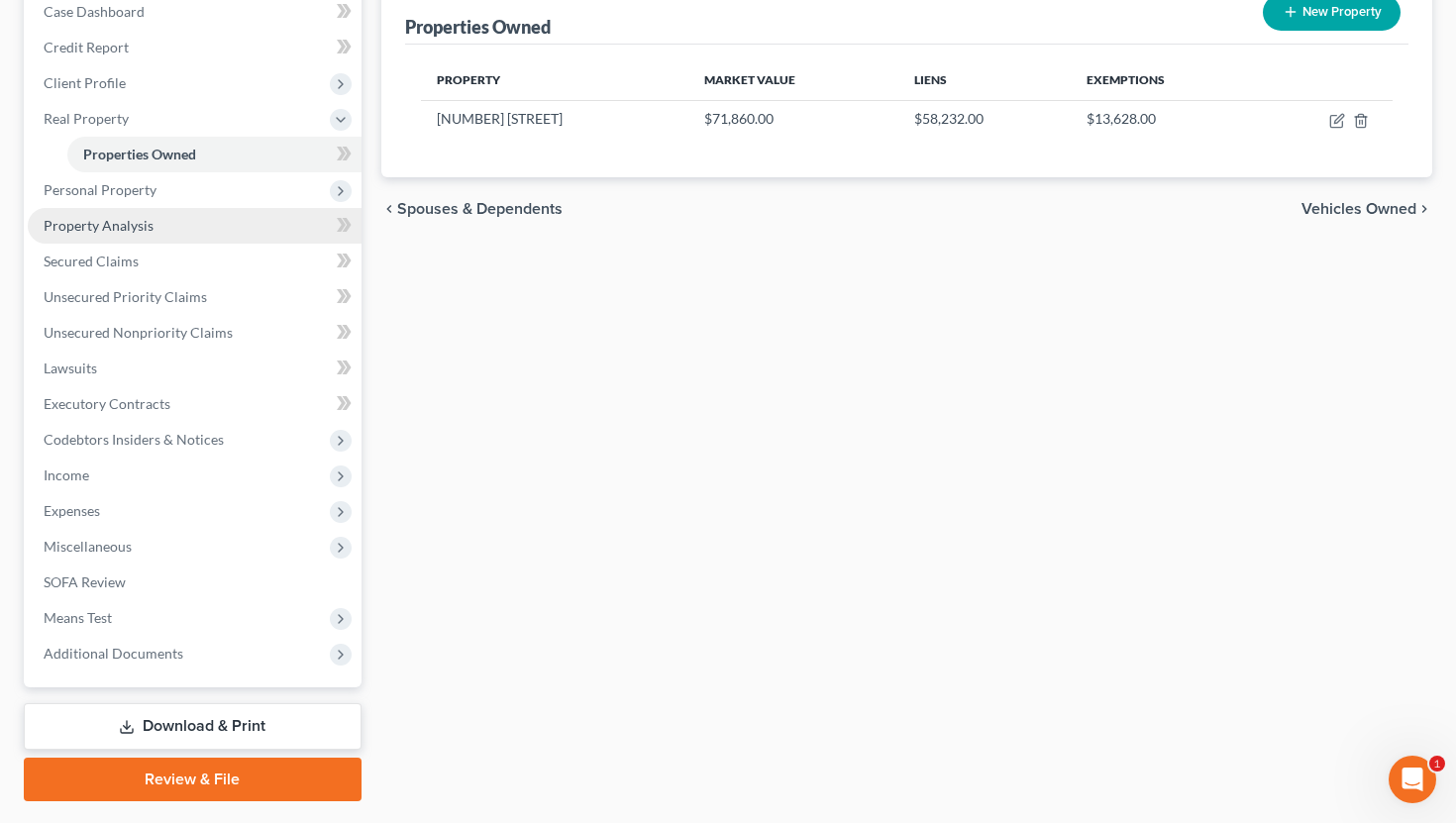 scroll, scrollTop: 246, scrollLeft: 0, axis: vertical 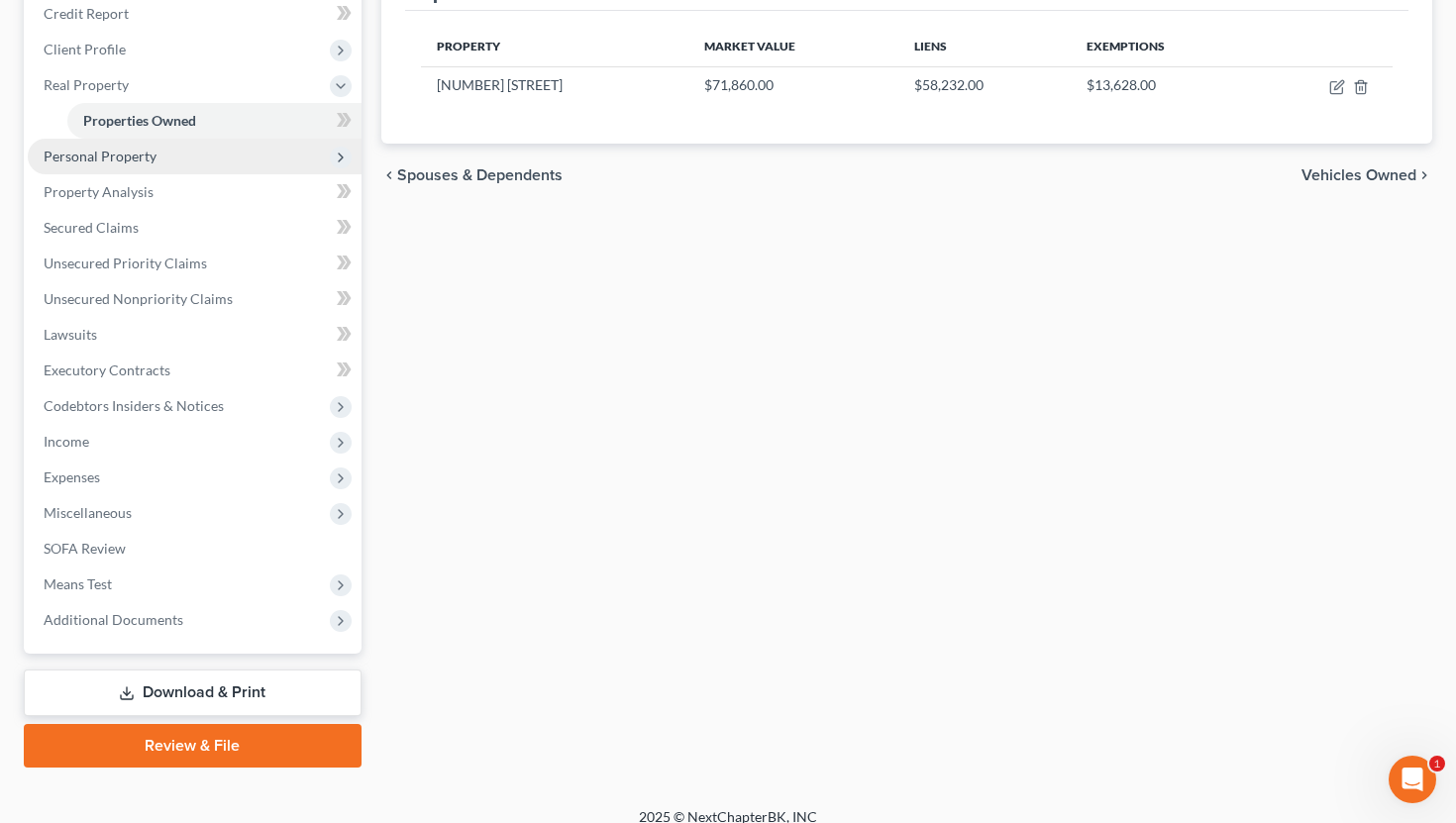 click on "Personal Property" at bounding box center [194, 156] 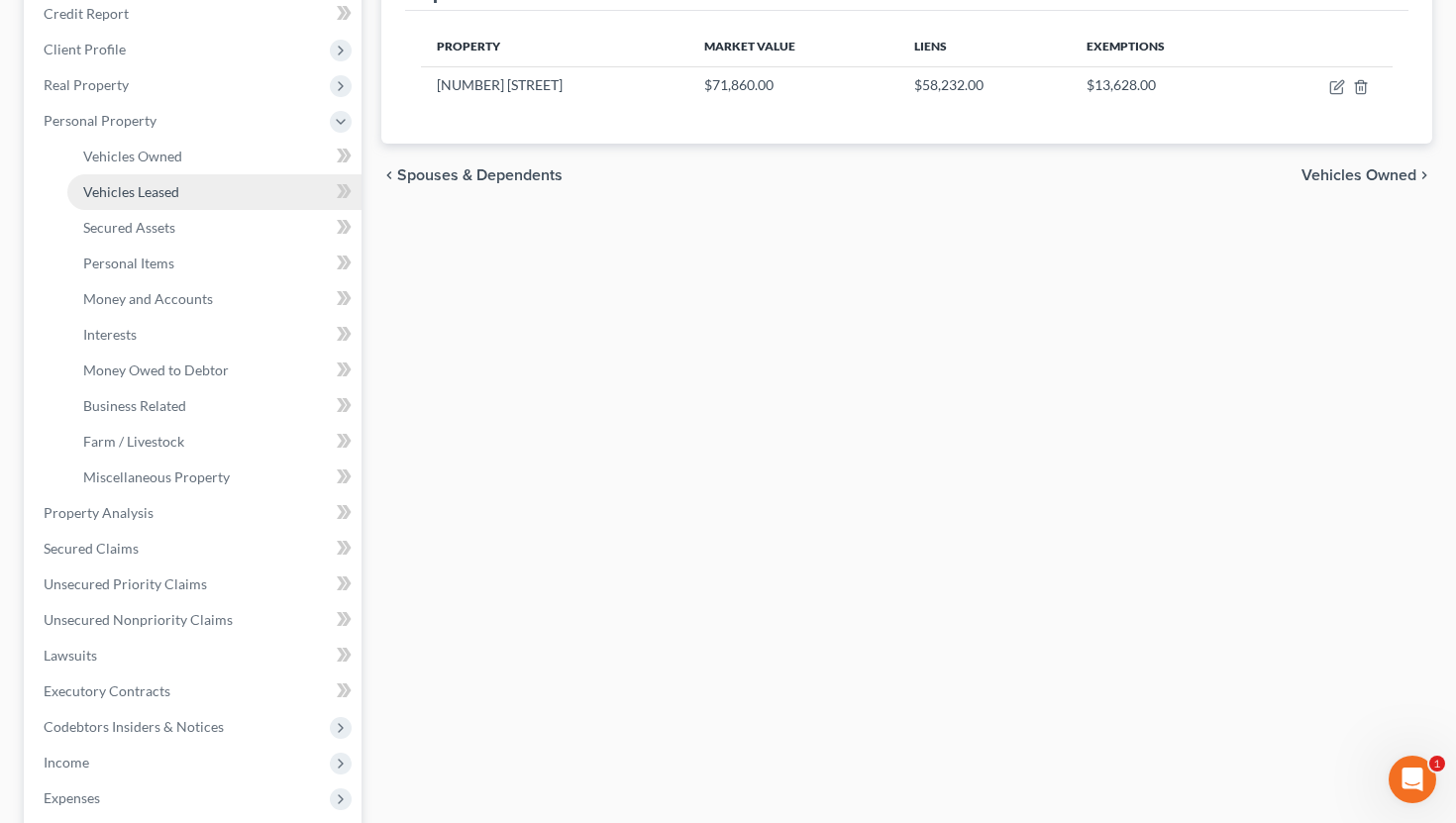 click on "Vehicles Leased" at bounding box center (214, 192) 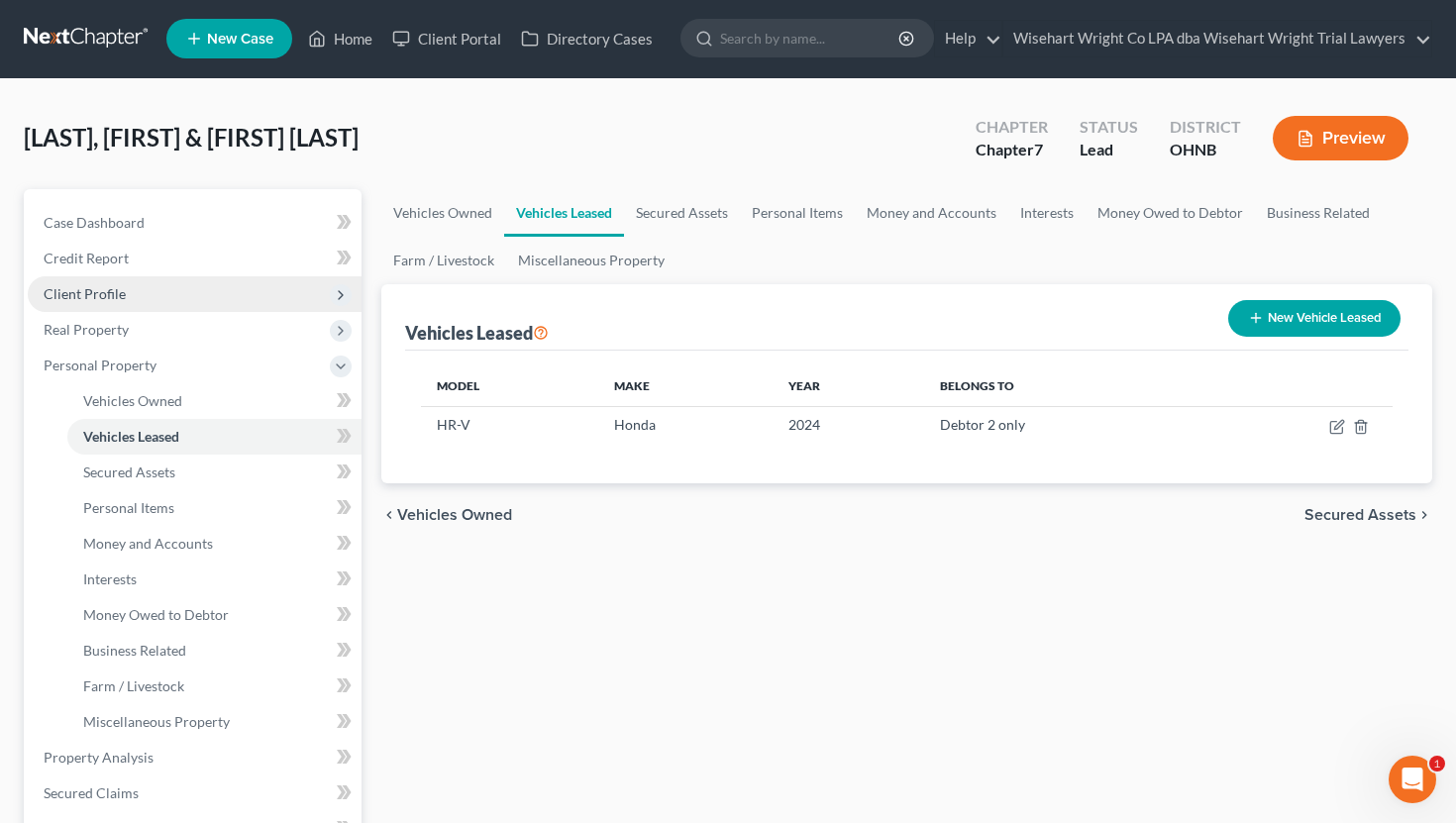scroll, scrollTop: 0, scrollLeft: 0, axis: both 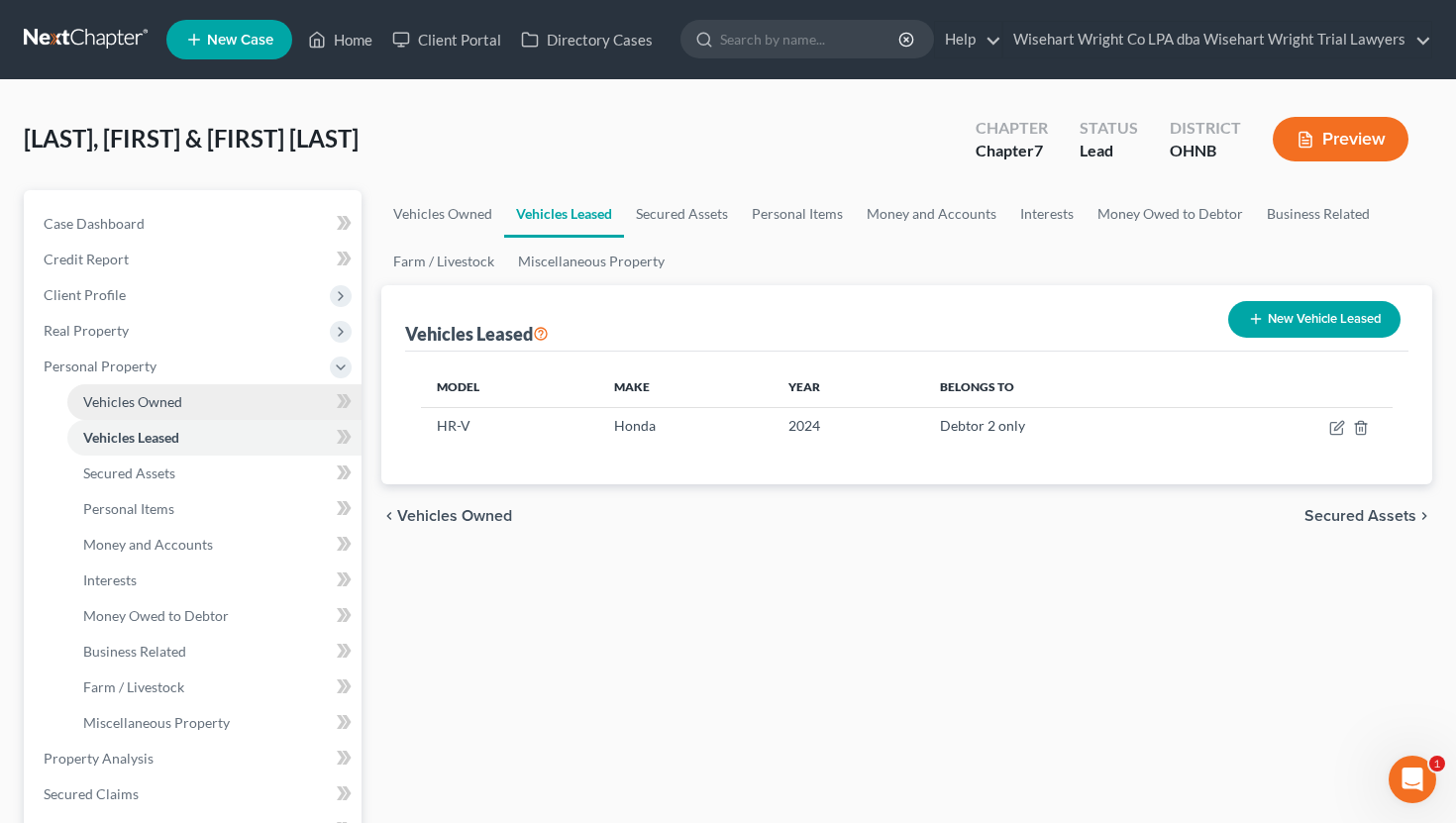 click on "Vehicles Owned" at bounding box center [214, 402] 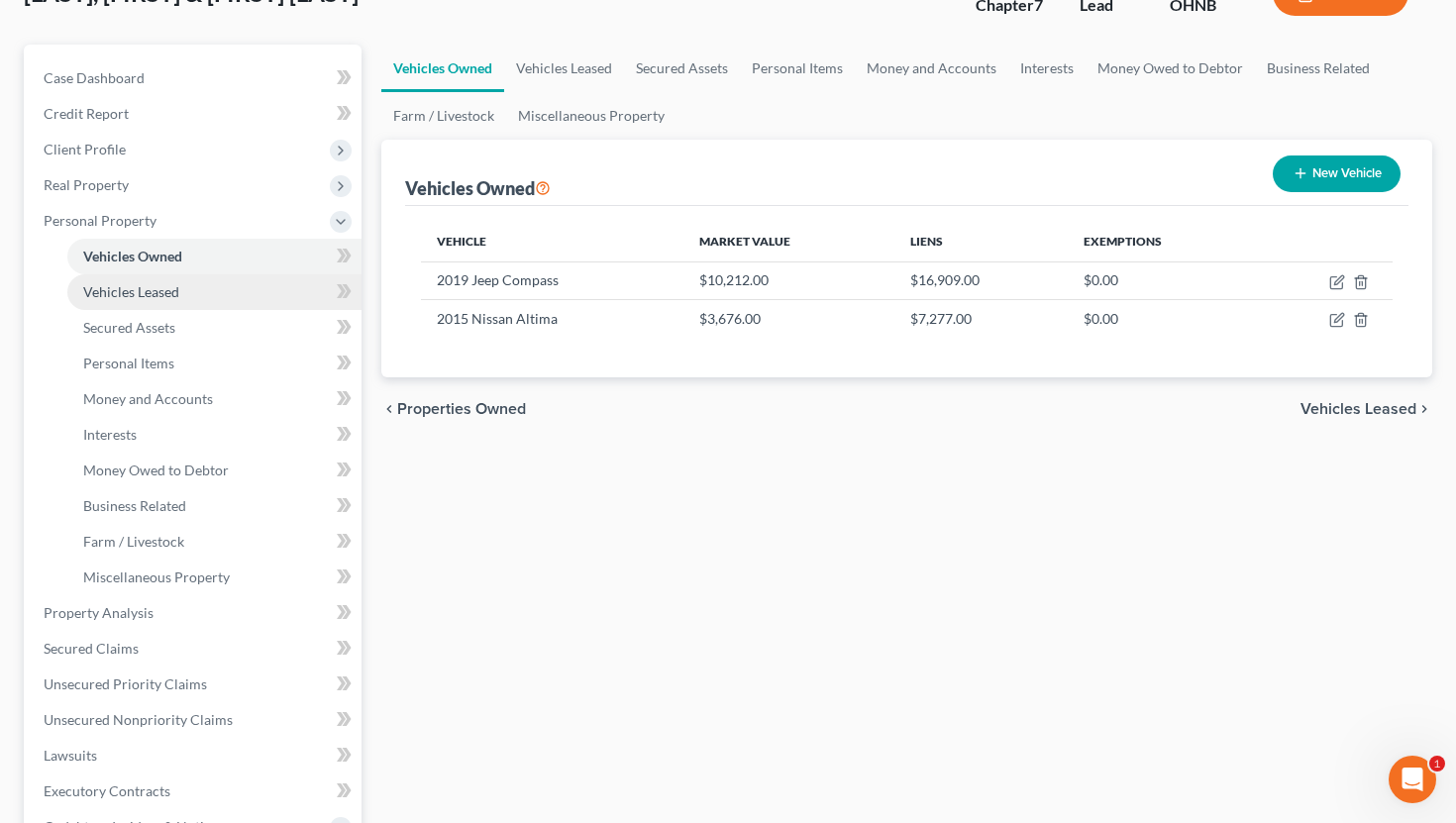 click on "Vehicles Leased" at bounding box center [214, 292] 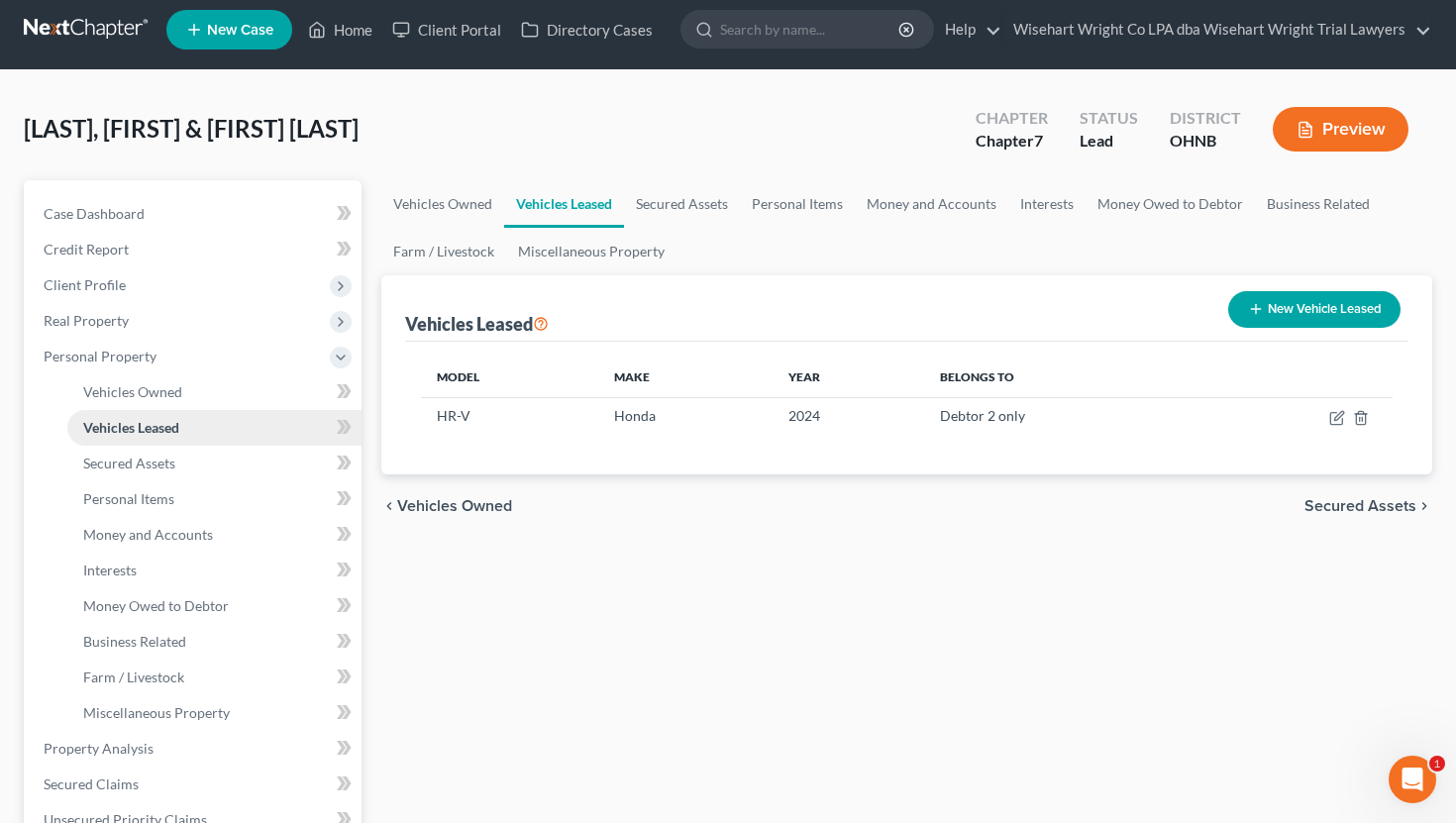 scroll, scrollTop: 0, scrollLeft: 0, axis: both 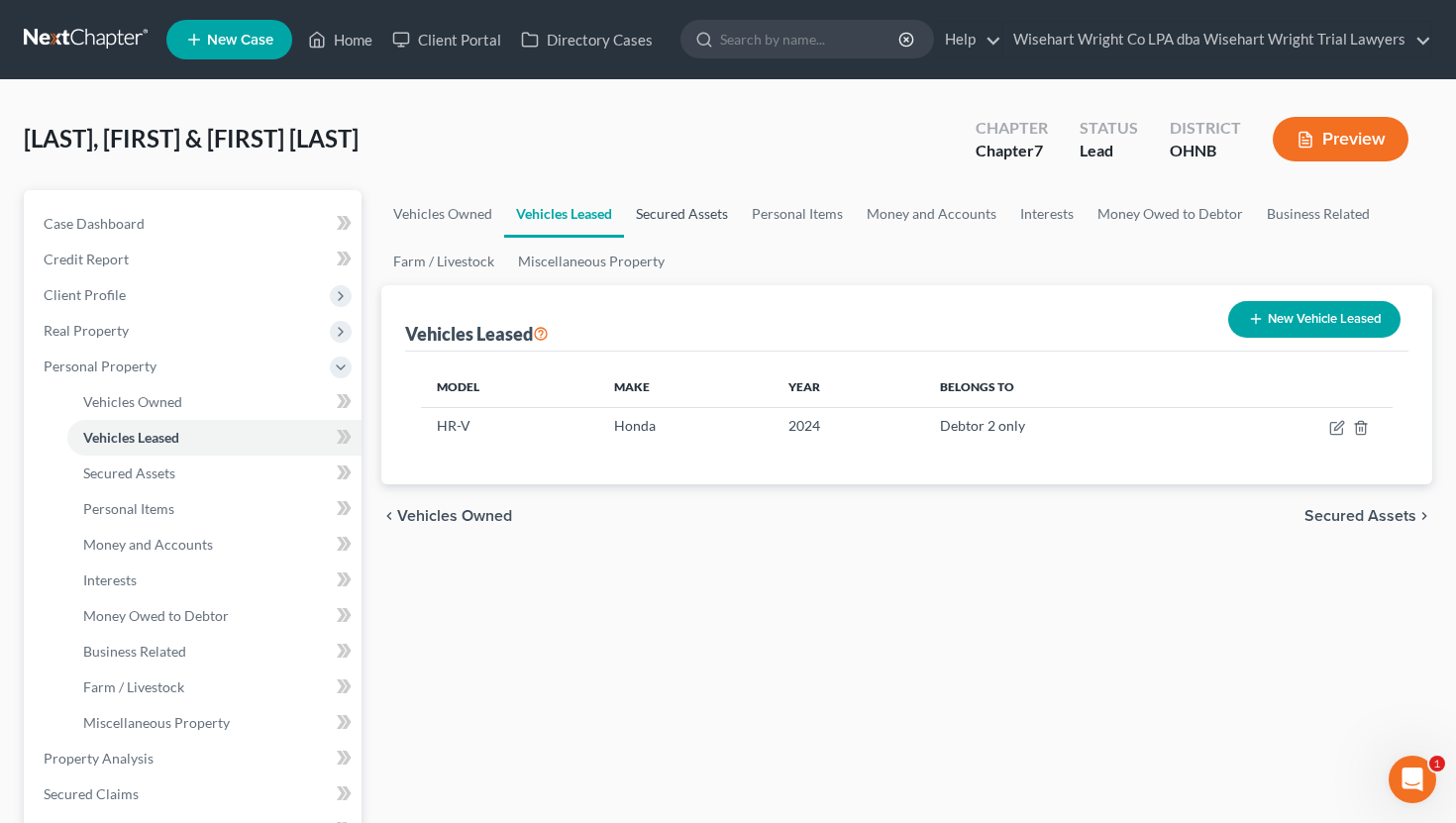 click on "Secured Assets" at bounding box center (681, 214) 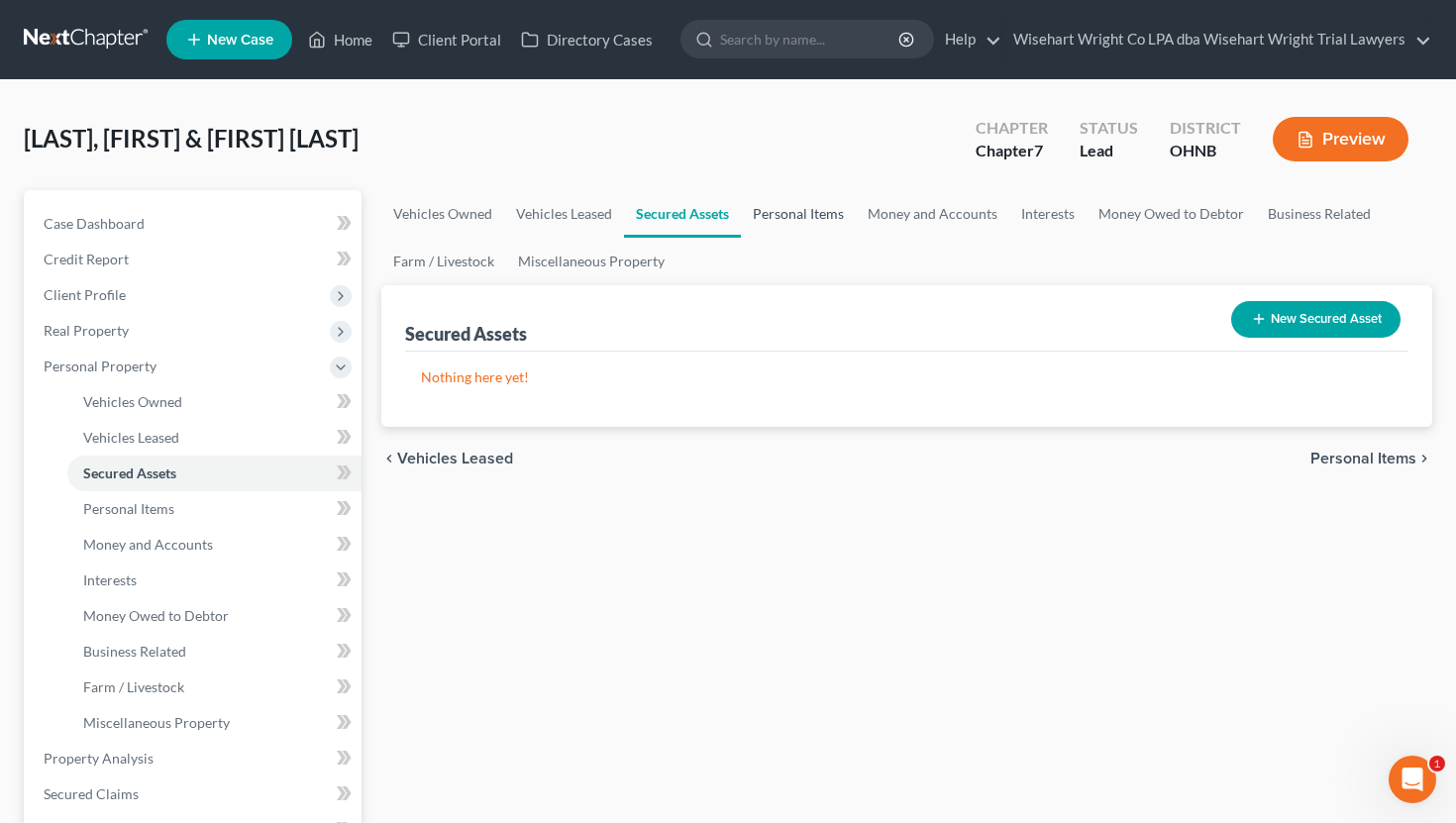 click on "Personal Items" at bounding box center [798, 214] 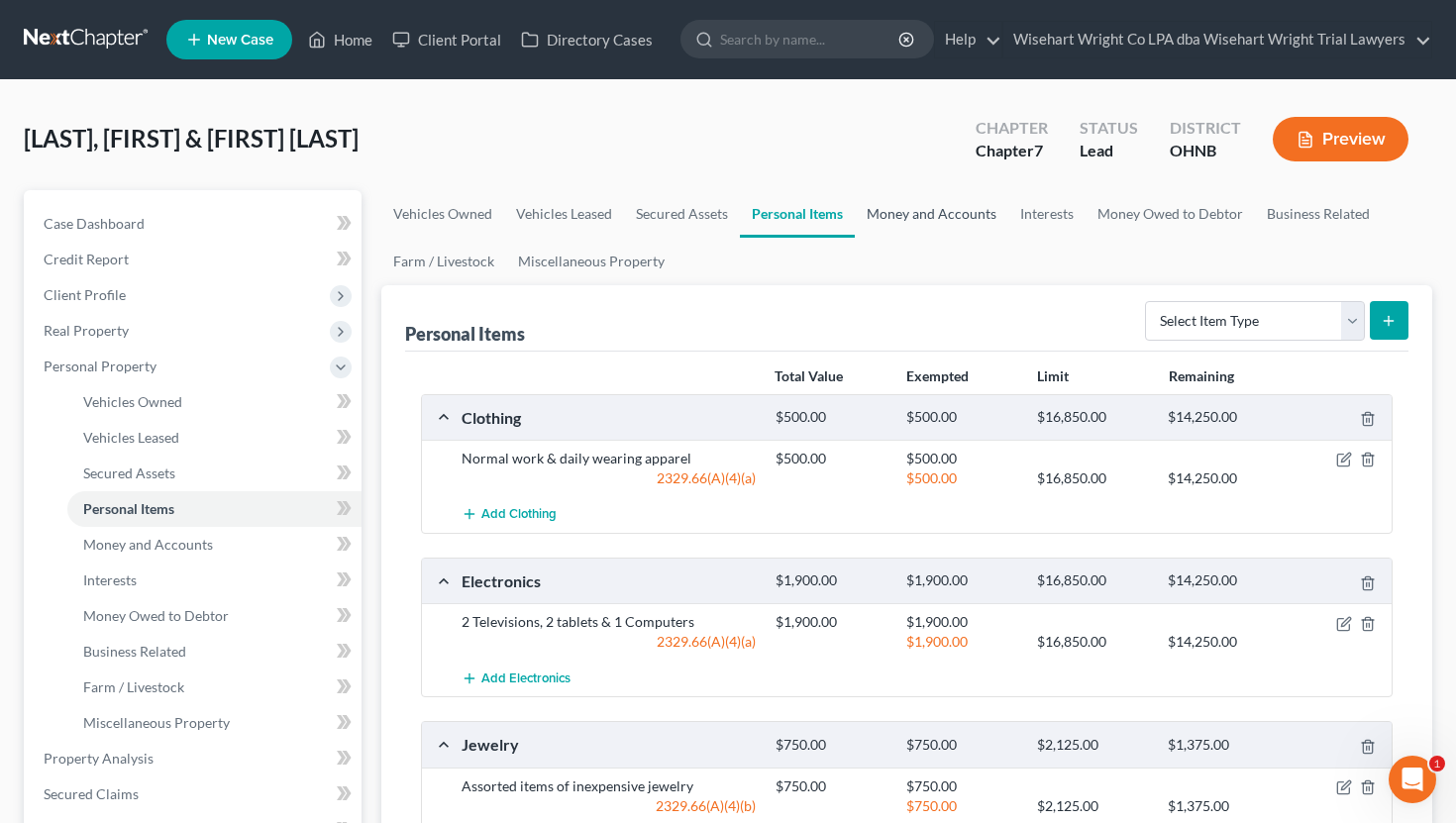click on "Money and Accounts" at bounding box center (931, 214) 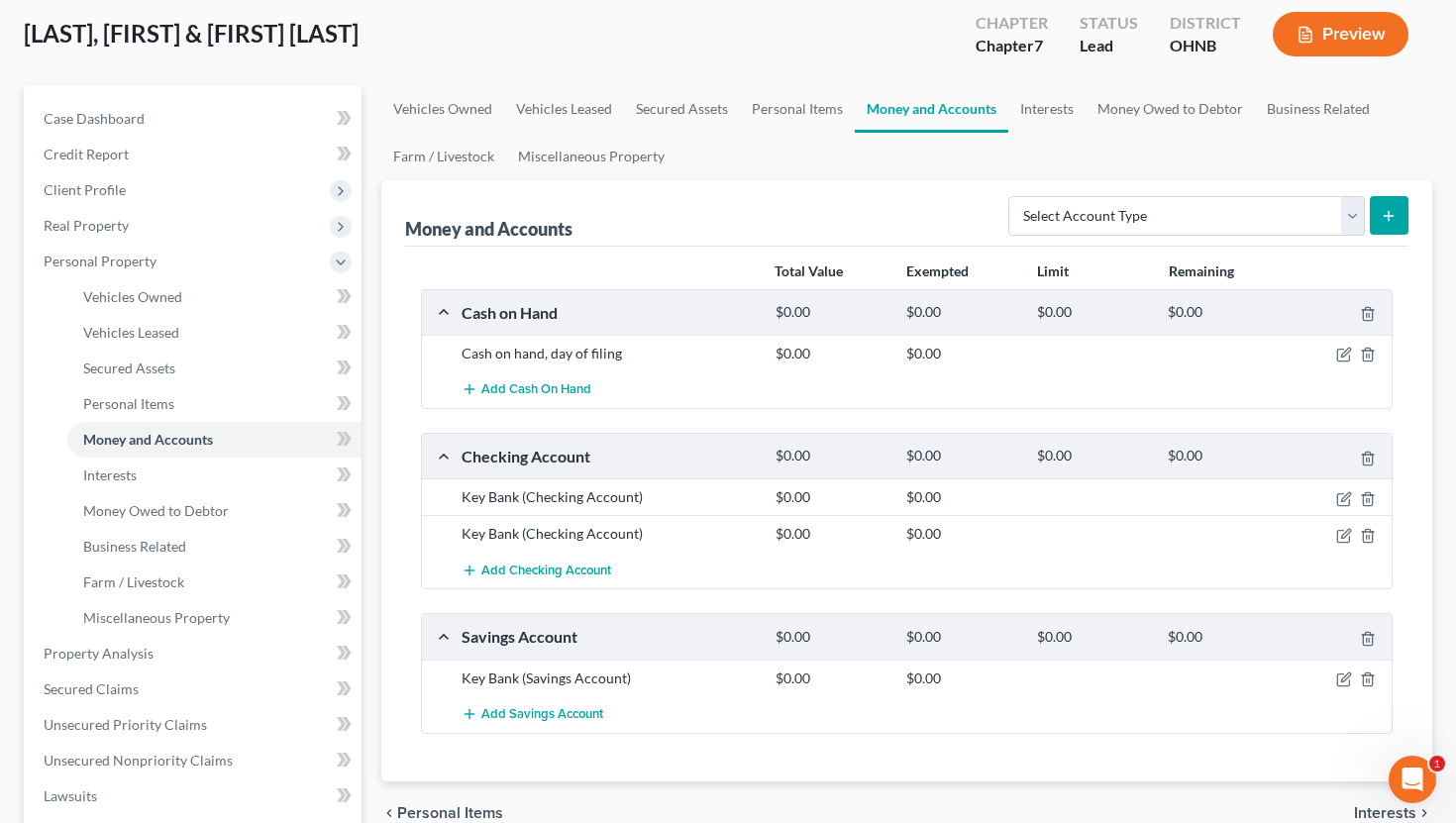 scroll, scrollTop: 0, scrollLeft: 0, axis: both 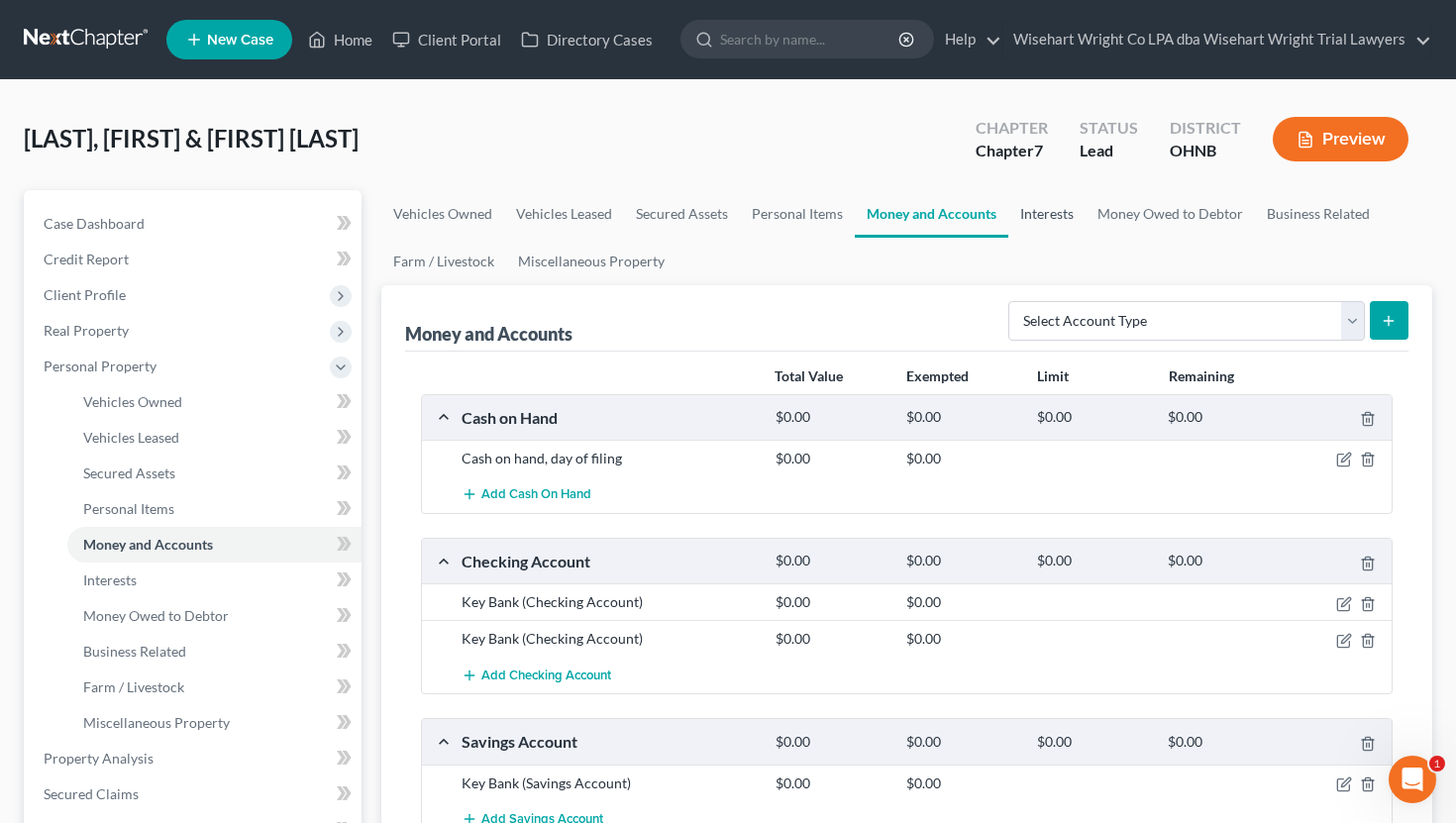 click on "Interests" at bounding box center (1047, 214) 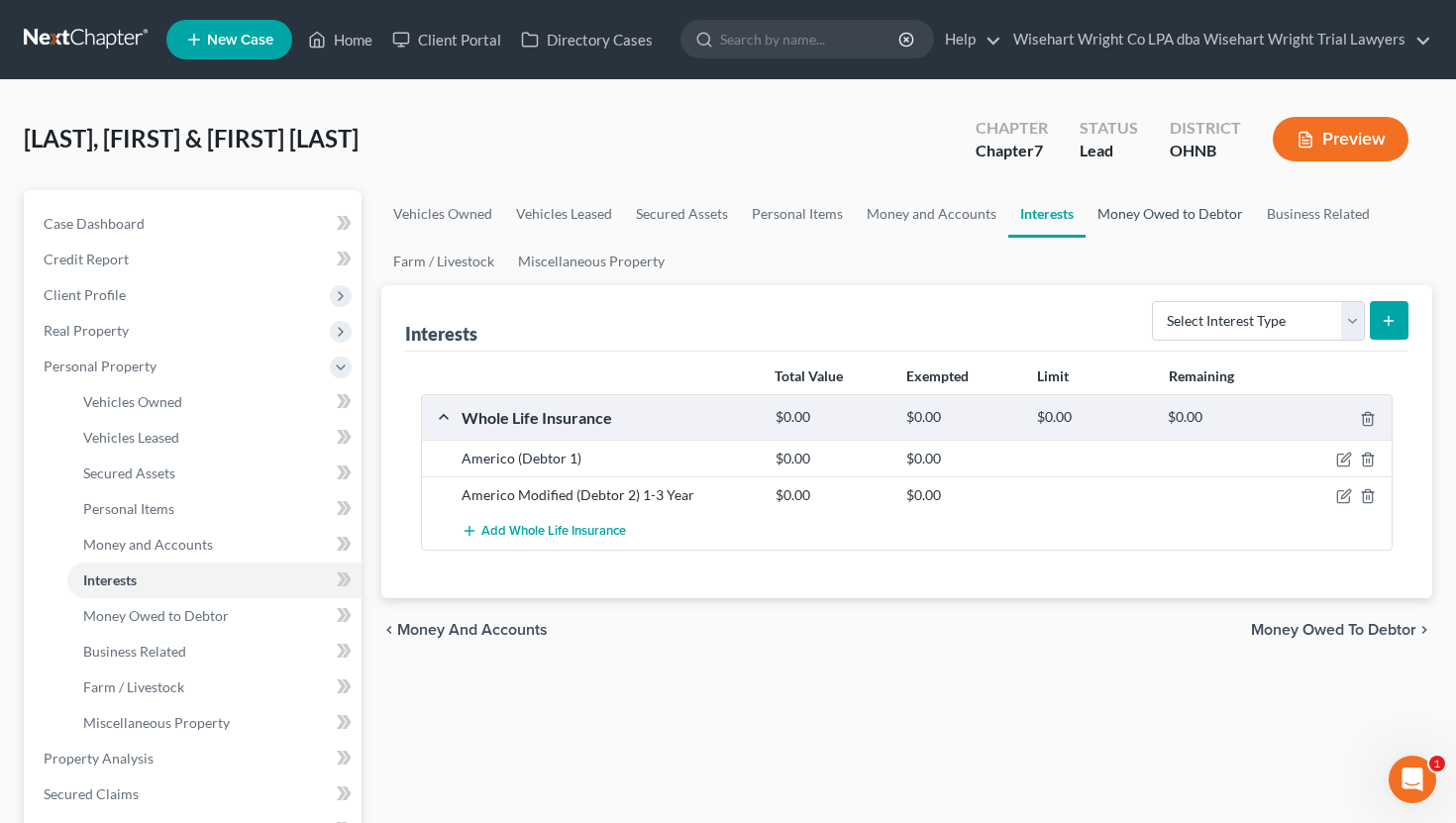 click on "Money Owed to Debtor" at bounding box center (1170, 214) 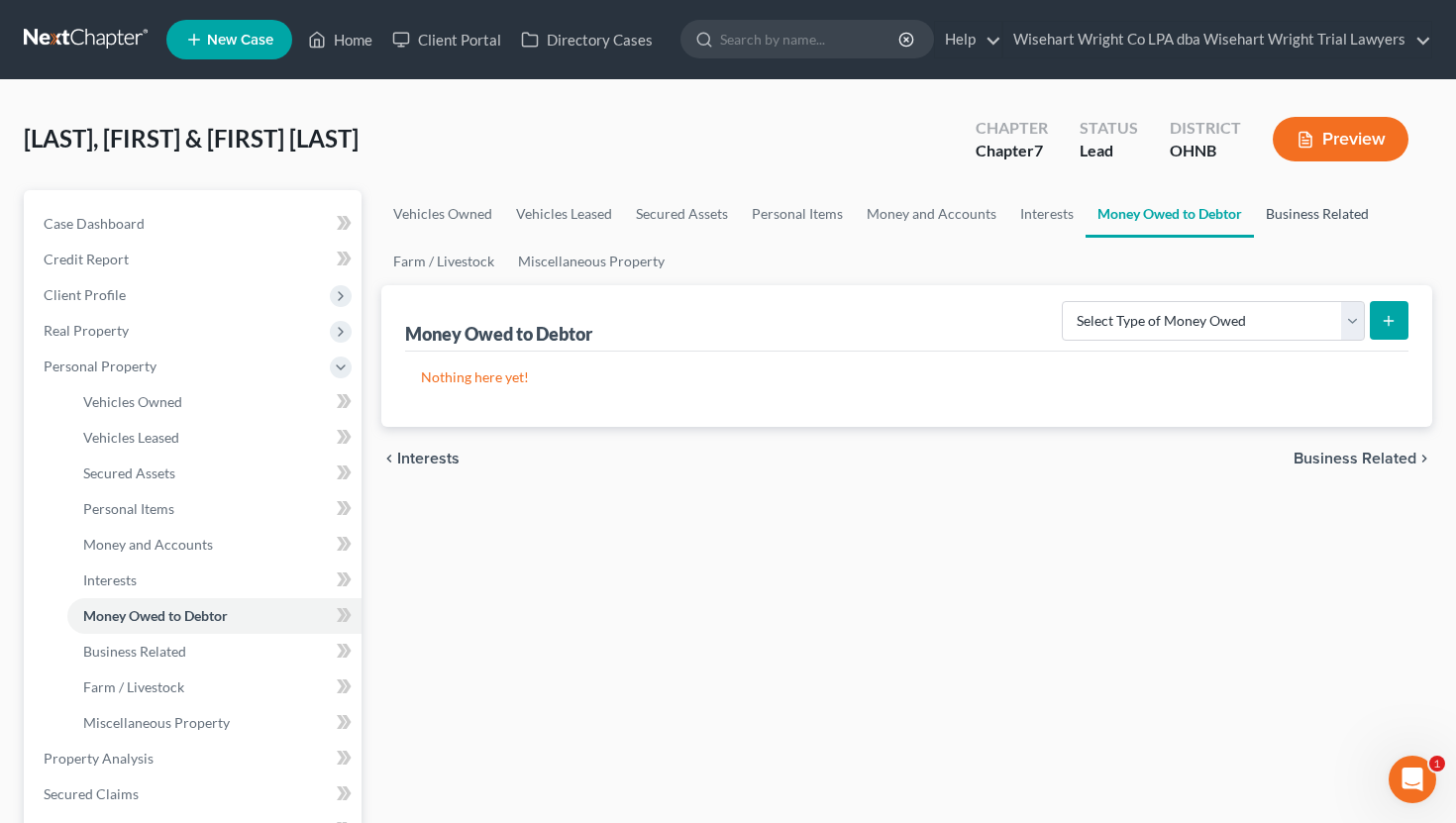 click on "Business Related" at bounding box center (1317, 214) 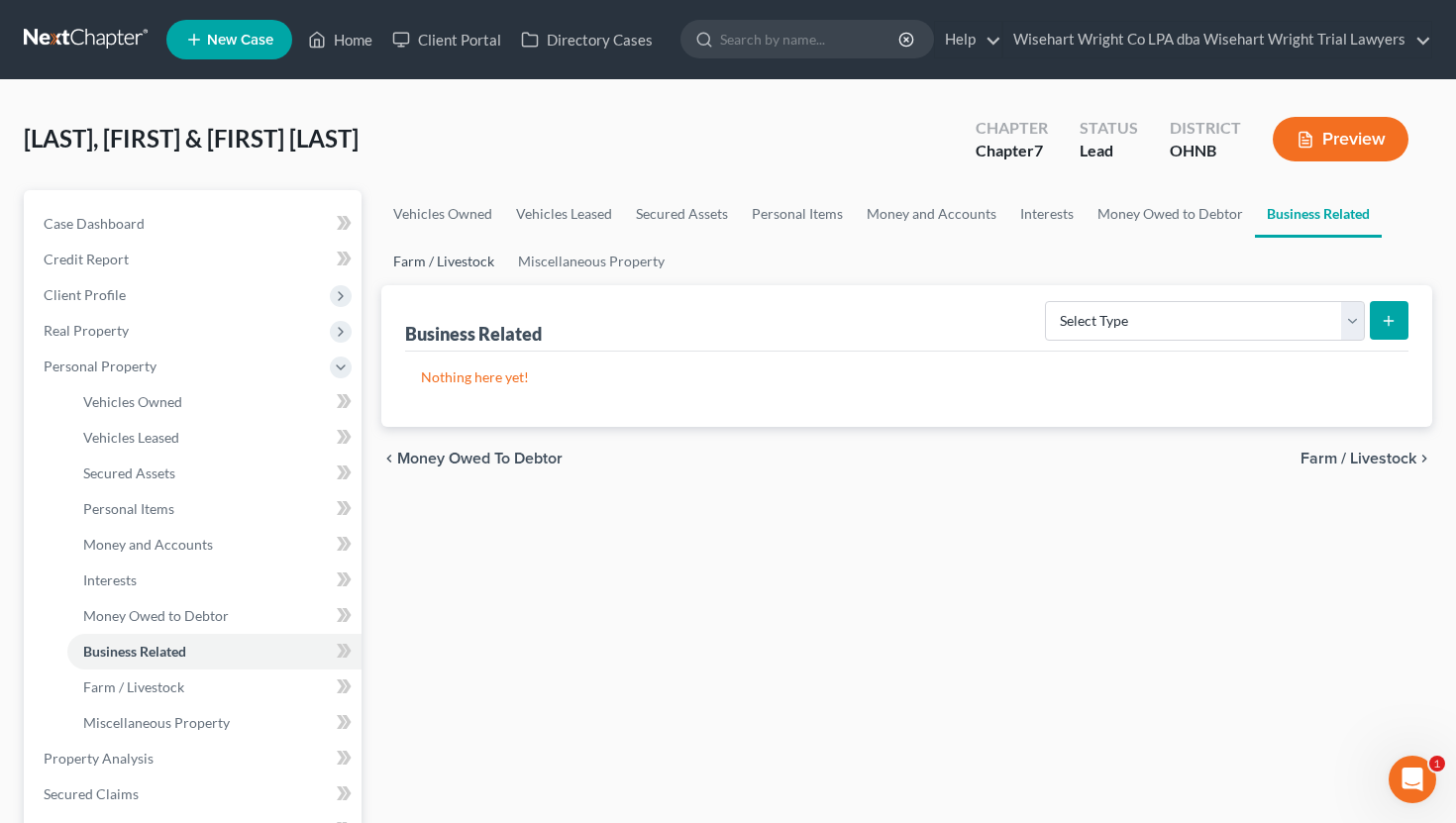 click on "Farm / Livestock" at bounding box center (444, 261) 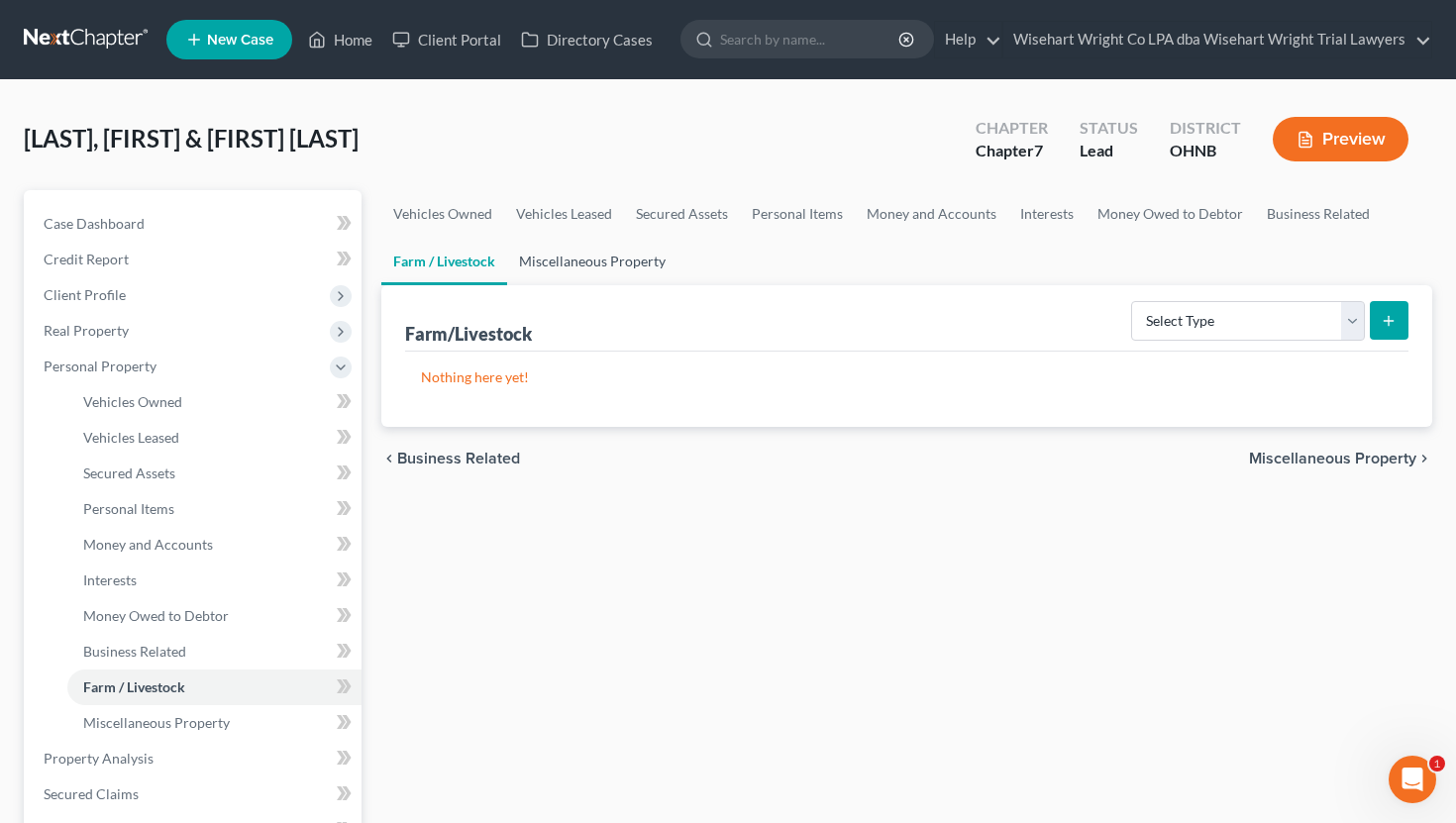 click on "Miscellaneous Property" at bounding box center (592, 261) 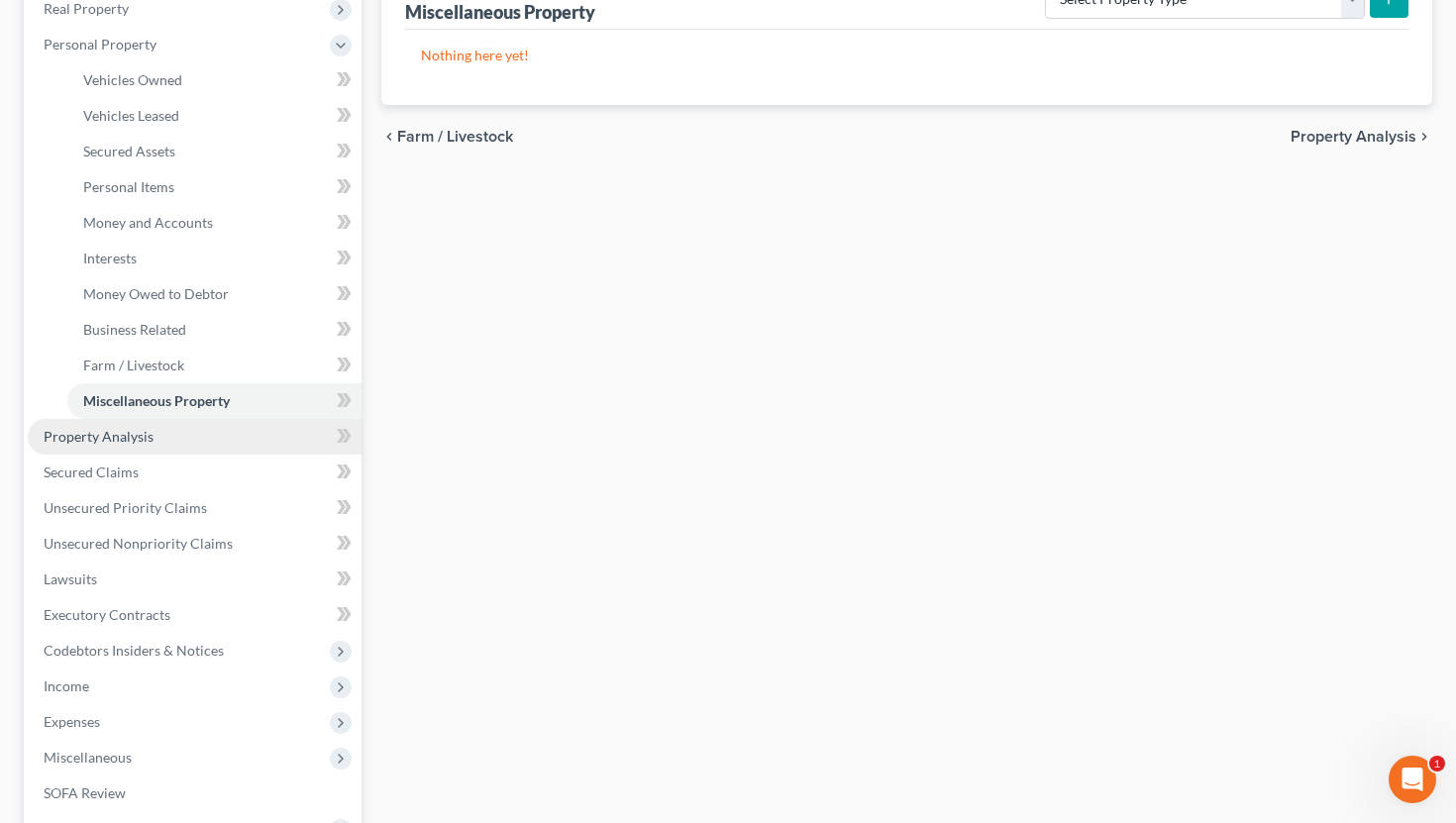 click on "Property Analysis" at bounding box center (194, 437) 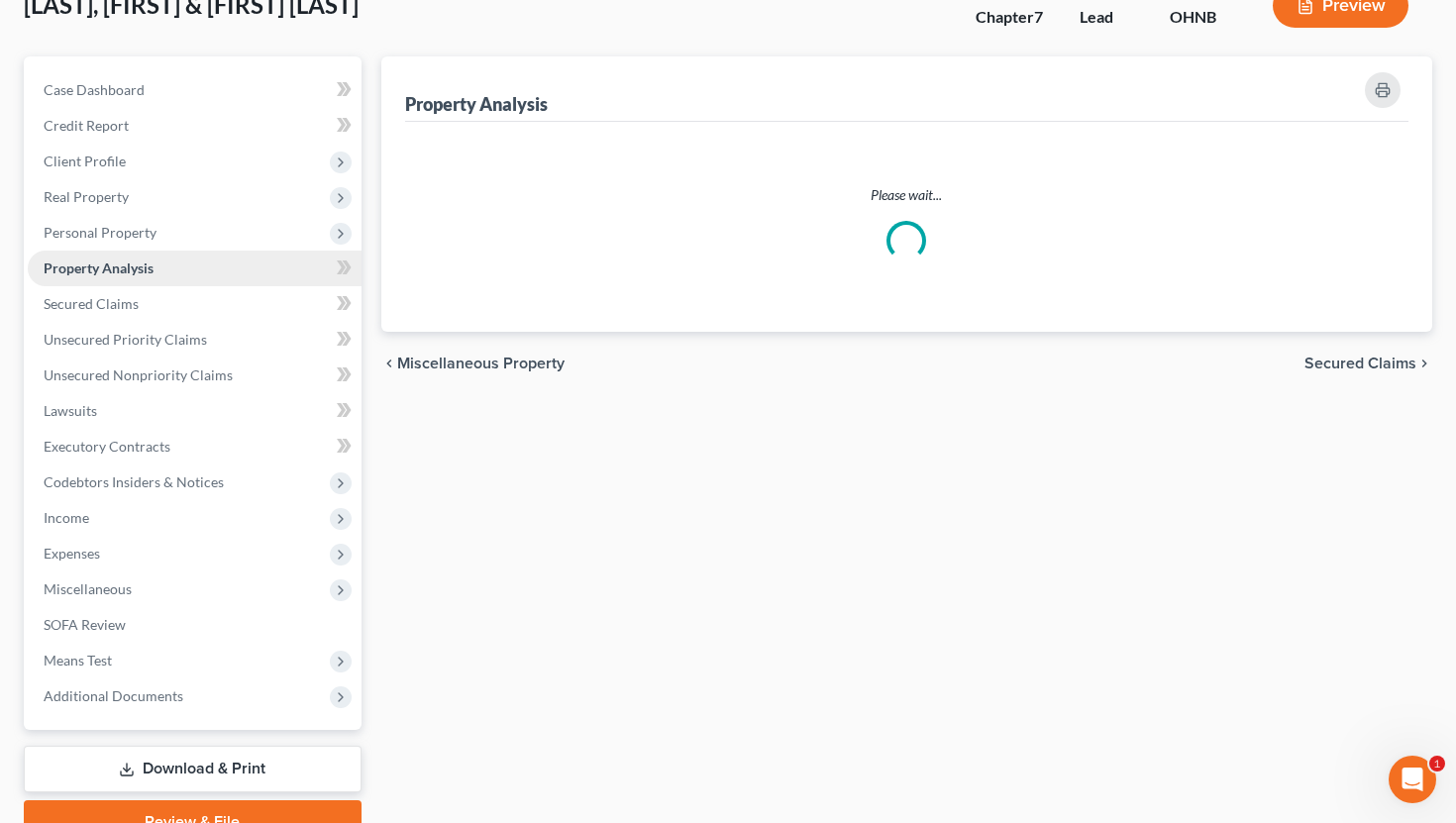scroll, scrollTop: 0, scrollLeft: 0, axis: both 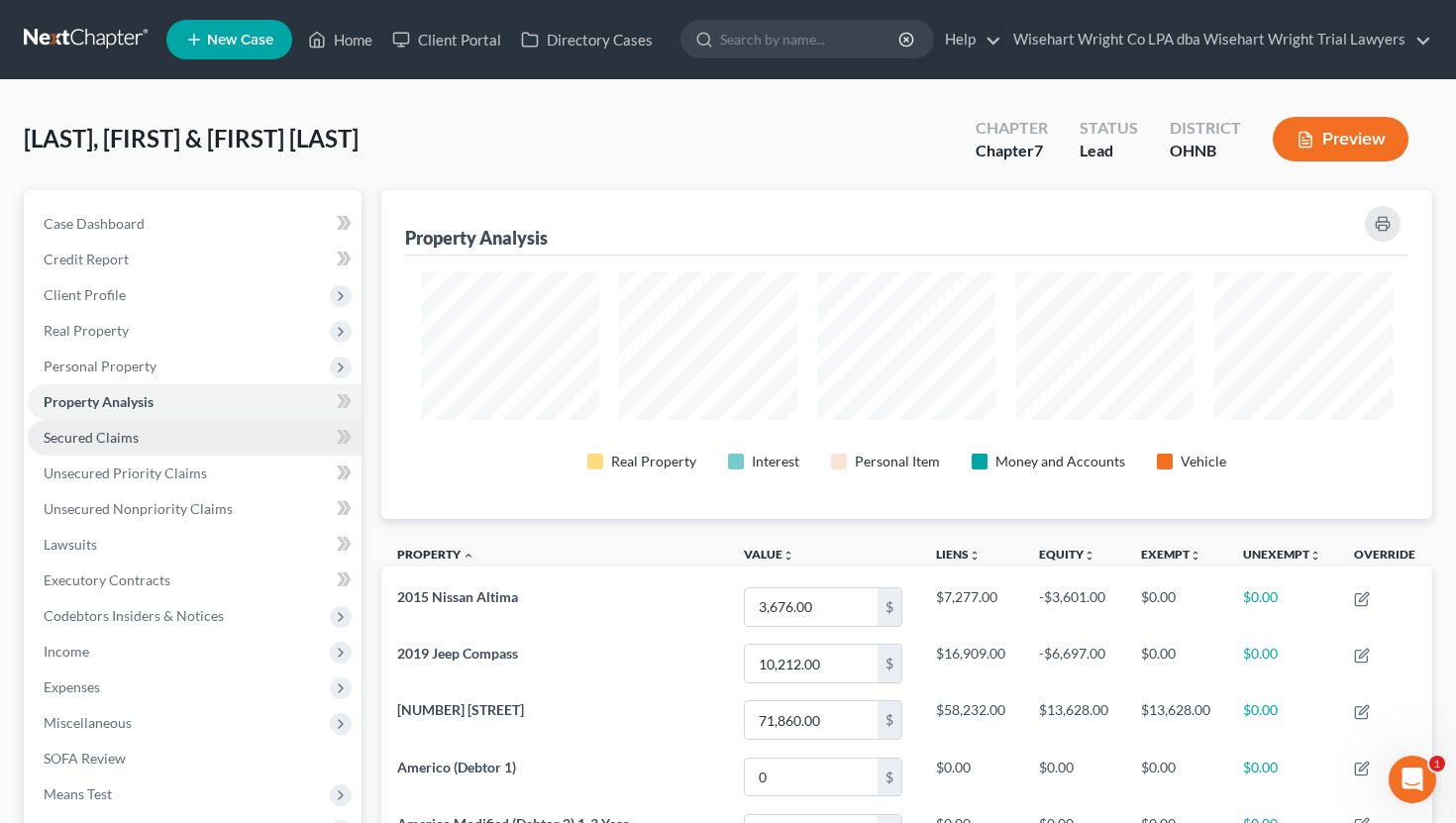 click on "Secured Claims" at bounding box center (194, 438) 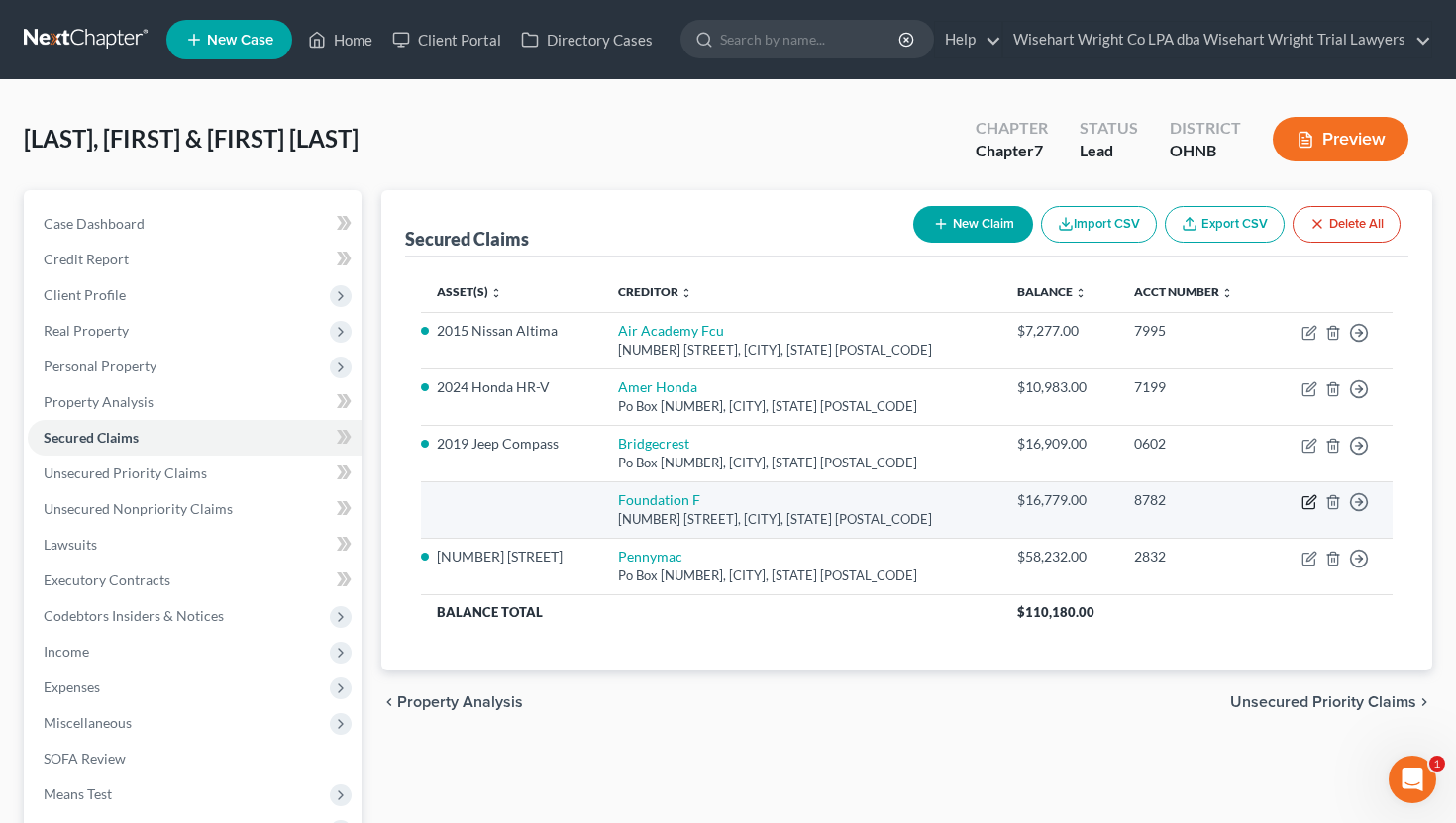 click 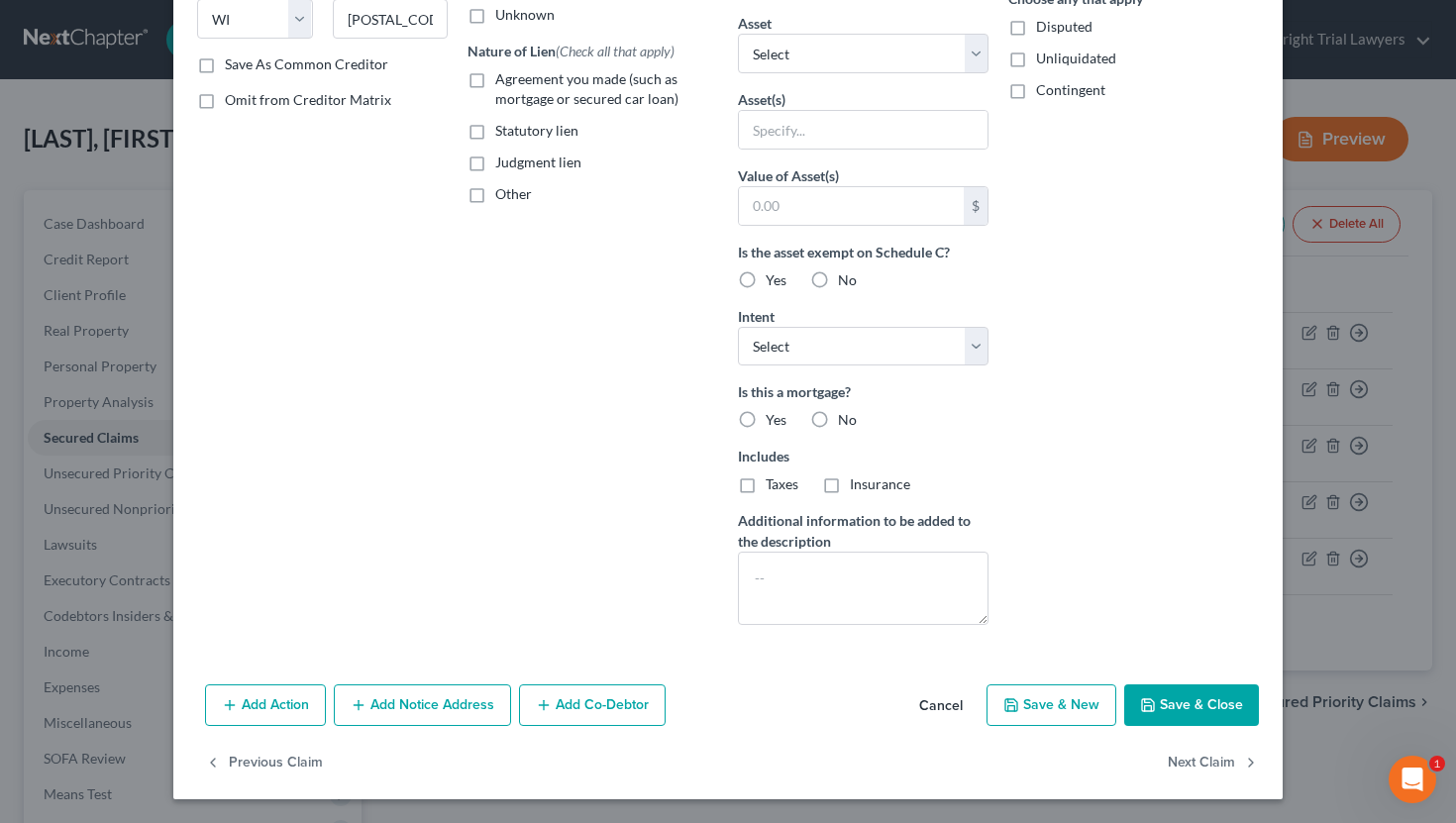 click on "Save & Close" at bounding box center [1192, 705] 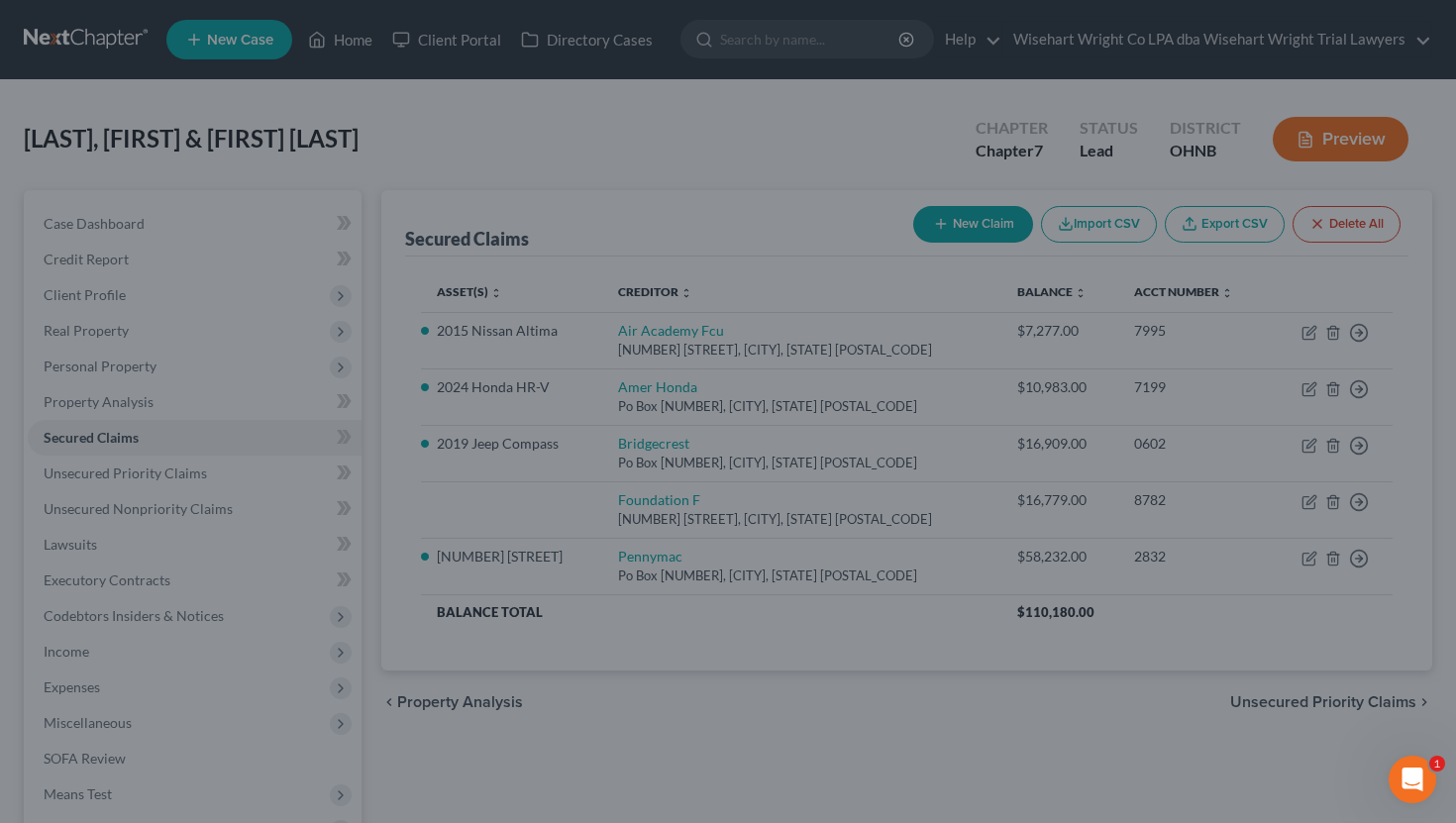 type on "0" 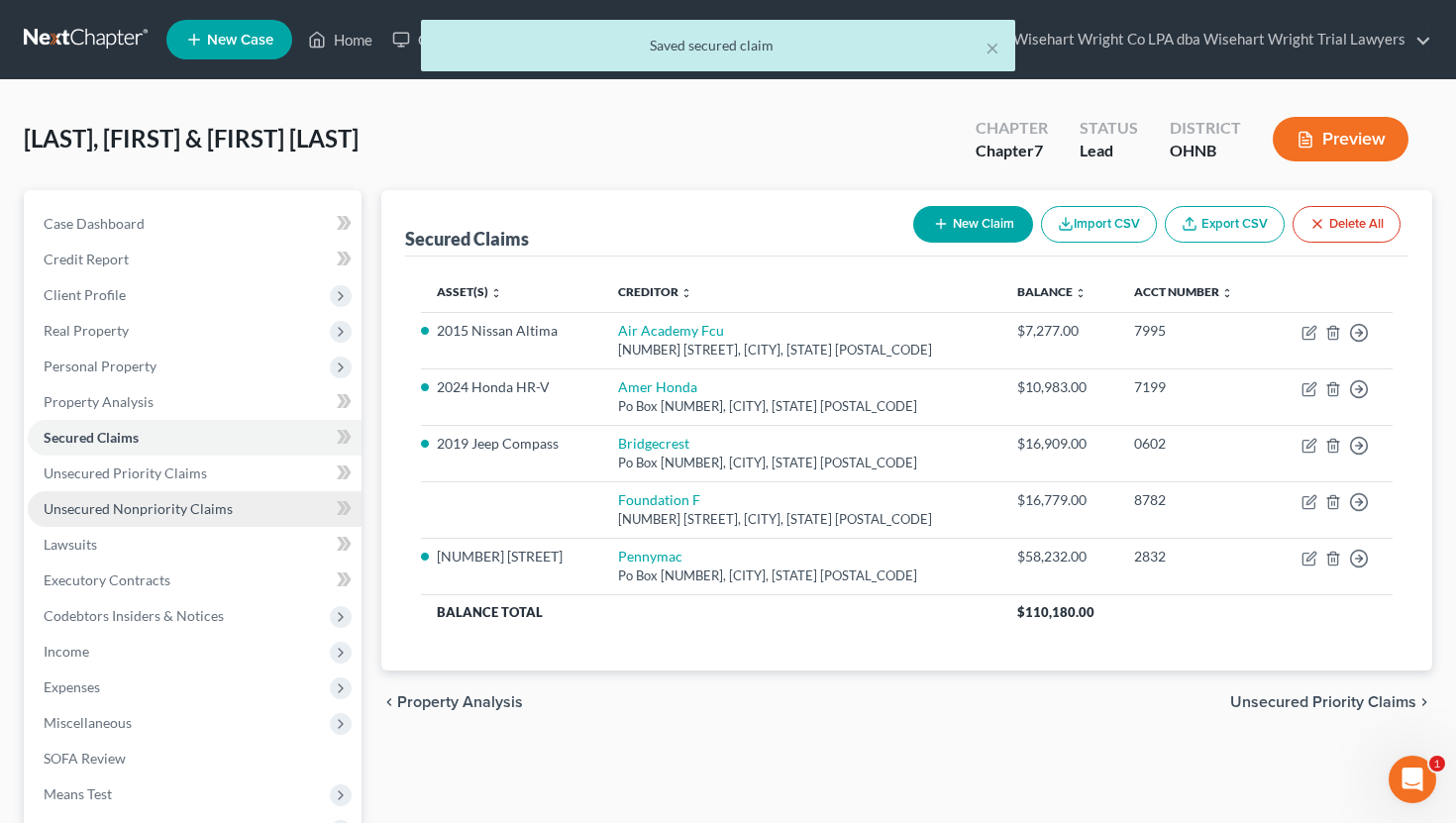 click on "Unsecured Nonpriority Claims" at bounding box center [138, 508] 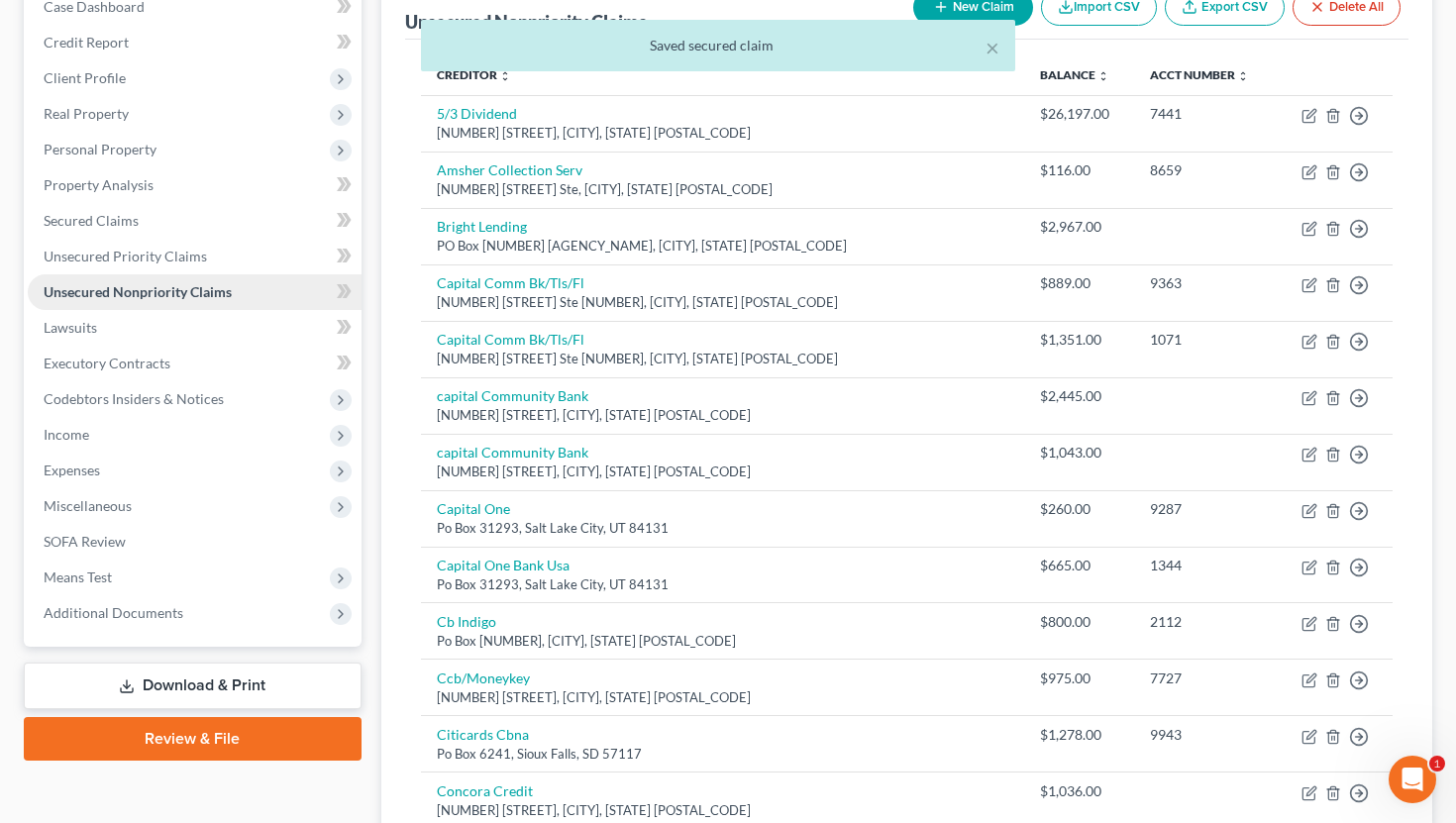 scroll, scrollTop: 225, scrollLeft: 0, axis: vertical 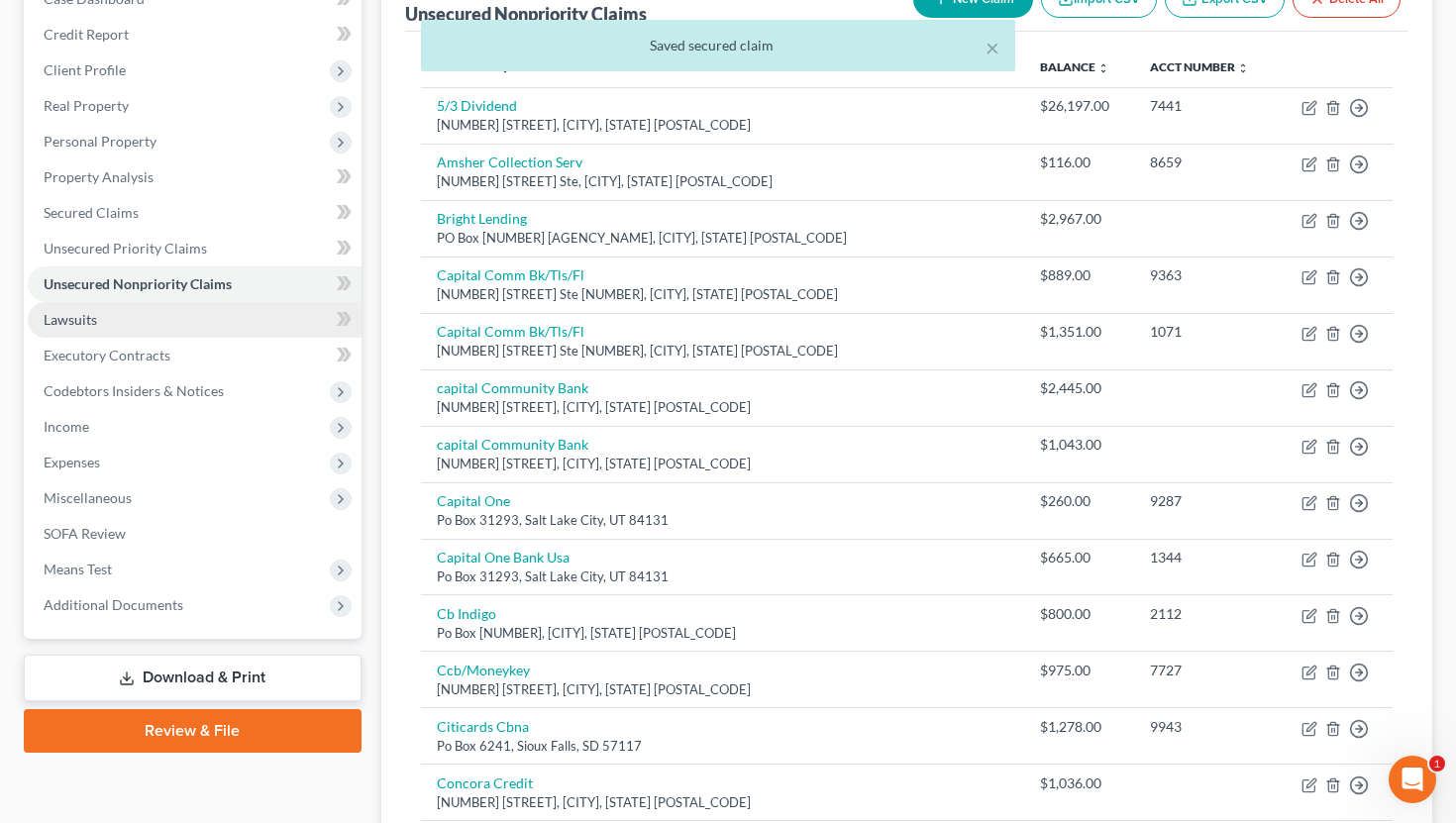 click on "Lawsuits" at bounding box center [194, 320] 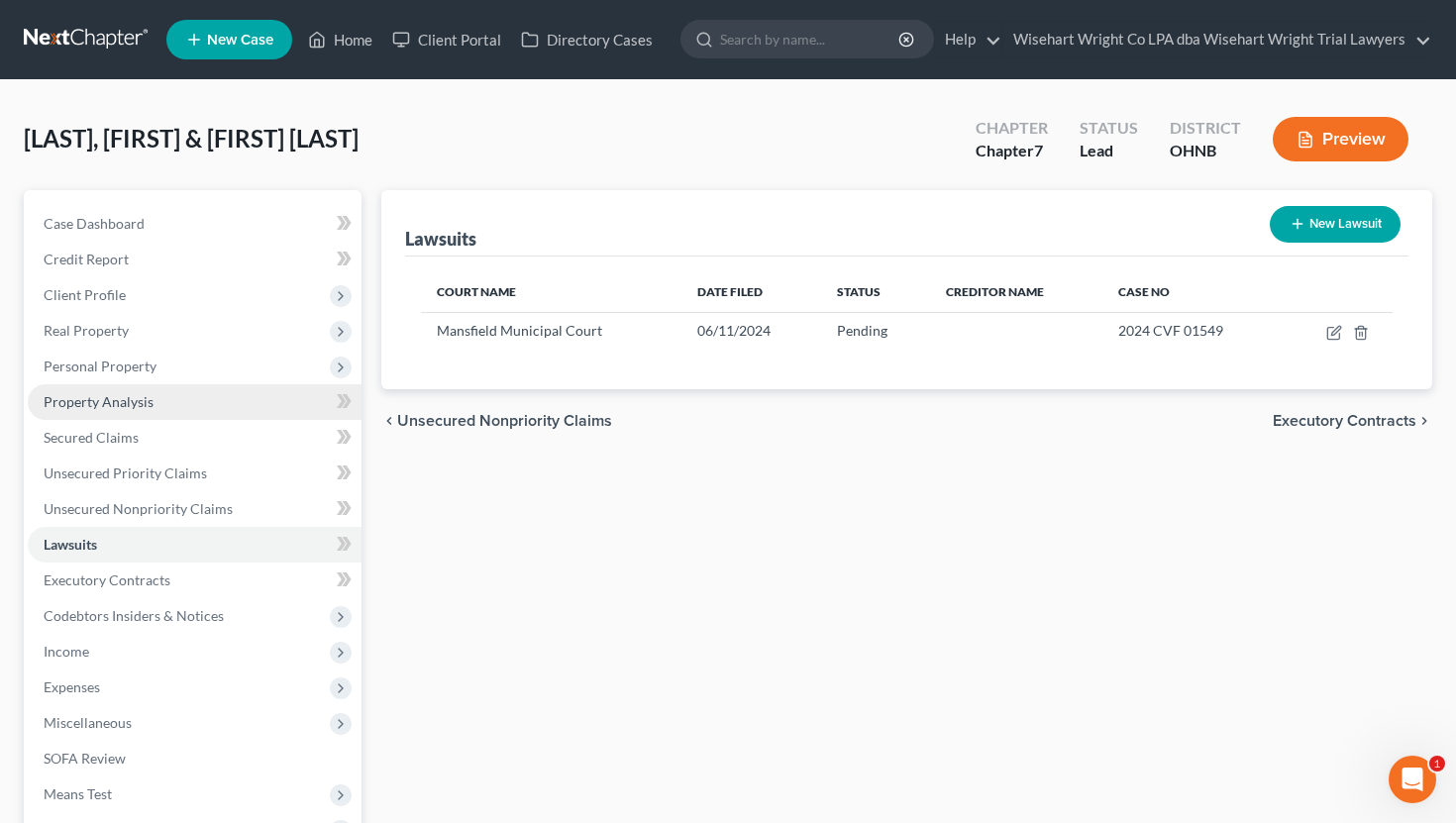 scroll, scrollTop: 228, scrollLeft: 0, axis: vertical 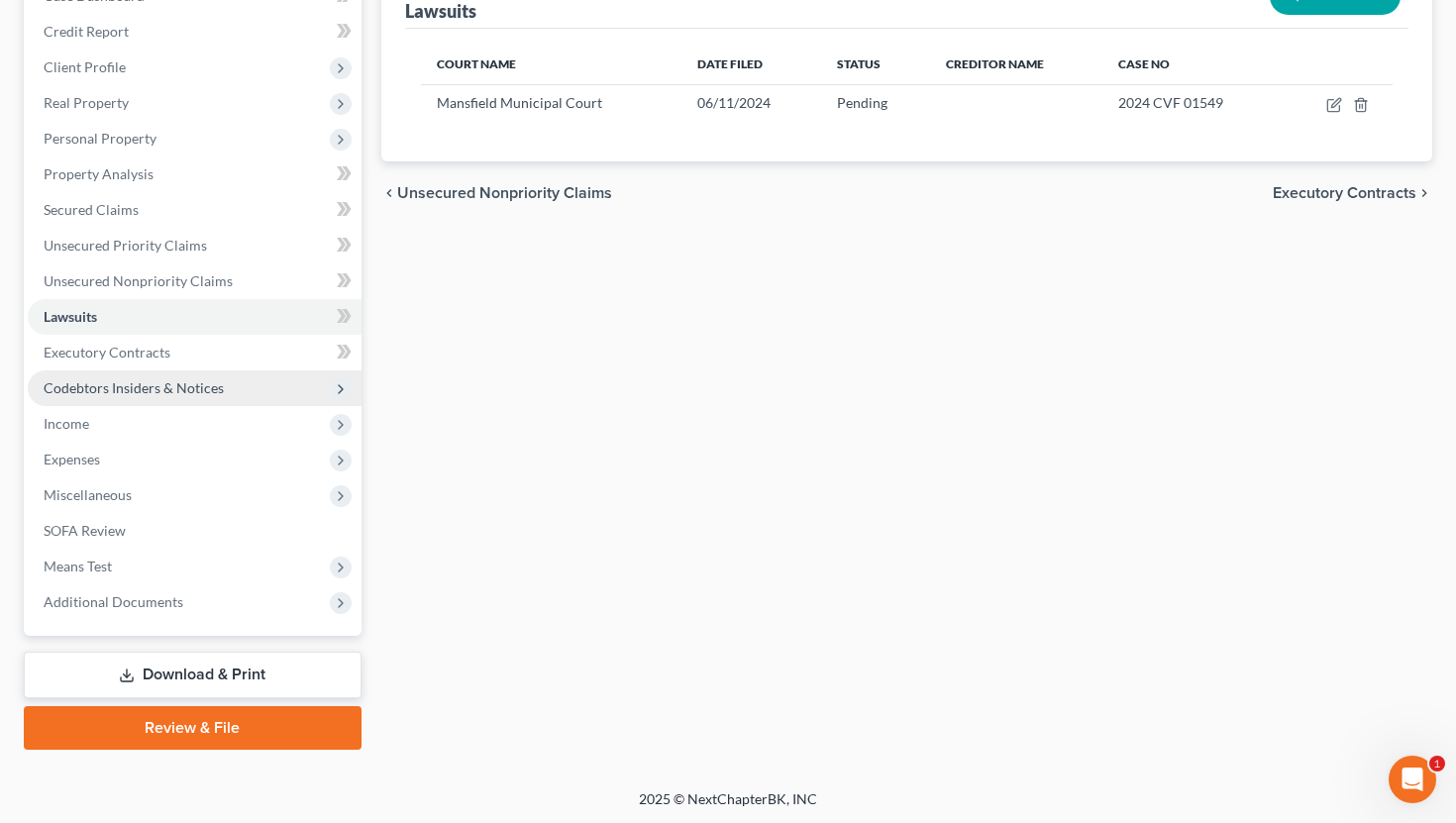 click on "Codebtors Insiders & Notices" at bounding box center [134, 387] 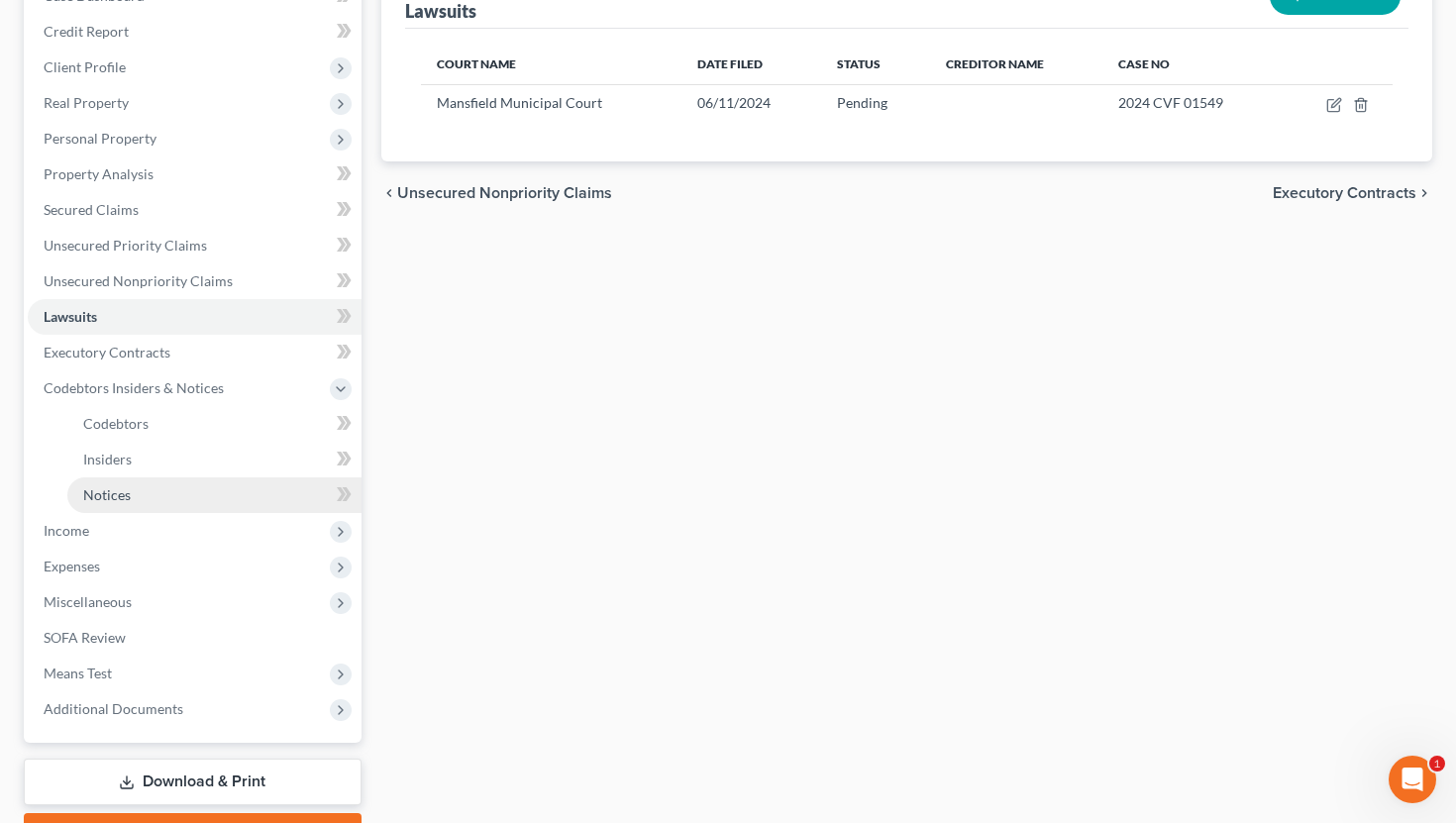 click on "Notices" at bounding box center [214, 495] 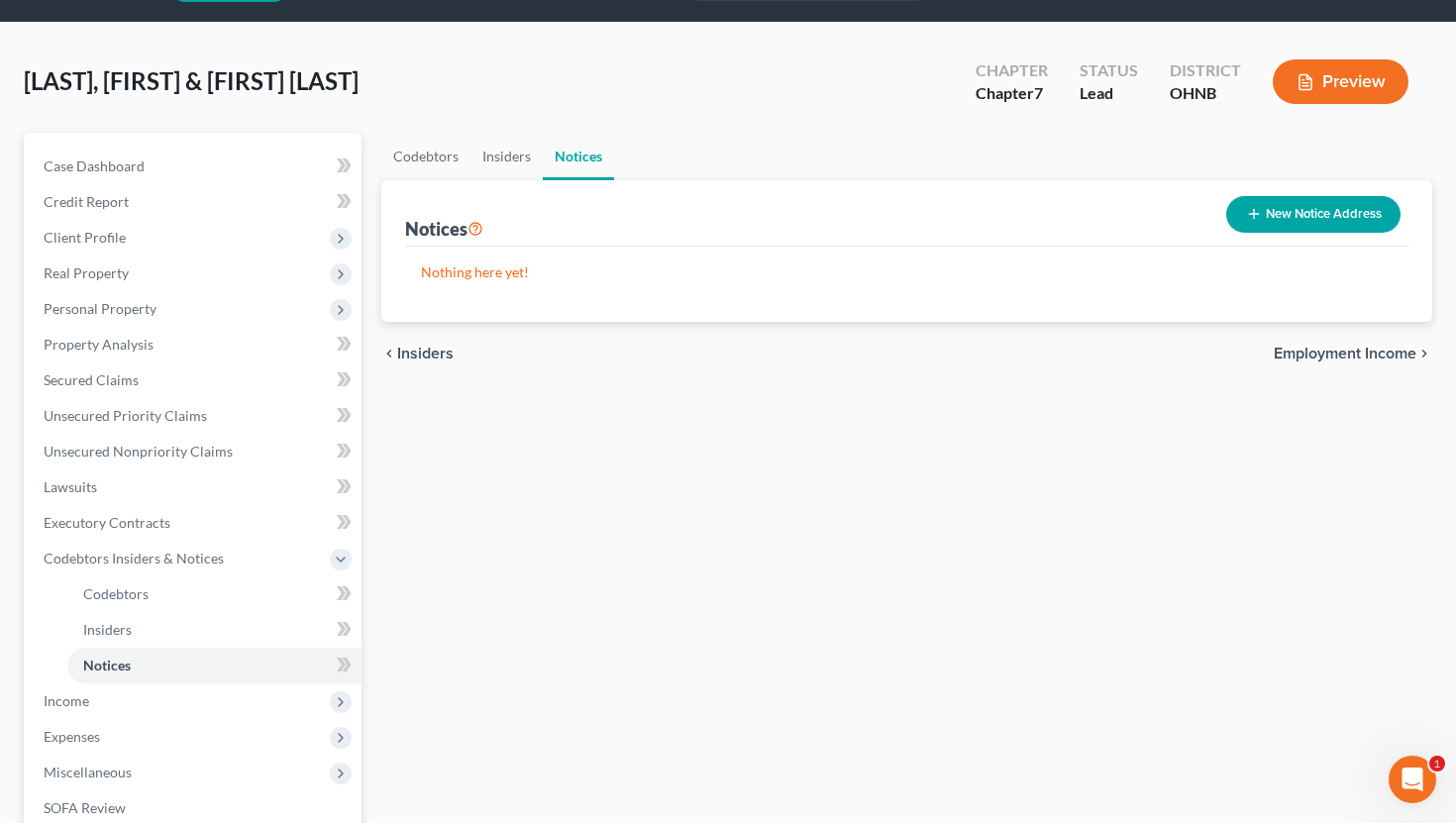 scroll, scrollTop: 0, scrollLeft: 0, axis: both 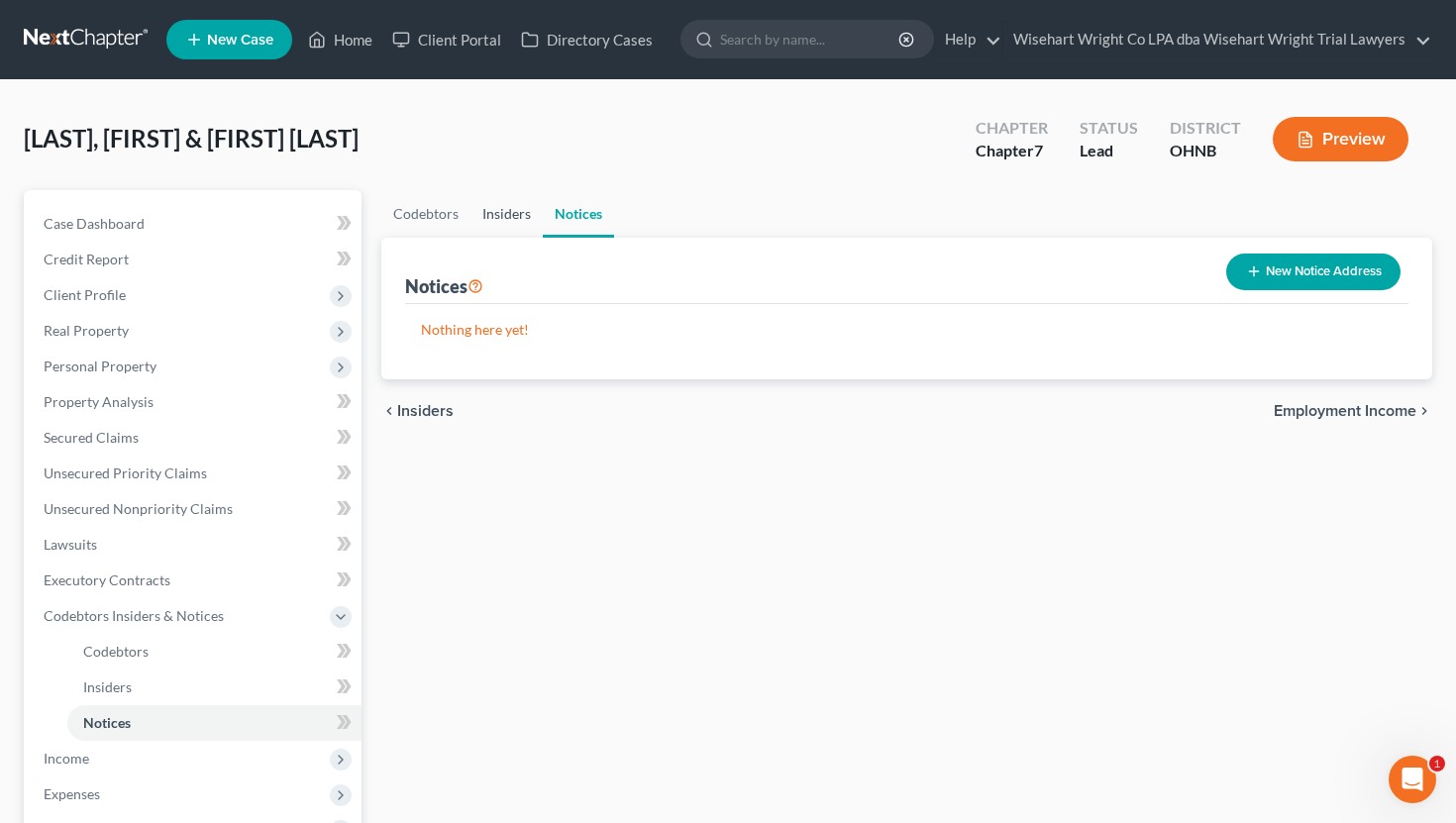 click on "Insiders" at bounding box center [506, 214] 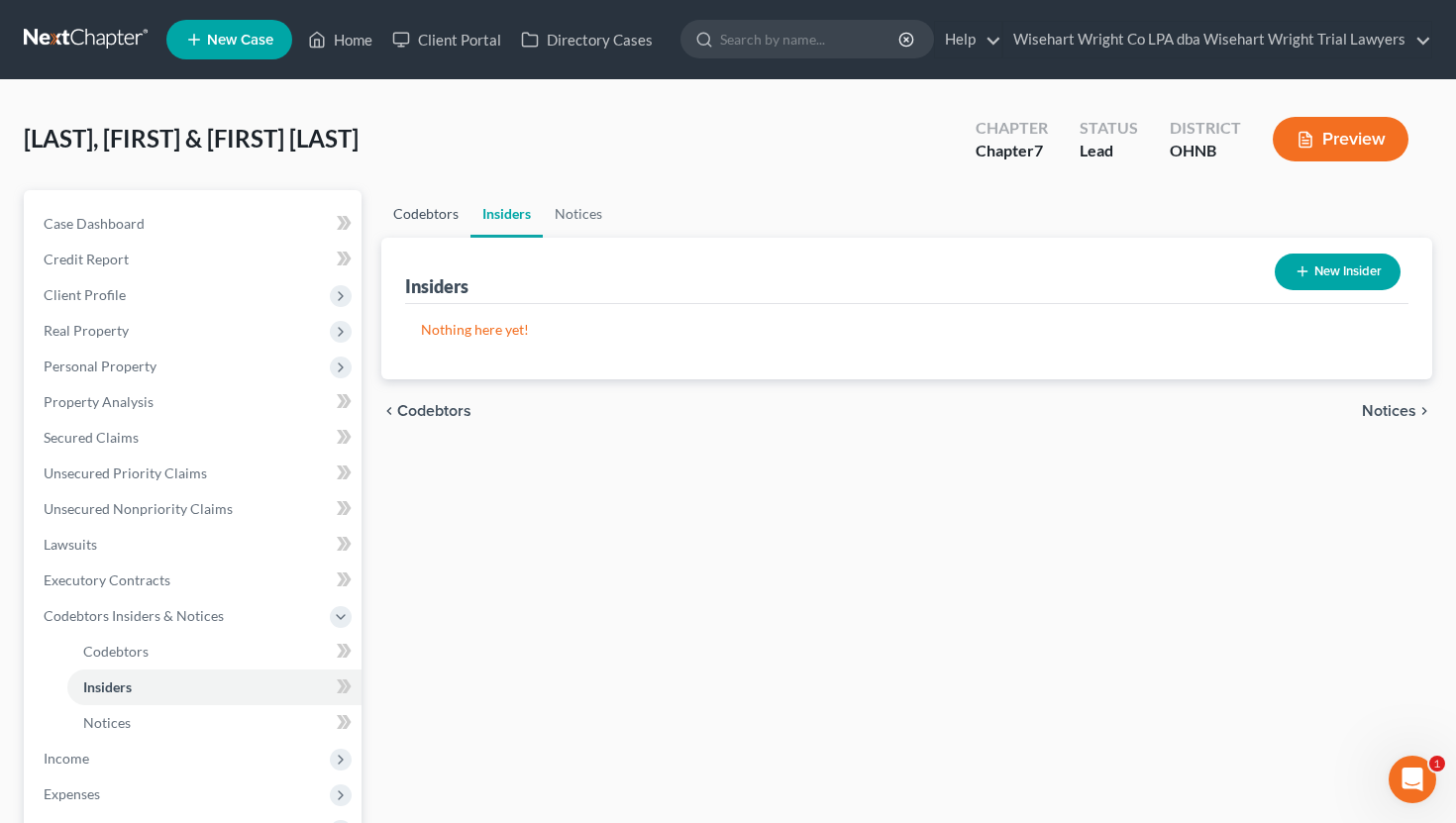 click on "Codebtors" at bounding box center (426, 214) 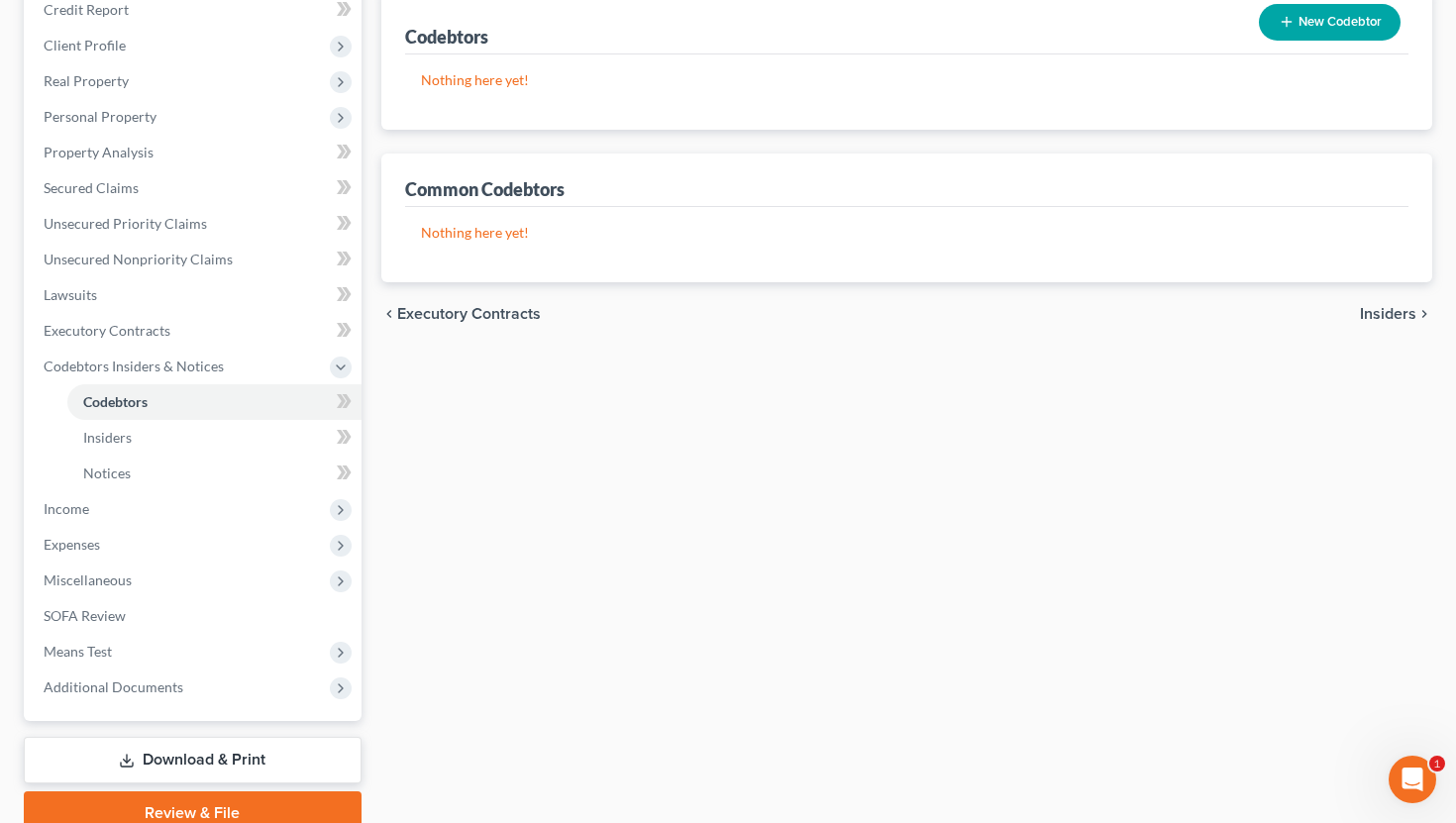 scroll, scrollTop: 335, scrollLeft: 0, axis: vertical 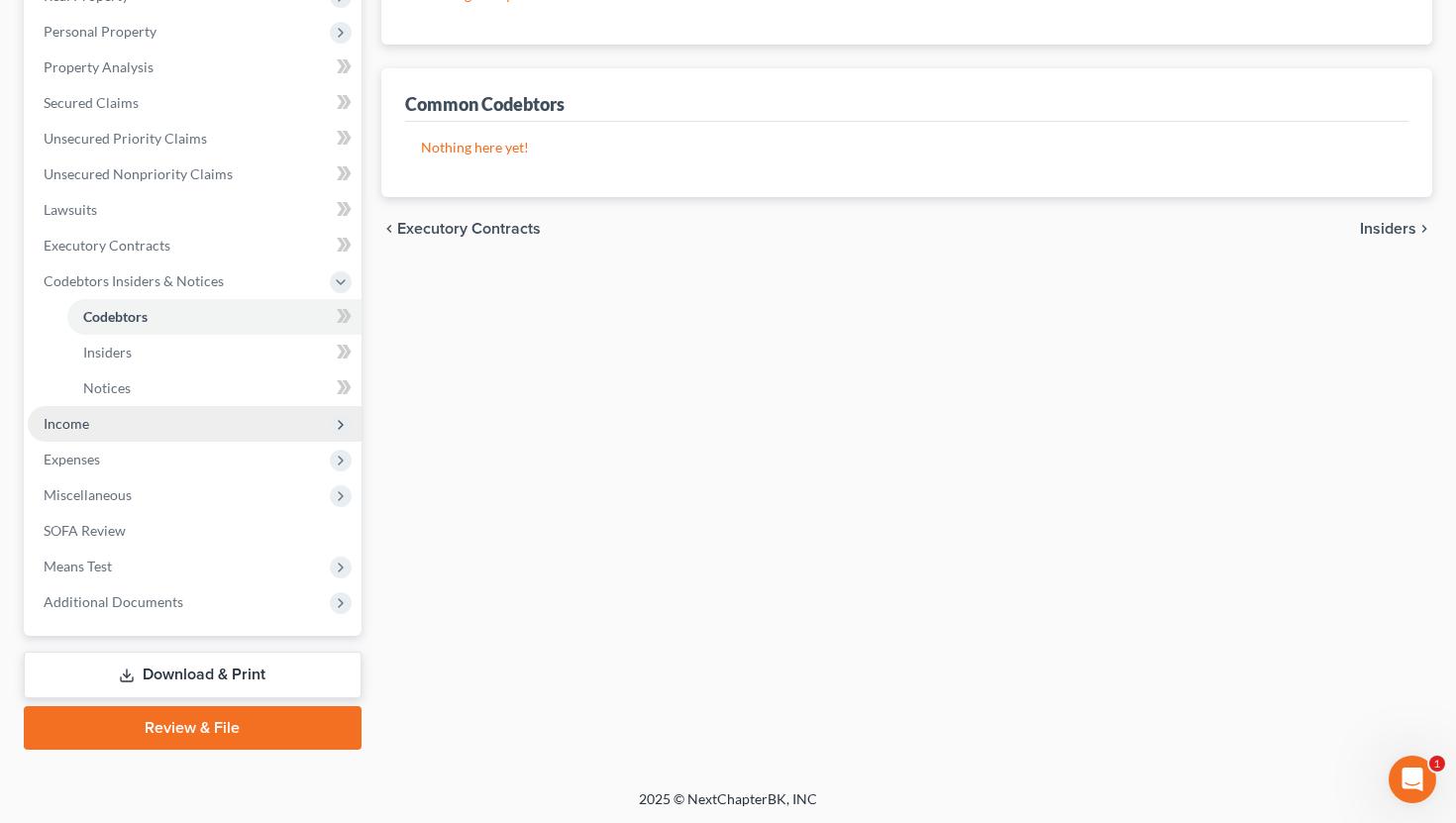 click on "Income" at bounding box center (194, 424) 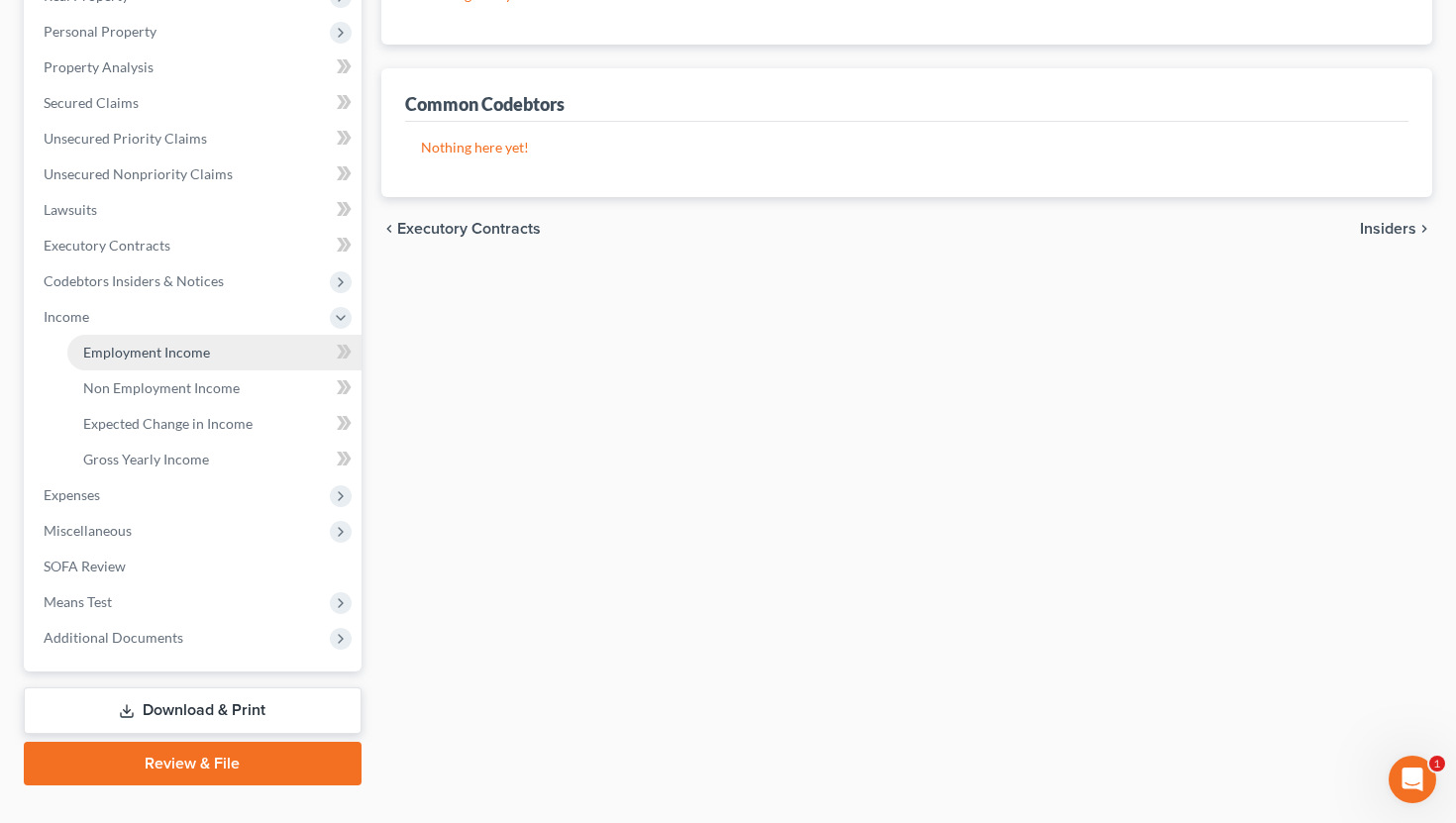 click on "Employment Income" at bounding box center (214, 353) 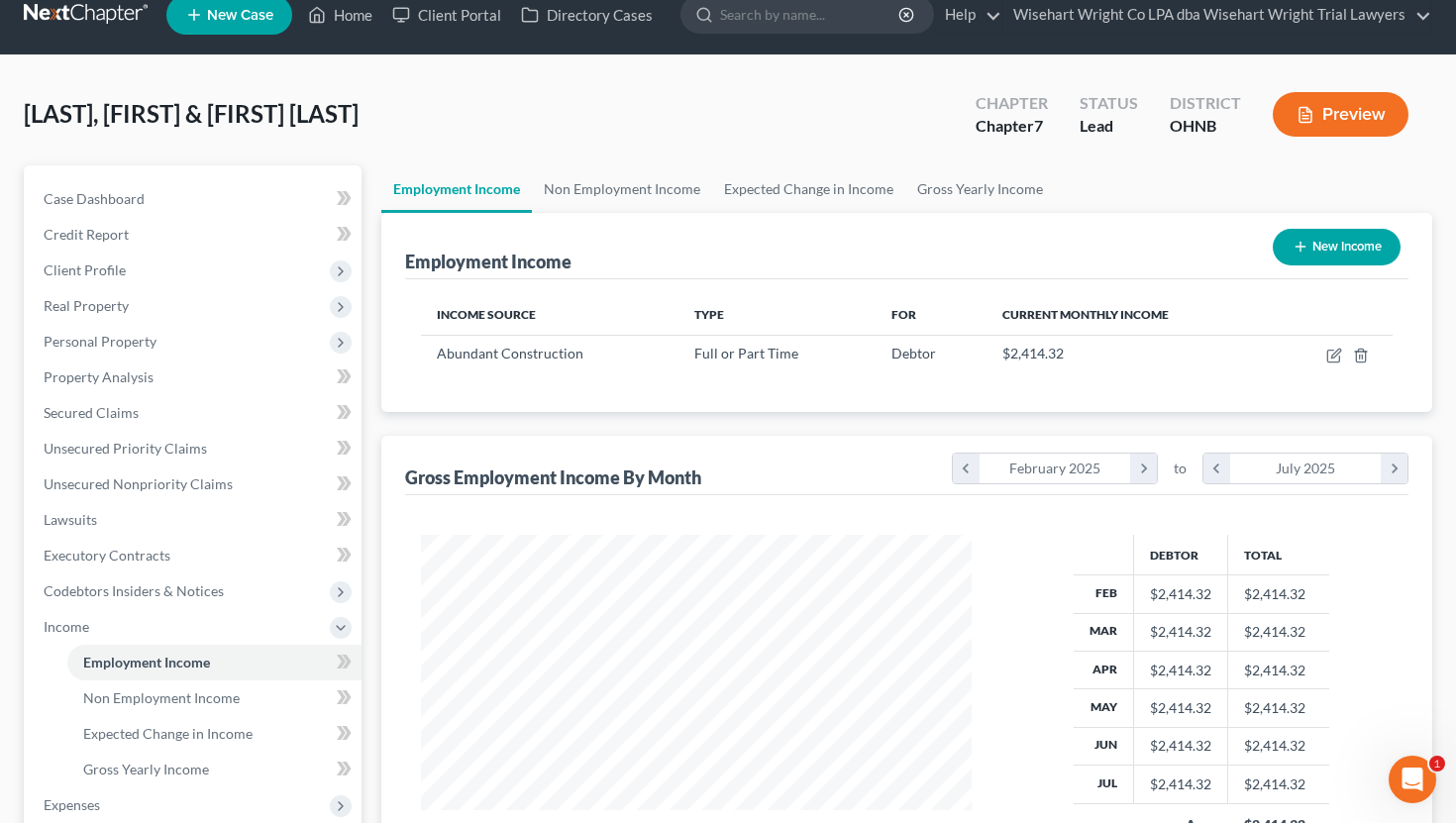 scroll, scrollTop: 0, scrollLeft: 0, axis: both 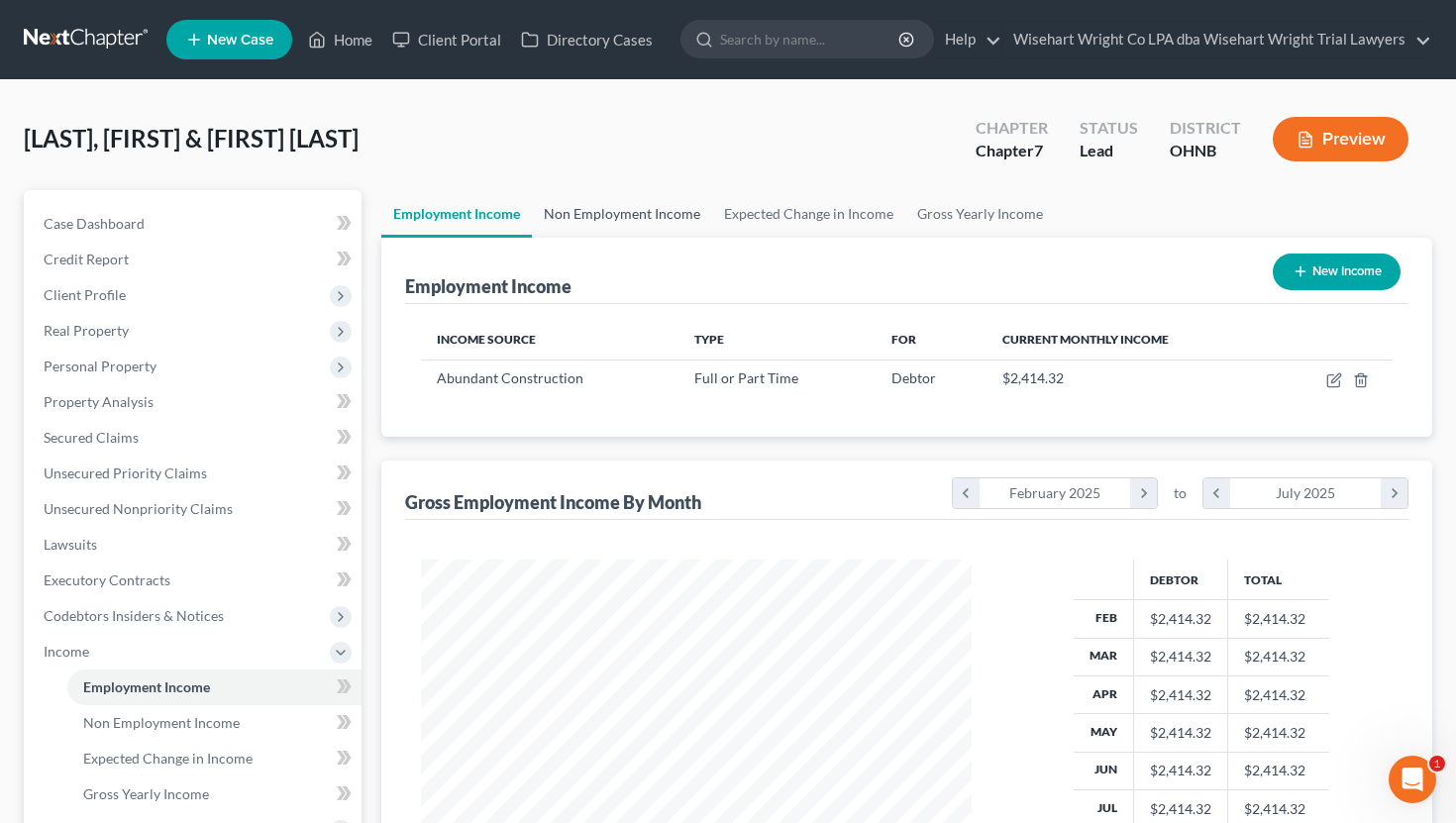 click on "Non Employment Income" at bounding box center (622, 214) 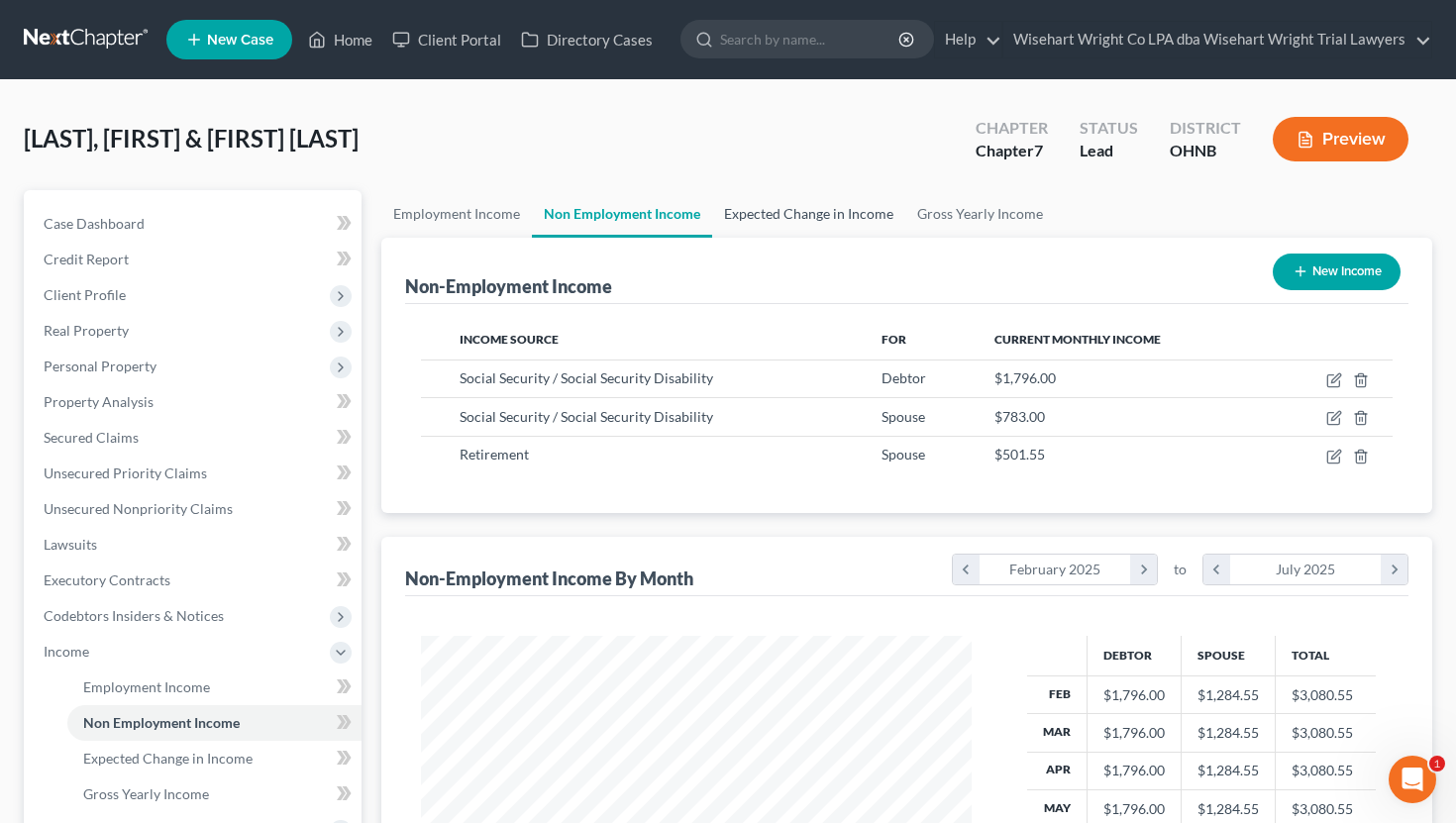 click on "Expected Change in Income" at bounding box center [808, 214] 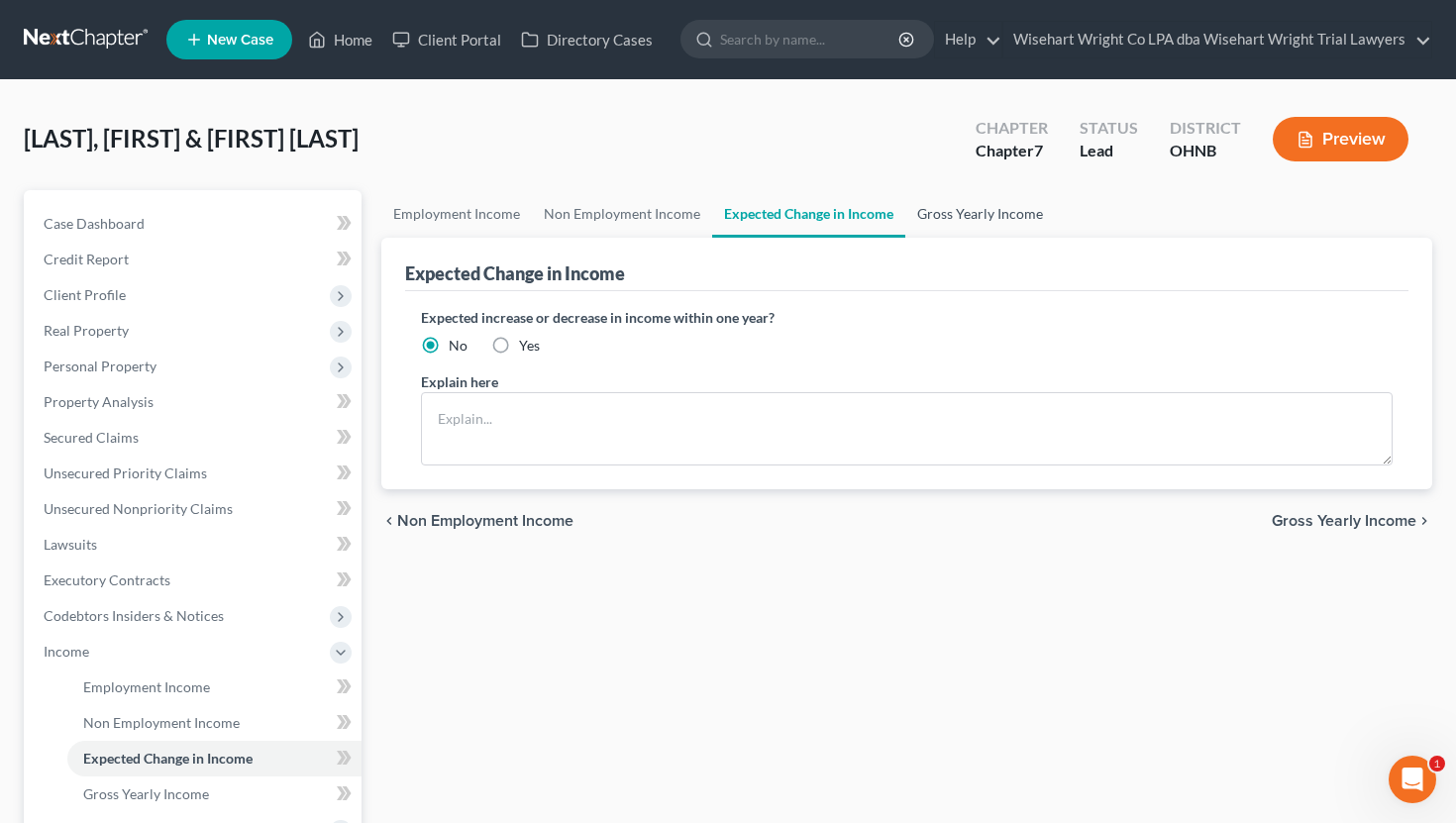 click on "Gross Yearly Income" at bounding box center [980, 214] 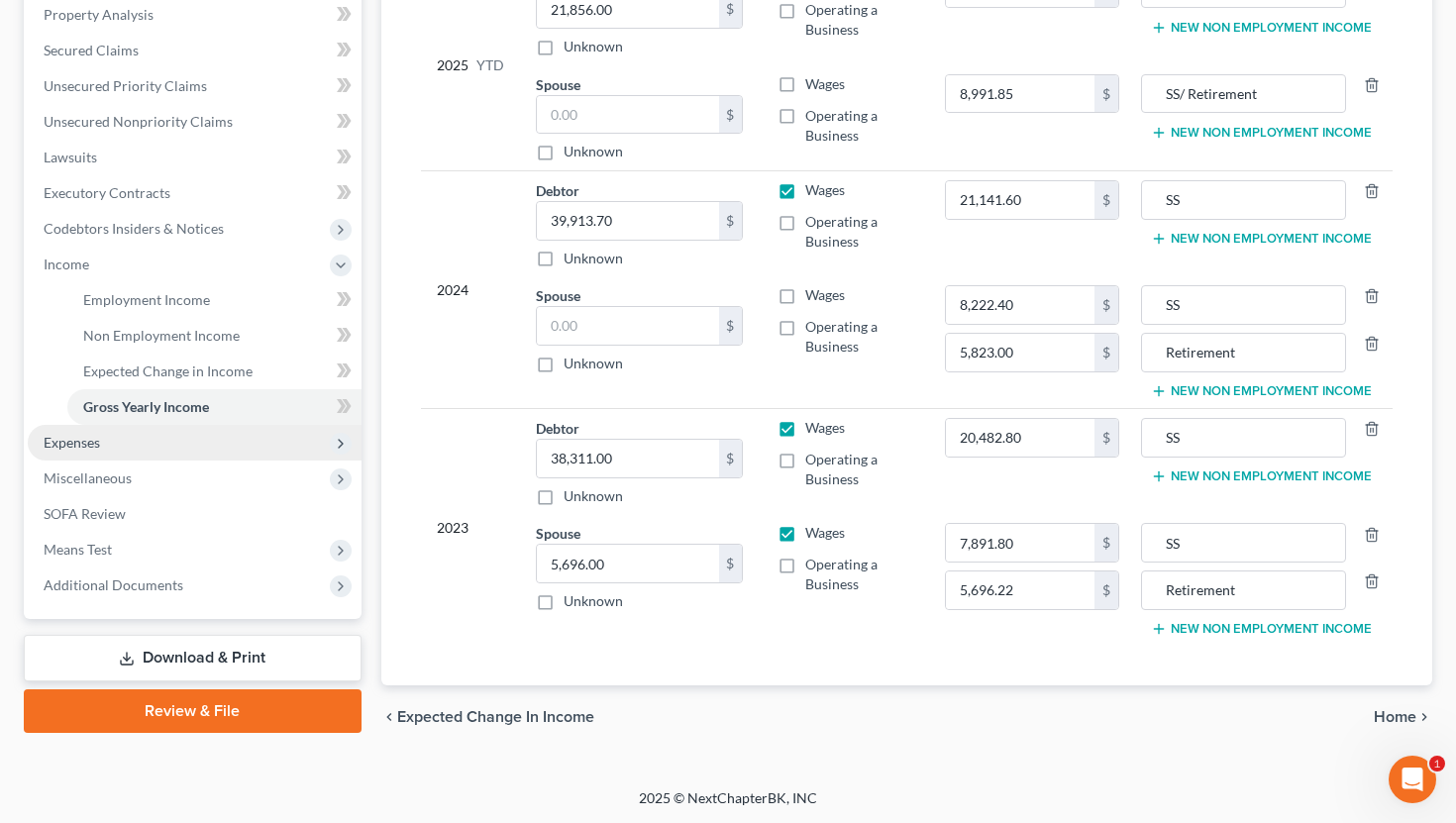 click on "Expenses" at bounding box center [194, 443] 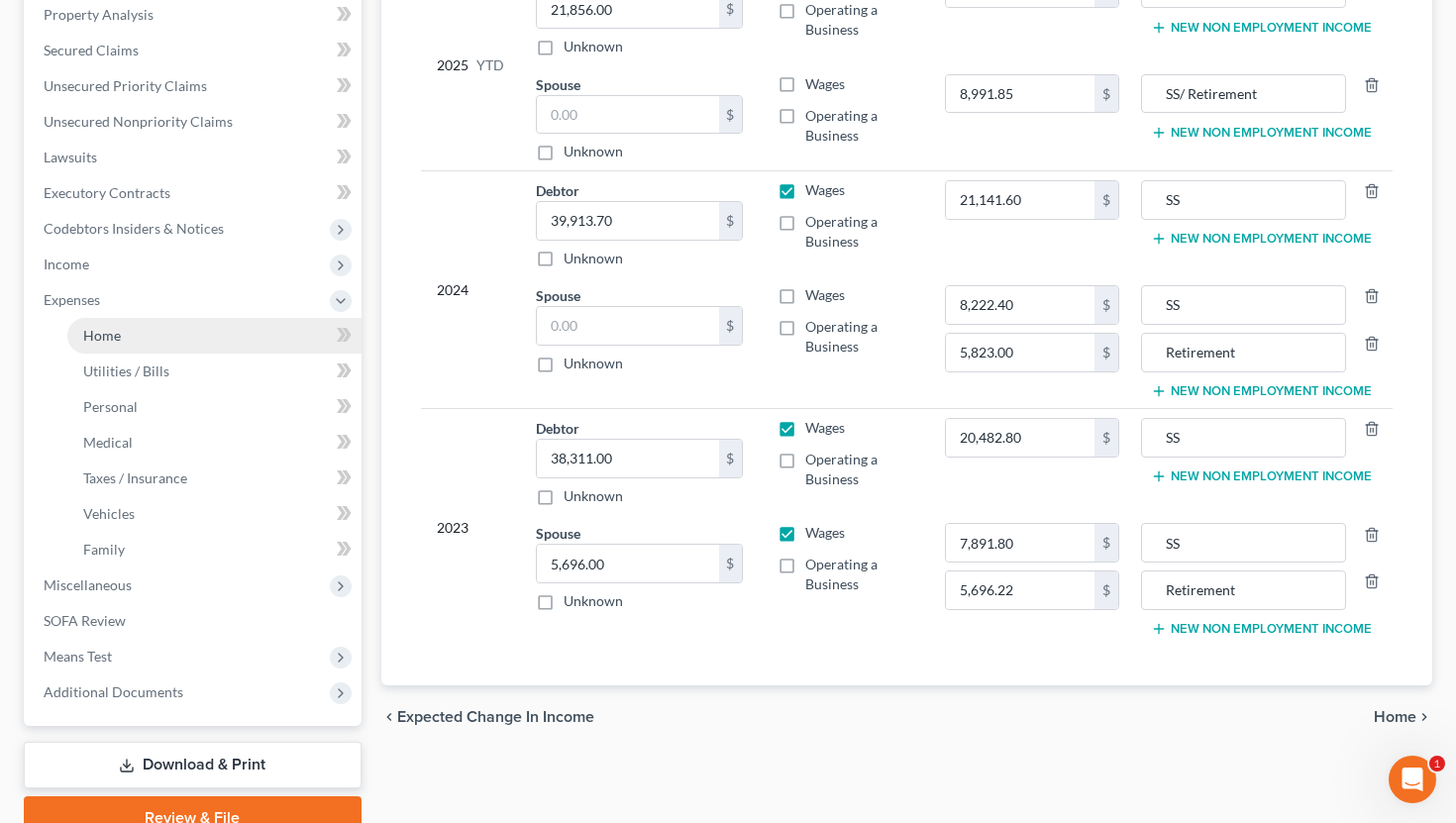 click on "Home" at bounding box center (214, 336) 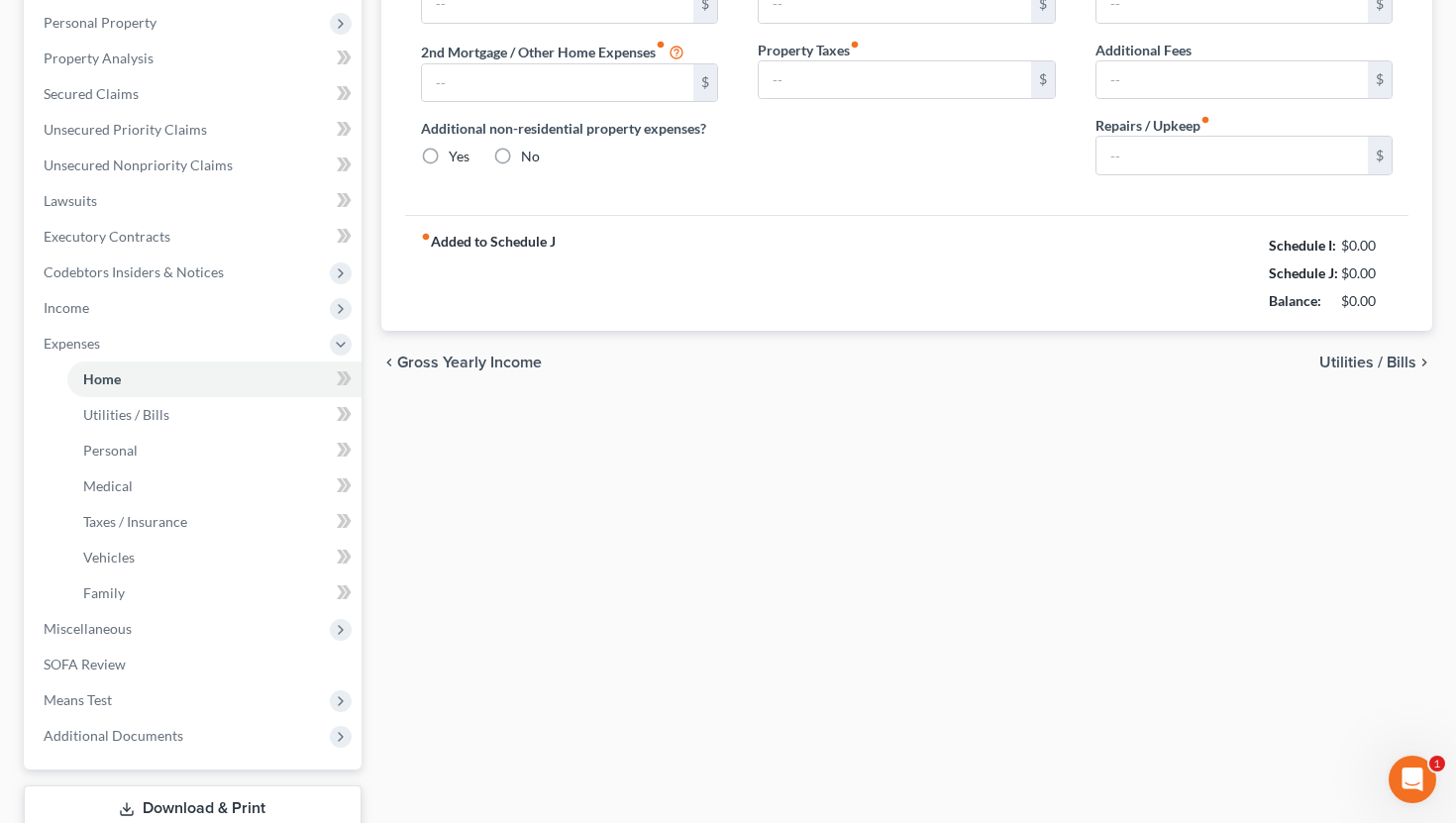 type on "618.42" 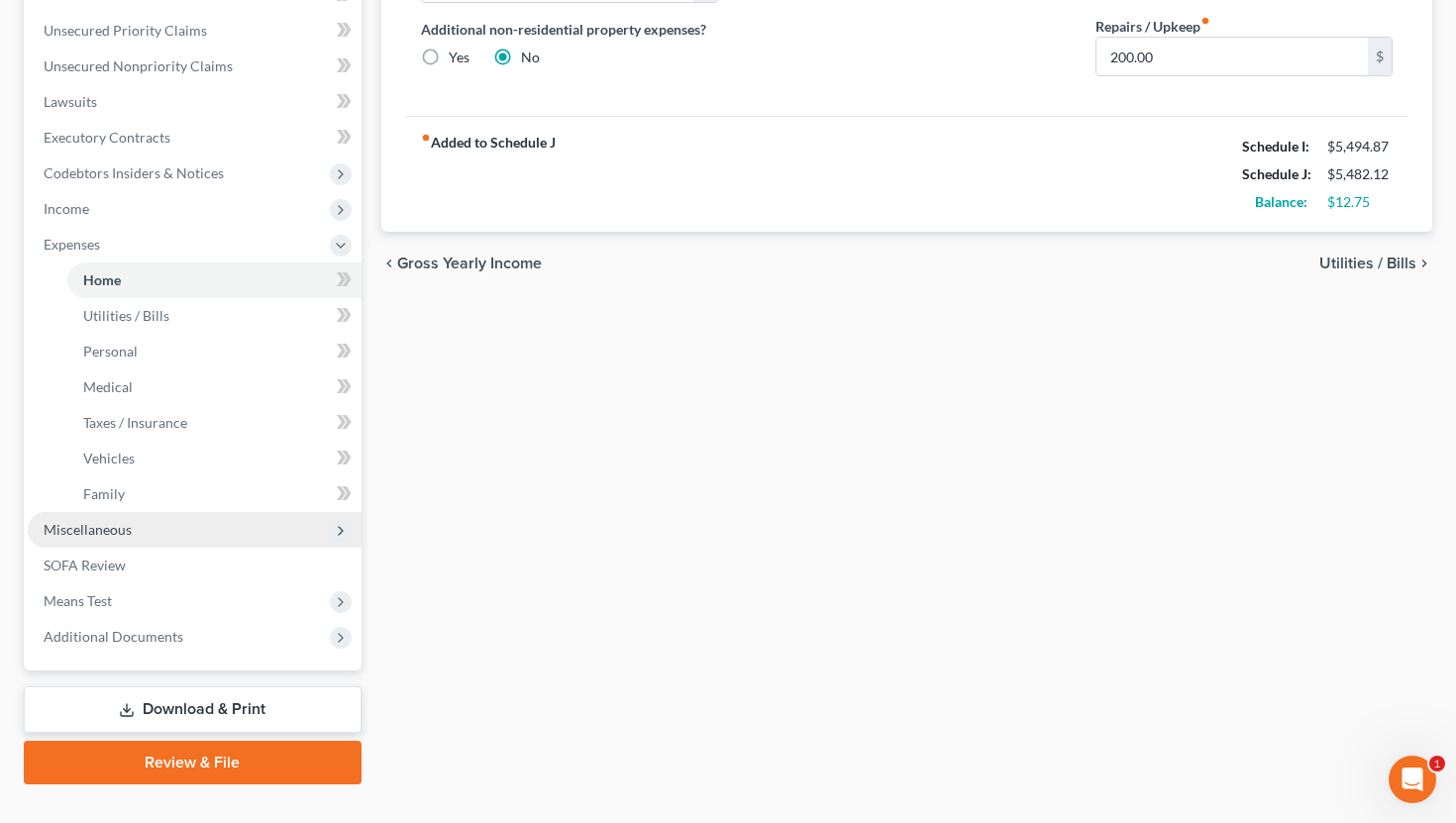 click on "Miscellaneous" at bounding box center (194, 530) 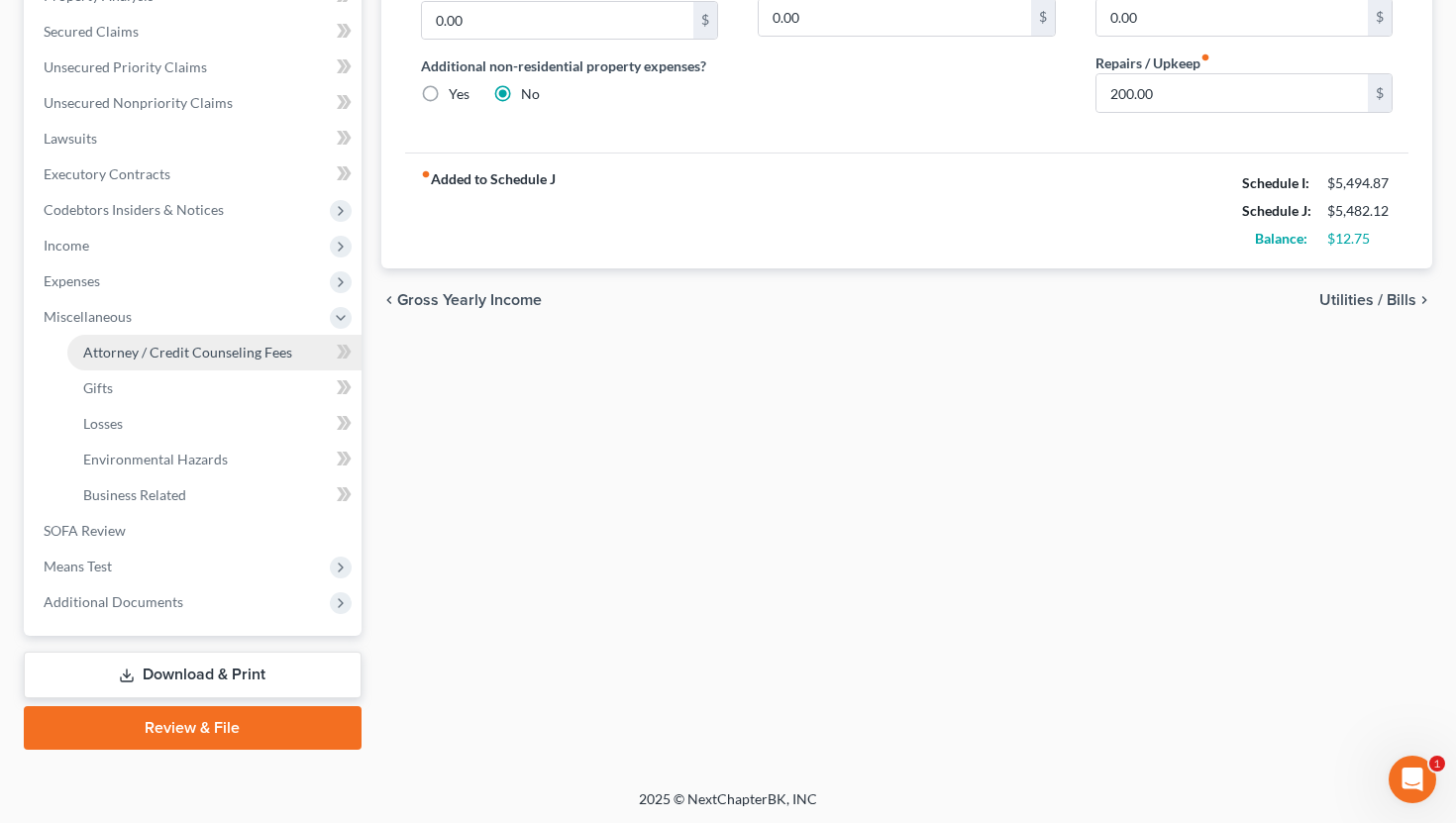 click on "Attorney / Credit Counseling Fees" at bounding box center (187, 352) 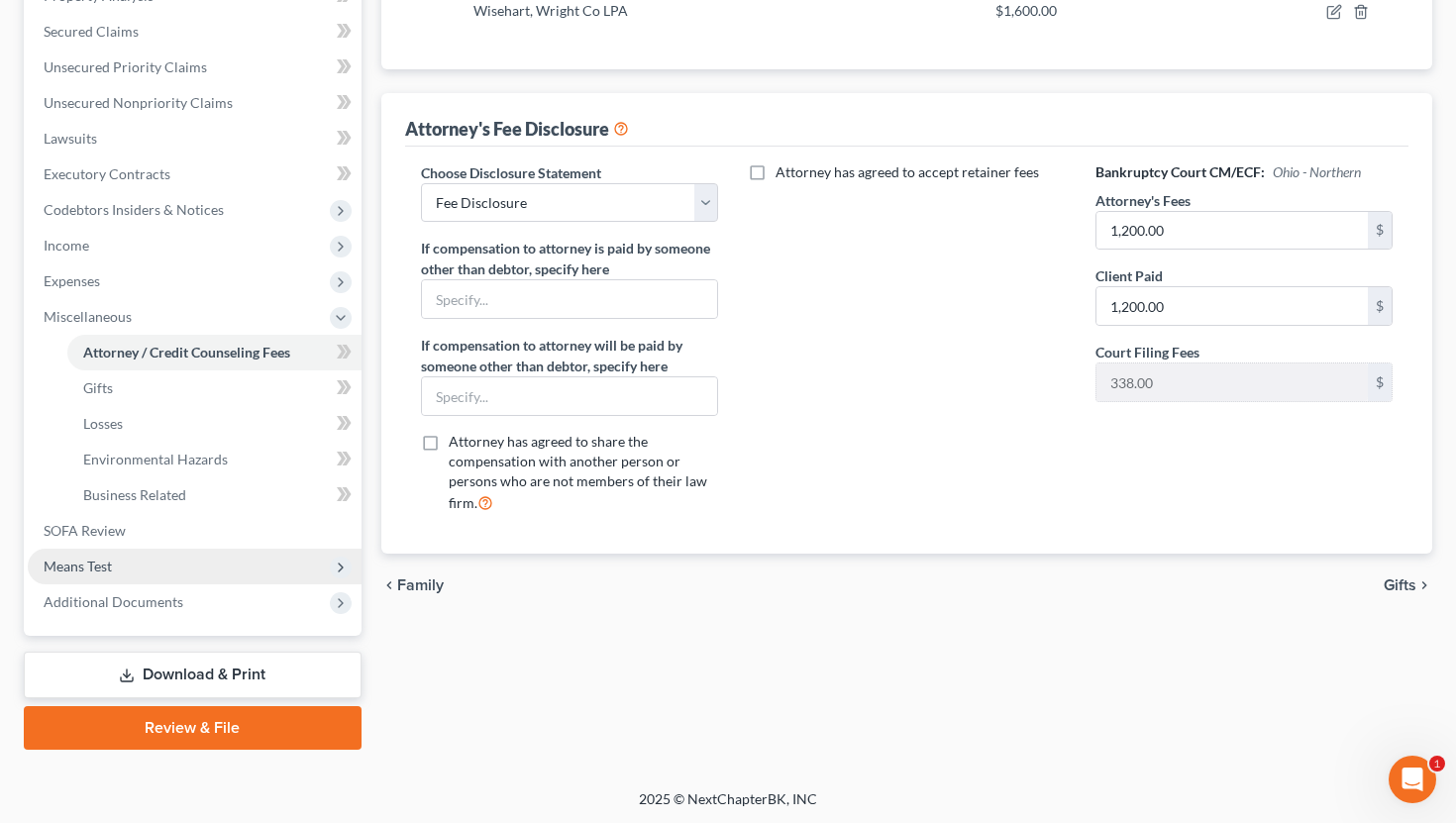 click on "Means Test" at bounding box center (194, 566) 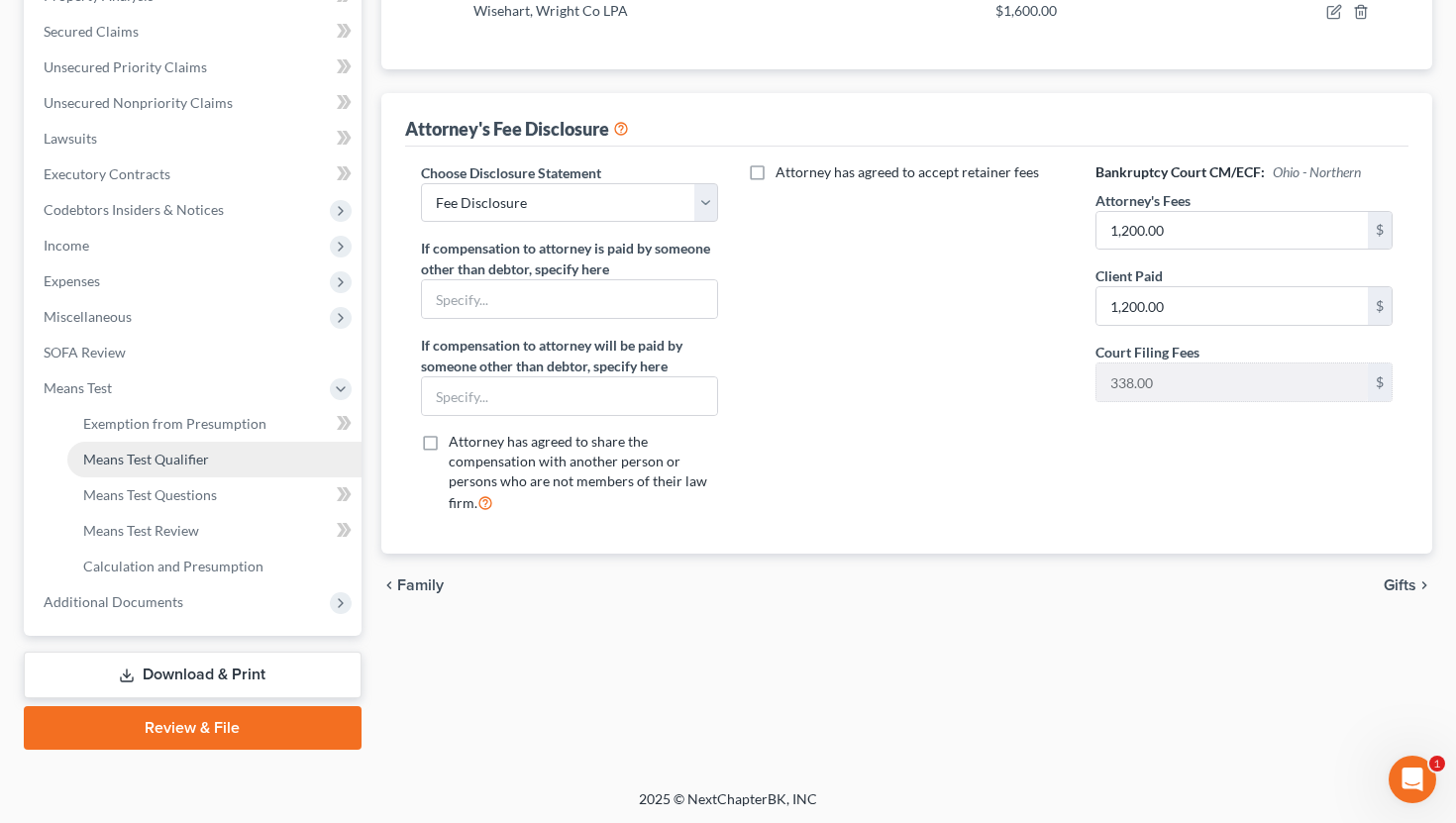 click on "Means Test Qualifier" at bounding box center (146, 459) 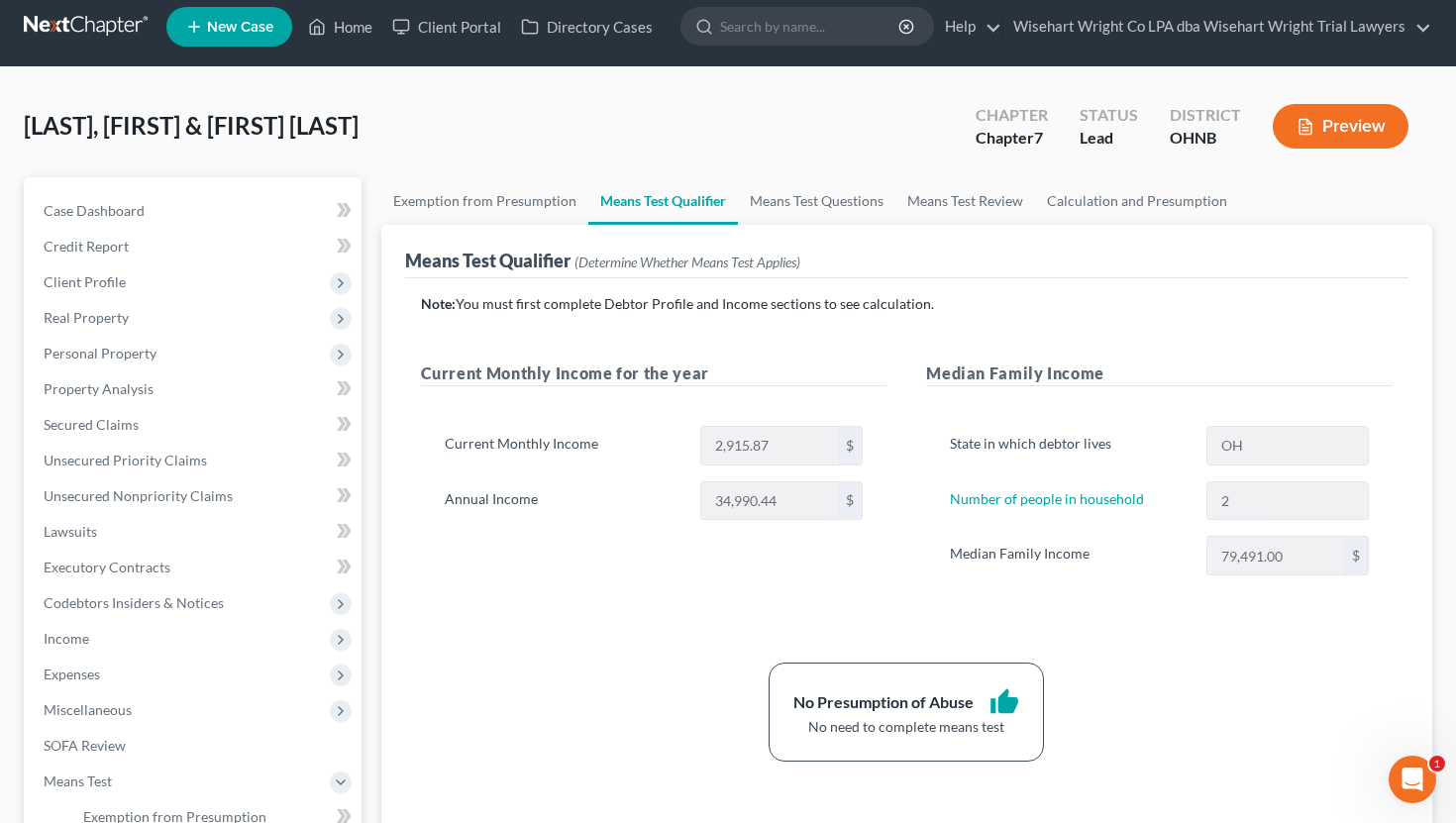scroll, scrollTop: 0, scrollLeft: 0, axis: both 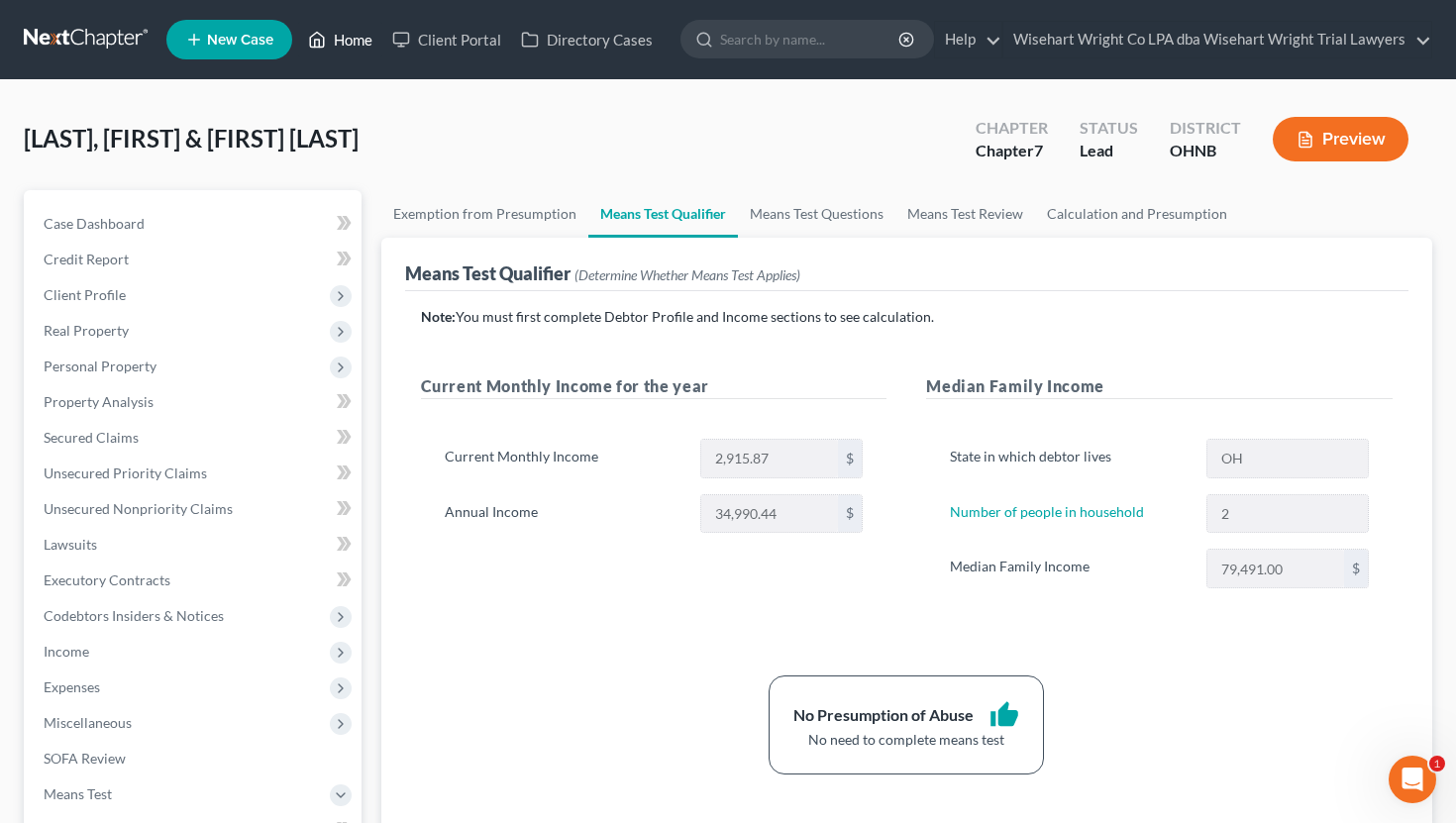 click on "Home" at bounding box center (340, 40) 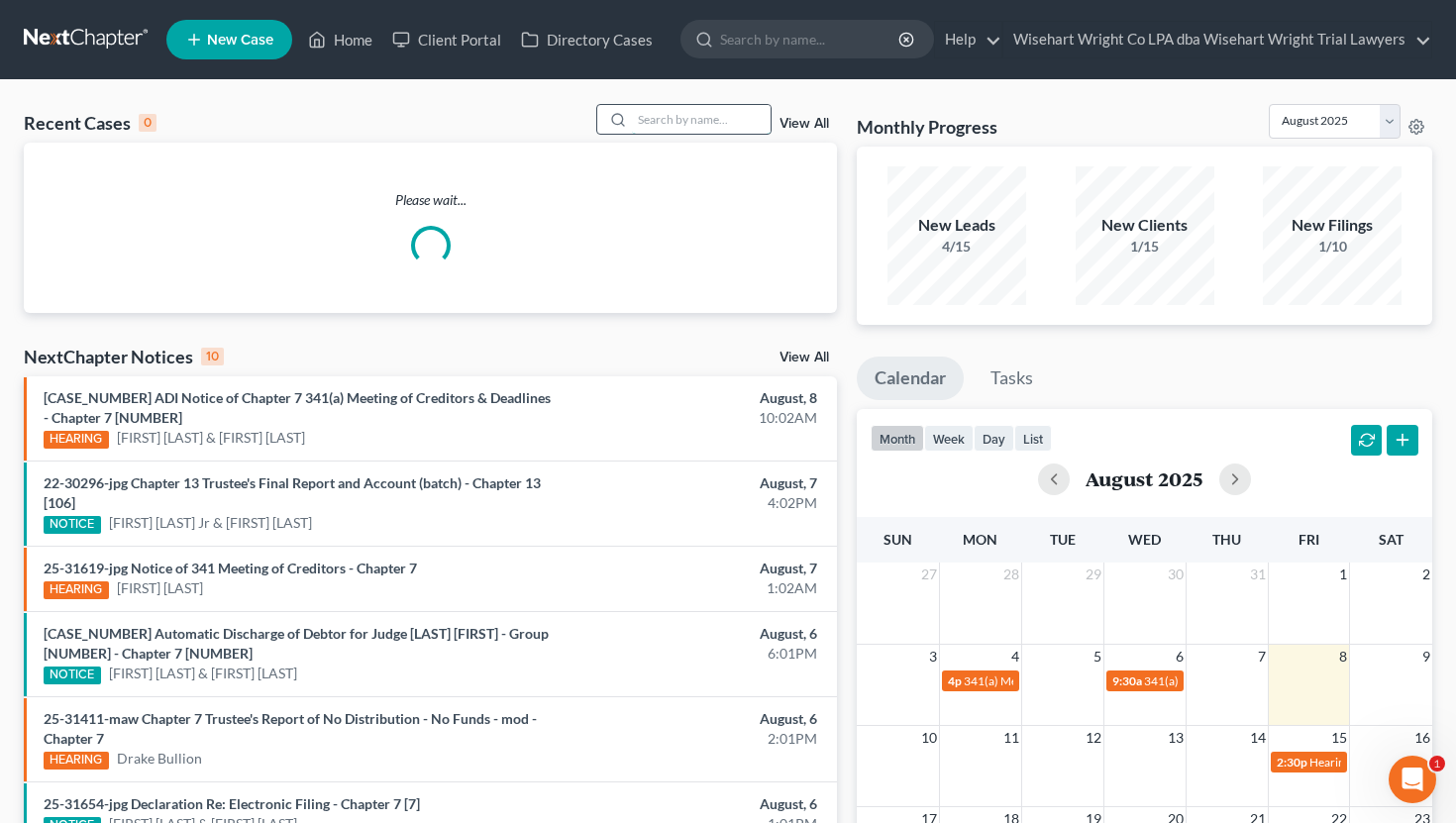 click at bounding box center [701, 119] 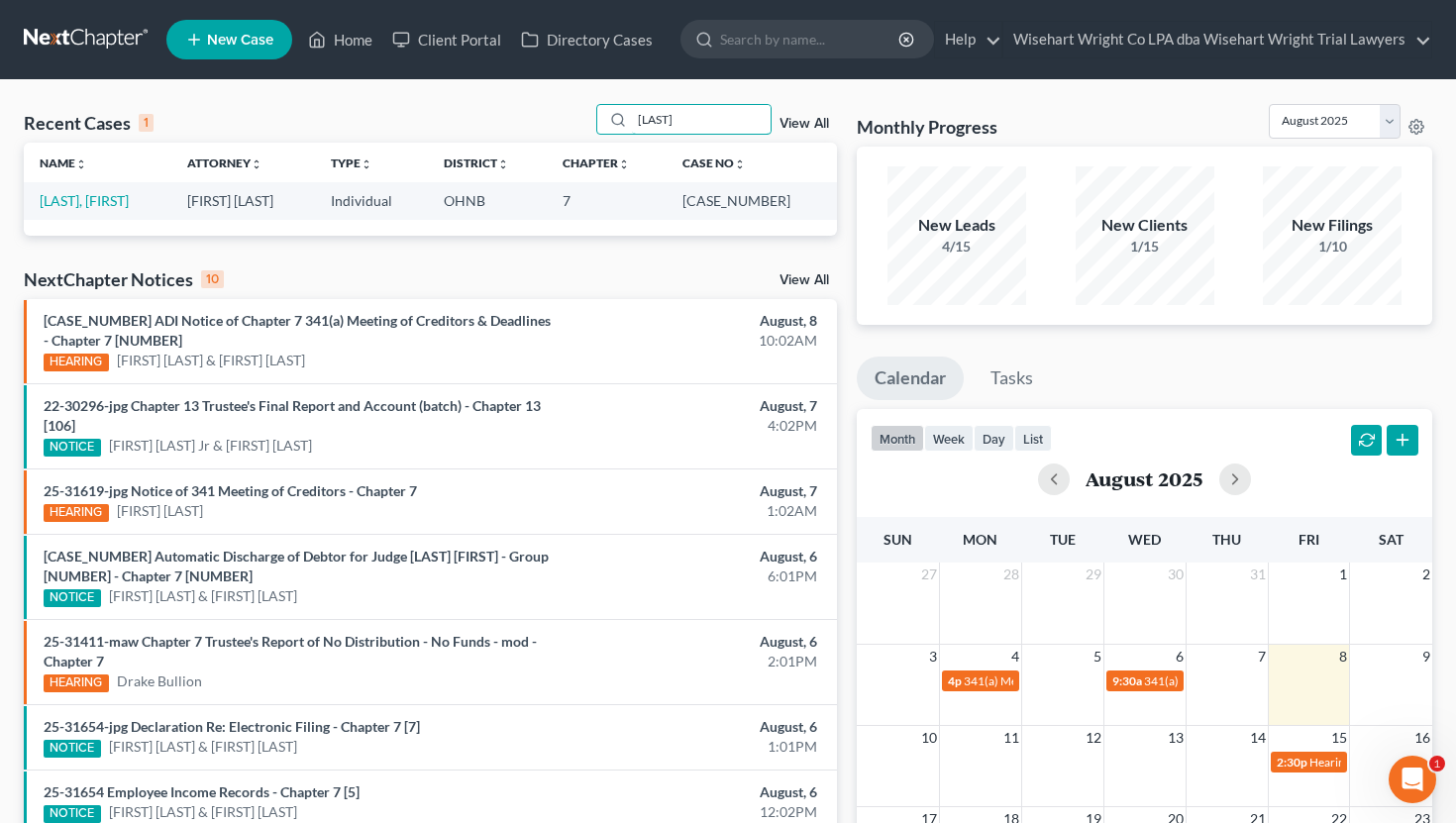 type on "saas" 